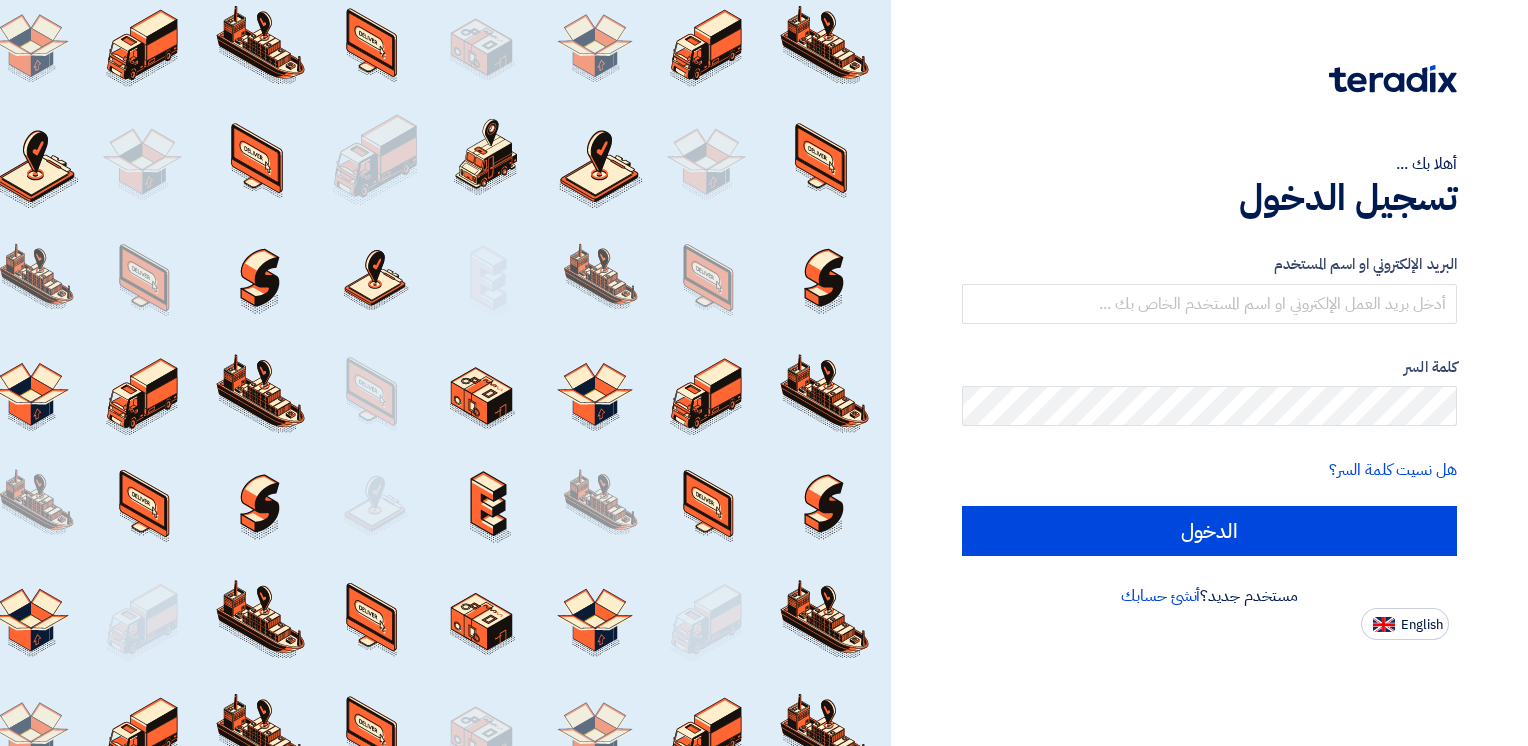 scroll, scrollTop: 0, scrollLeft: 0, axis: both 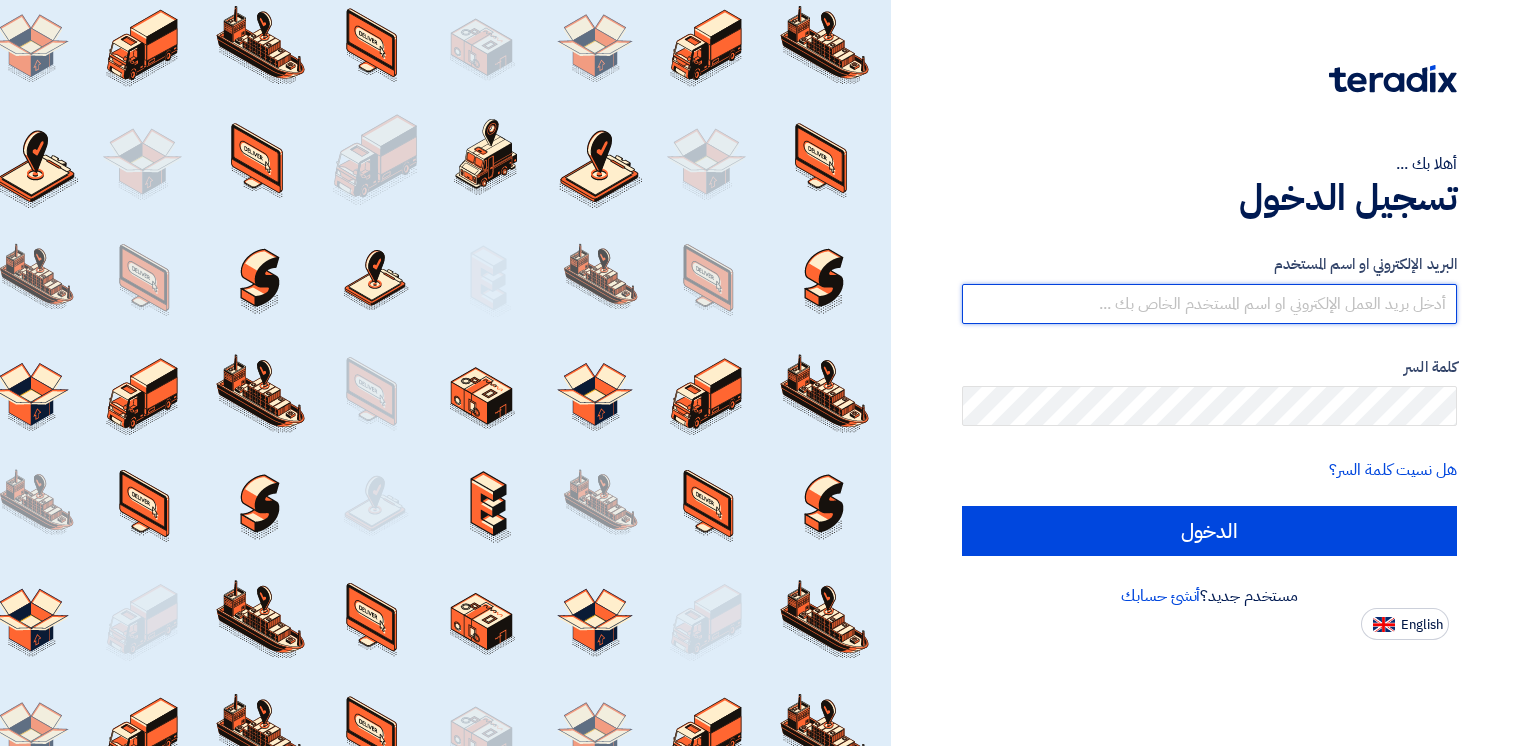 click at bounding box center (1209, 304) 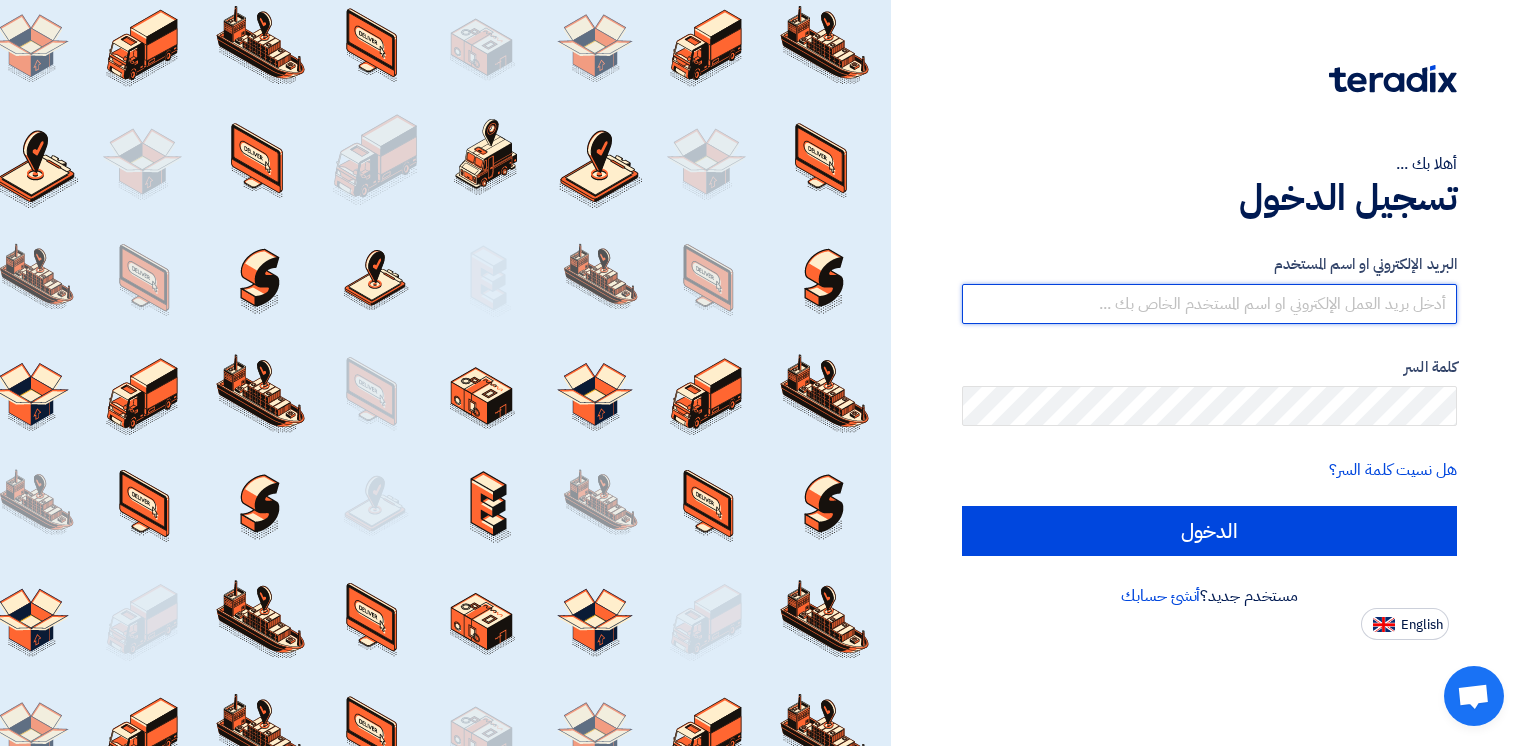type on "[EMAIL]" 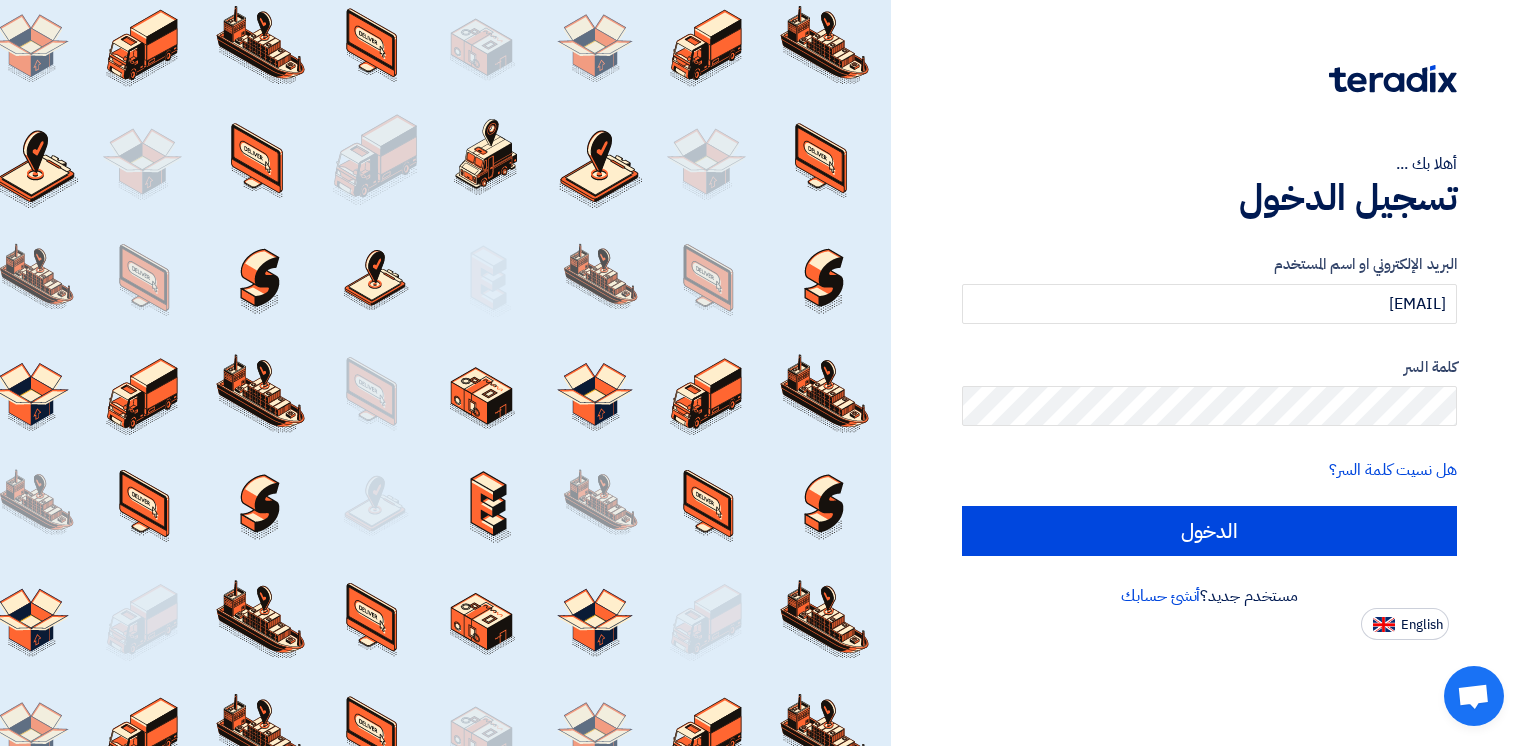 click on "البريد الإلكتروني او اسم المستخدم
[EMAIL]
كلمة السر
هل نسيت كلمة السر؟
الدخول" 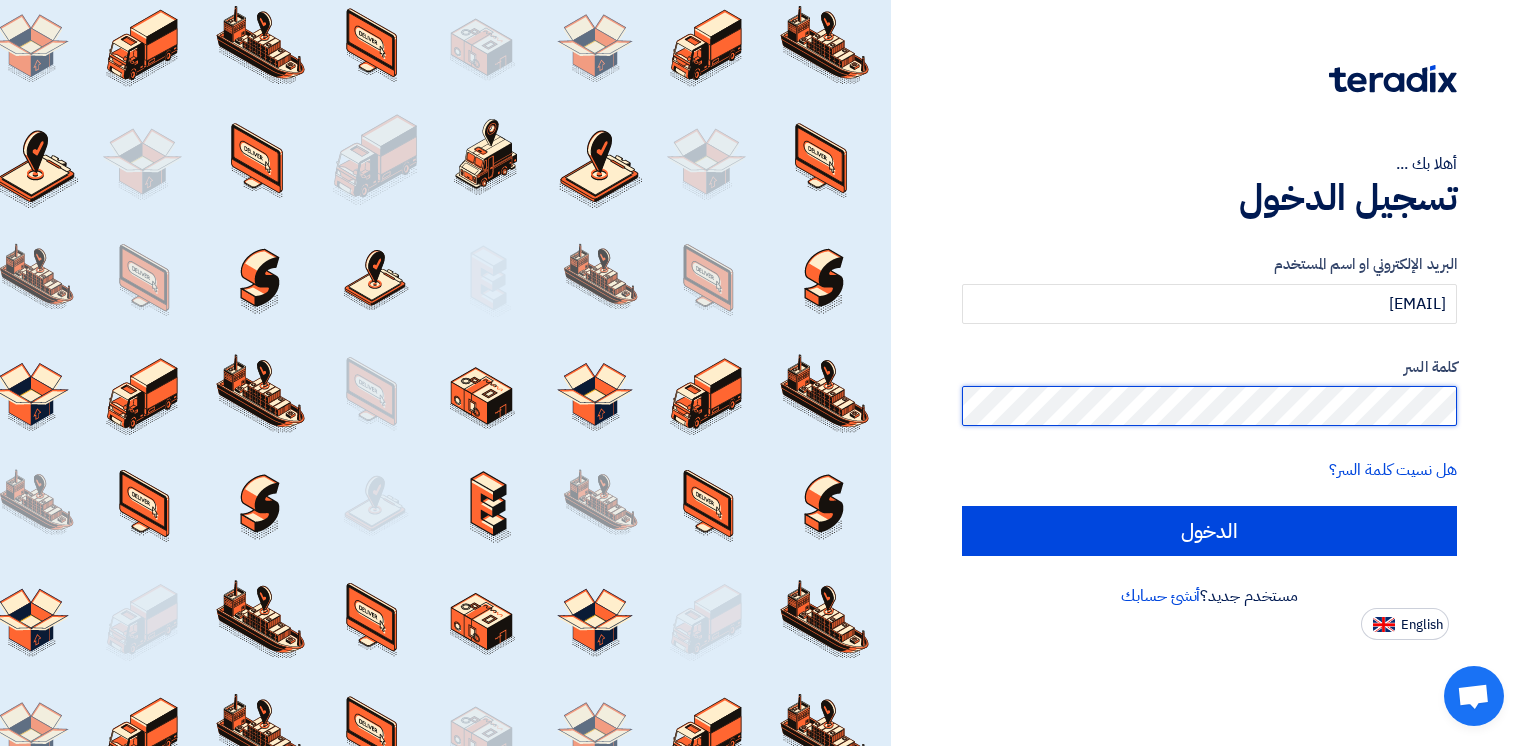 click on "الدخول" 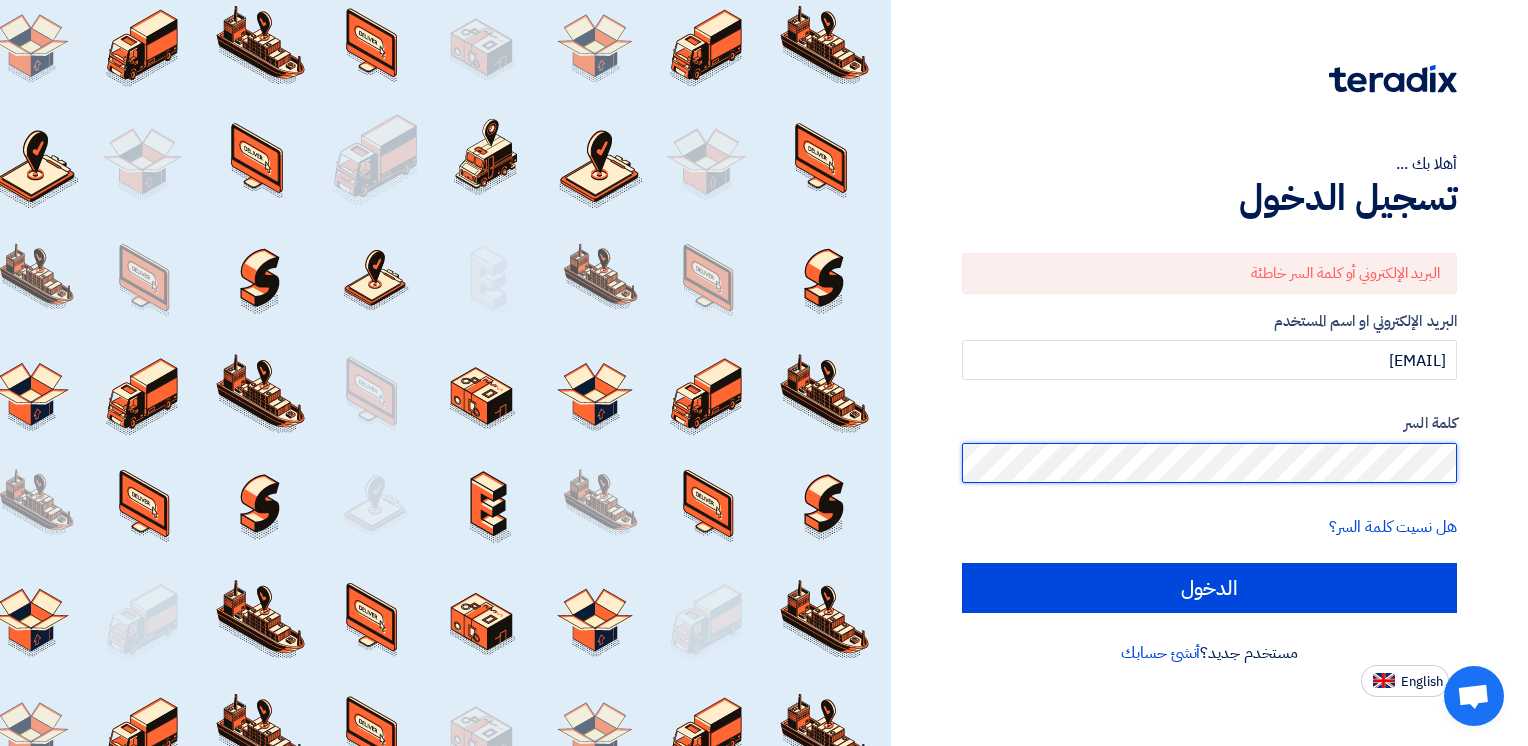 click on "الدخول" 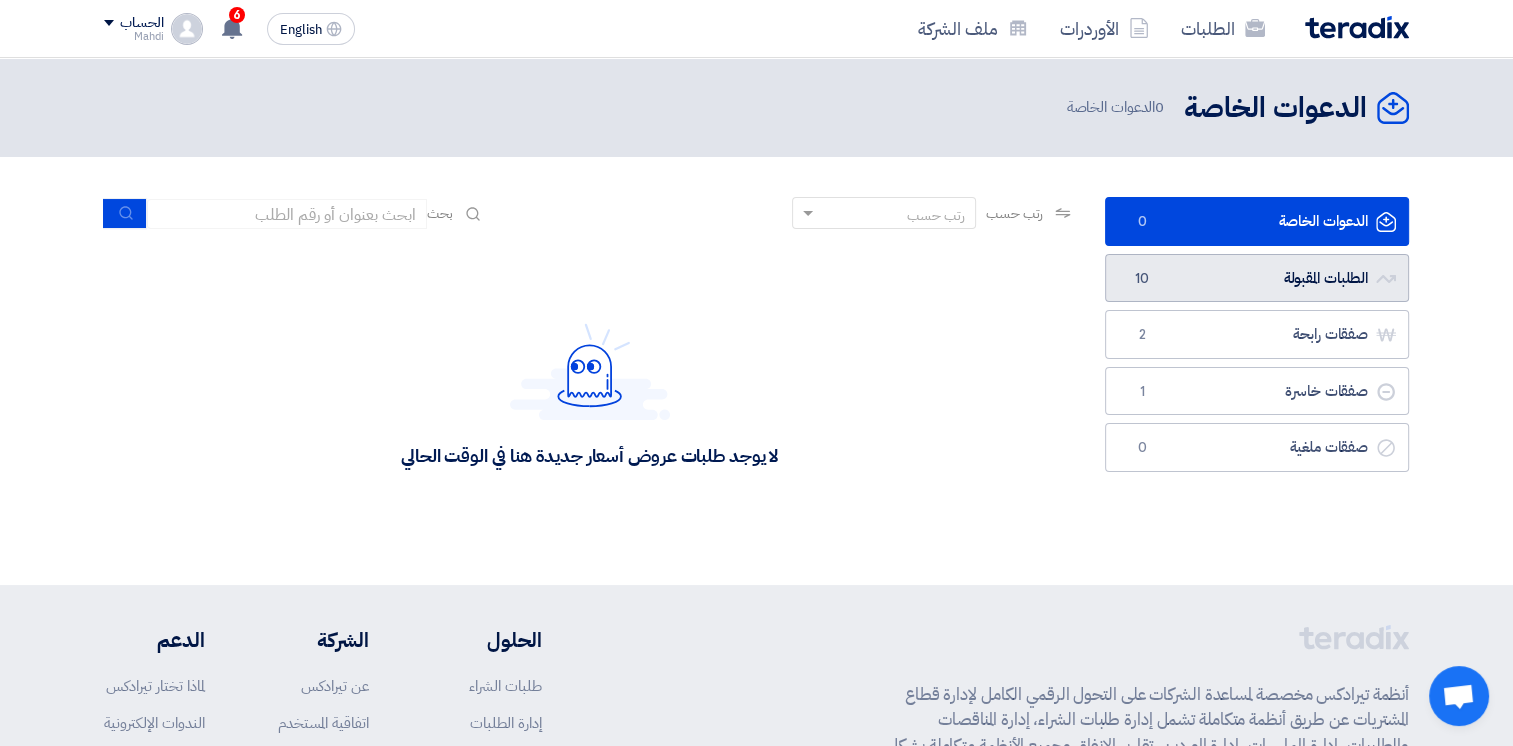 click on "الطلبات المقبولة
الطلبات المقبولة
10" 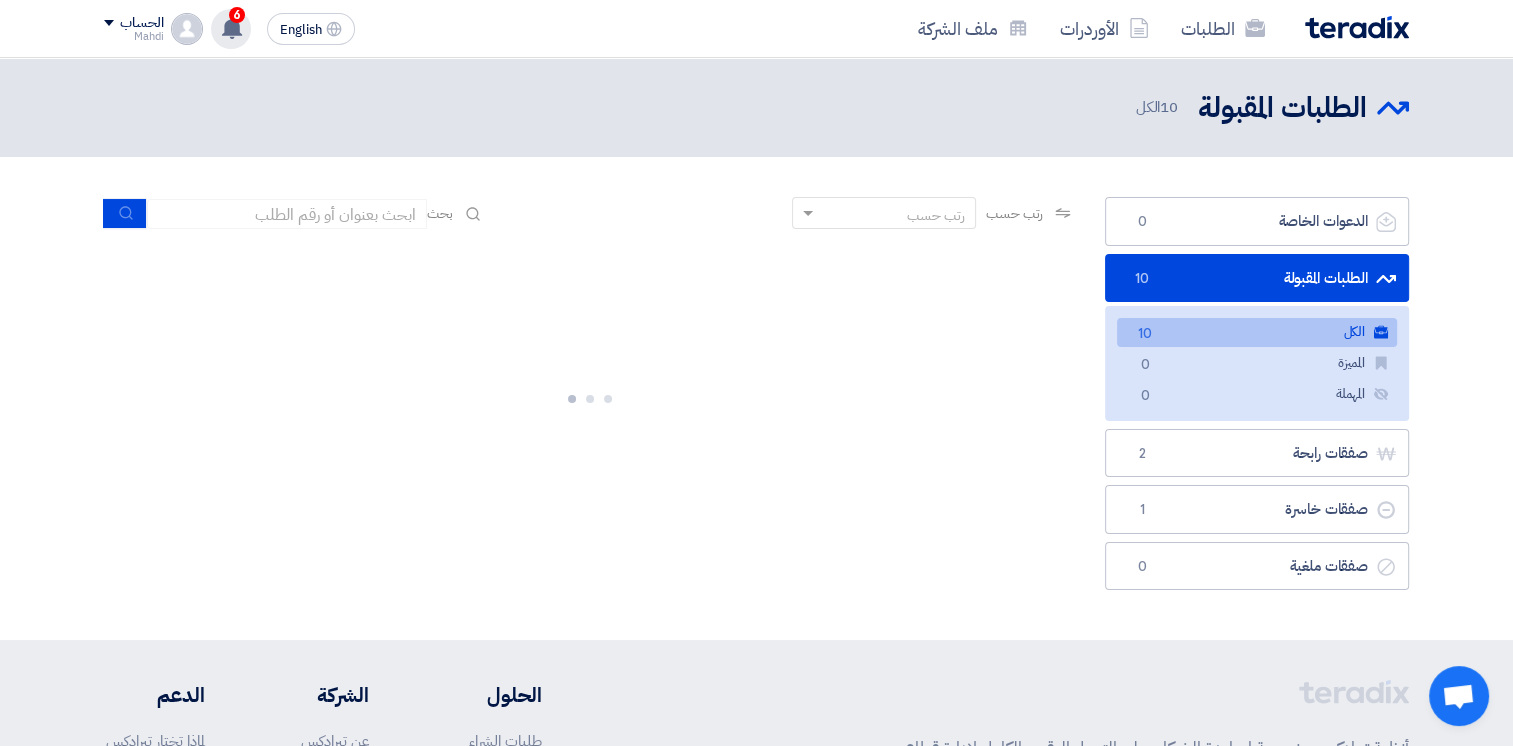 click on "Dear [COMPANY_NAME],
Our proposal w
تم استقبال رساله جديدة من العميل [COMPANY_NAME] بخصوص طلب SUPPLY & INSTALLATION OF GREASE TRAP - [LOCATION], [LOCATION]
1 hours ago
تم استقبال رساله جديدة من العميل [COMPANY_NAME] بخصوص طلب SUPPLY & INSTALLATION OF GREASE TRAP - [LOCATION], [LOCATION]
1 hours ago" 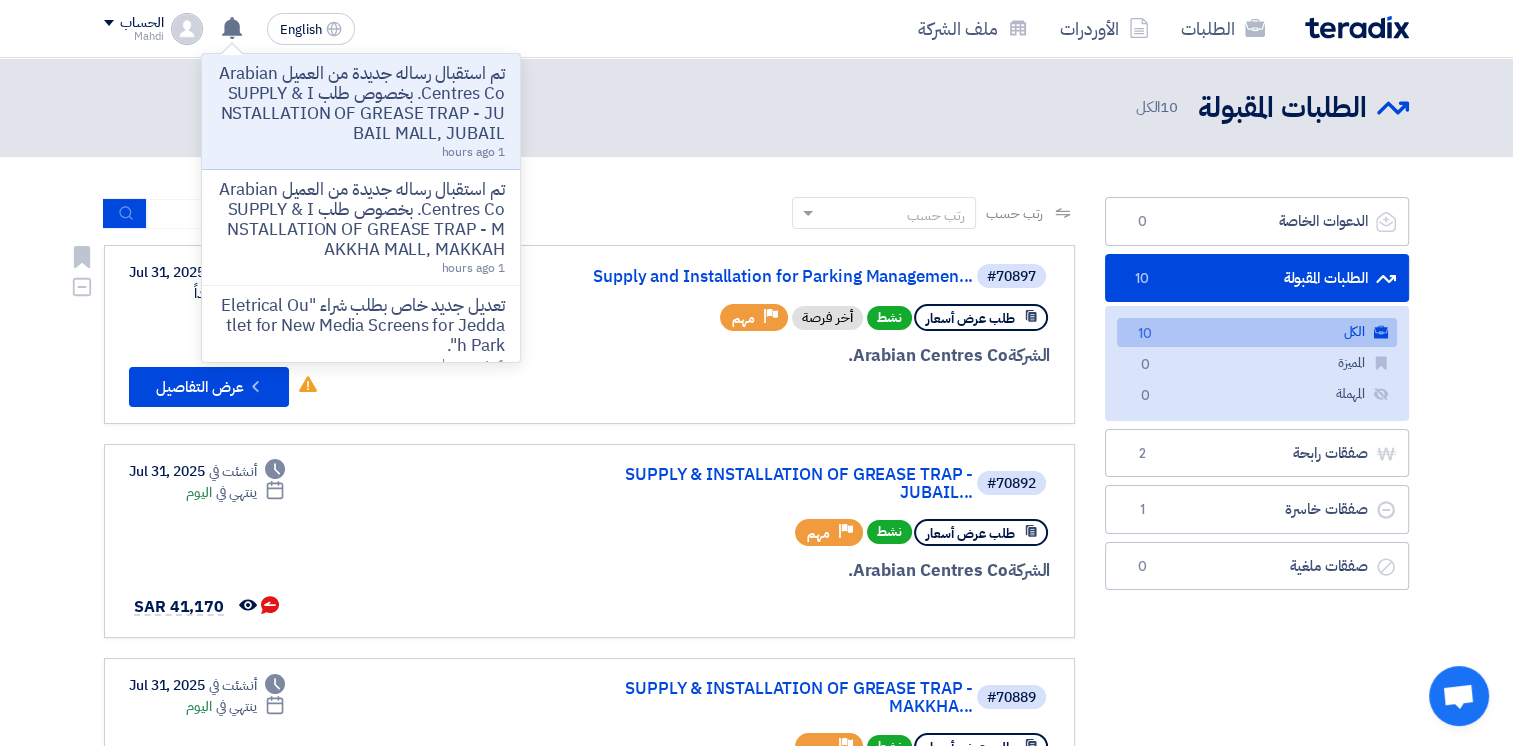click on "#70897
Supply and Installation for Parking Managemen...
طلب عرض أسعار
نشط
أخر فرصة
Priority
مهم
الشركة  [COMPANY NAME]
Deadline" 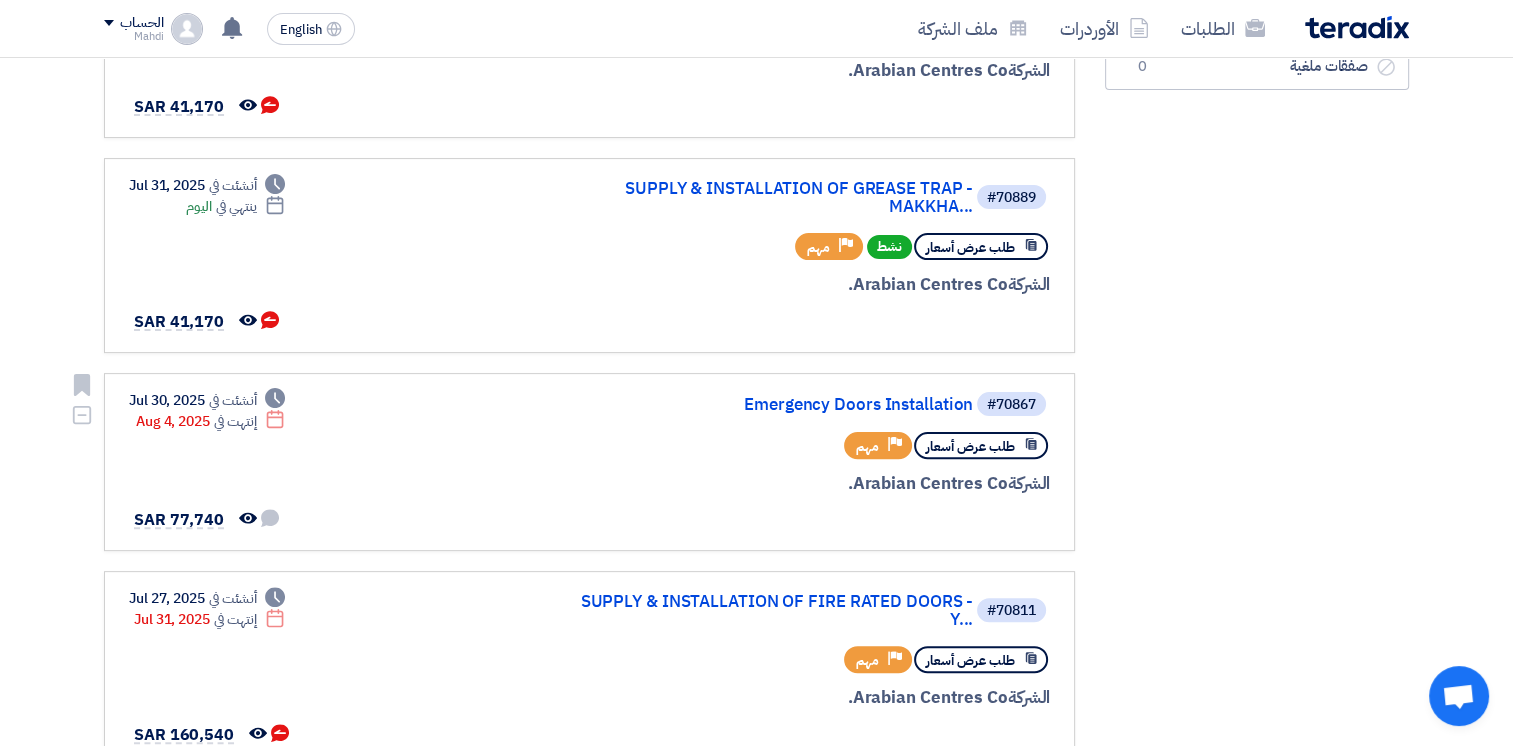 scroll, scrollTop: 1000, scrollLeft: 0, axis: vertical 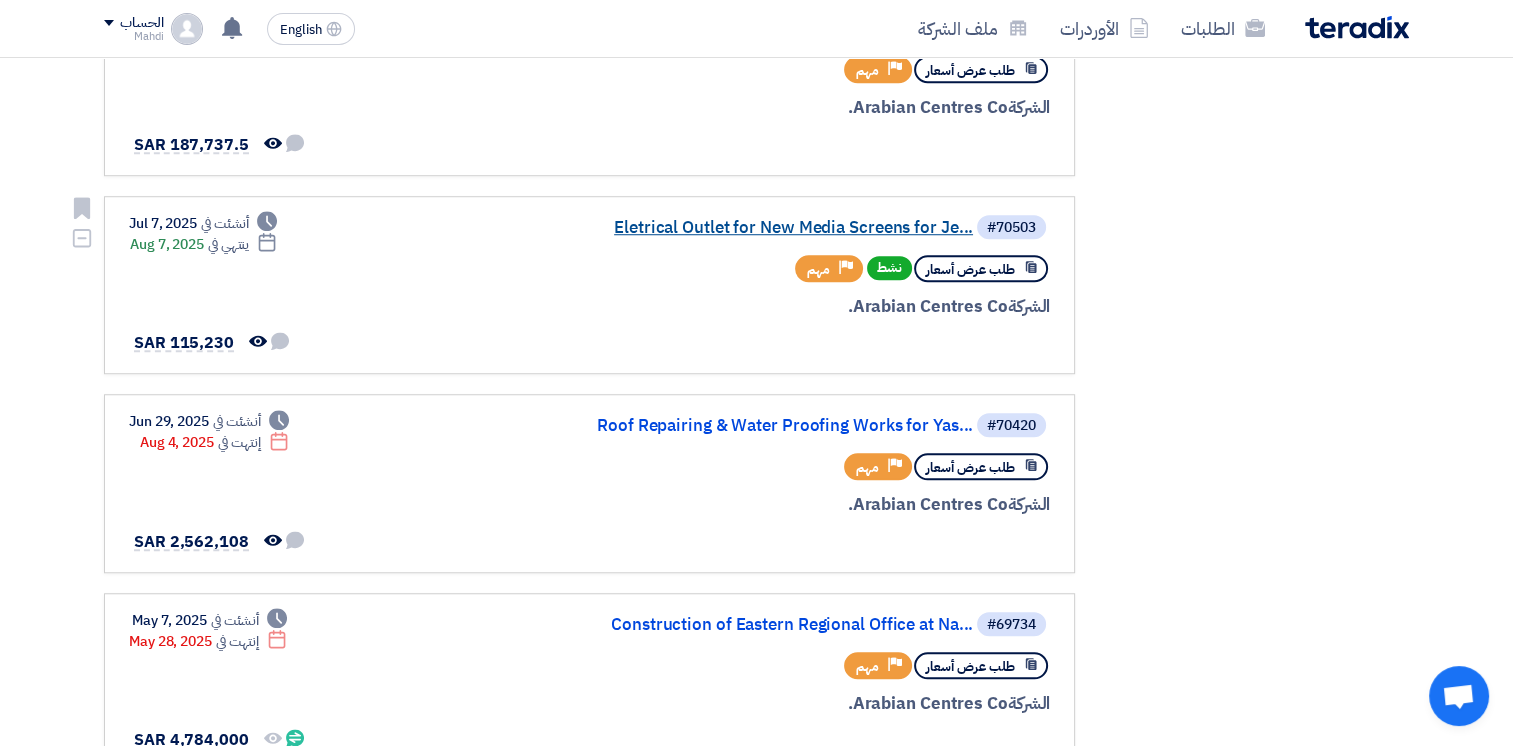 click on "Eletrical Outlet for New Media Screens for Je..." 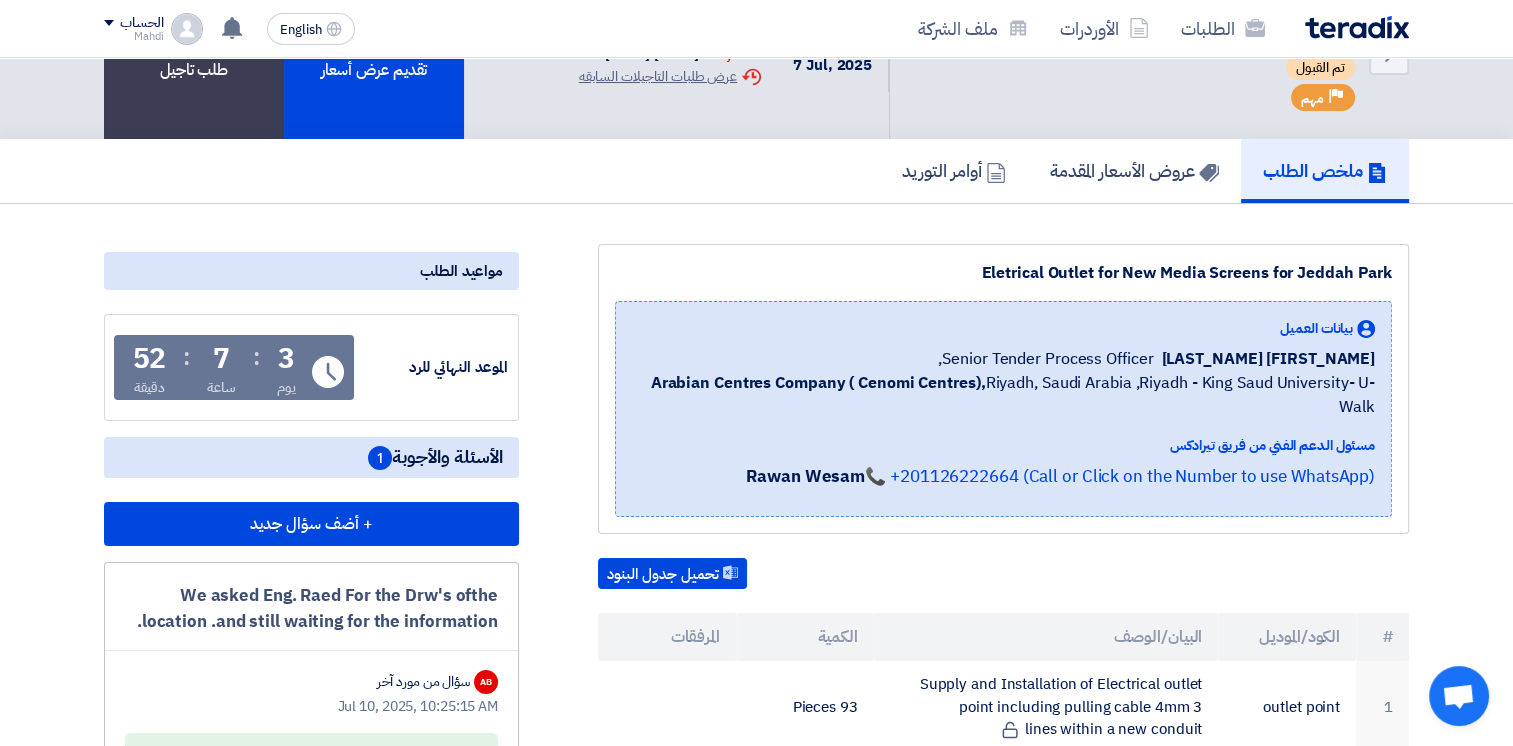 scroll, scrollTop: 0, scrollLeft: 0, axis: both 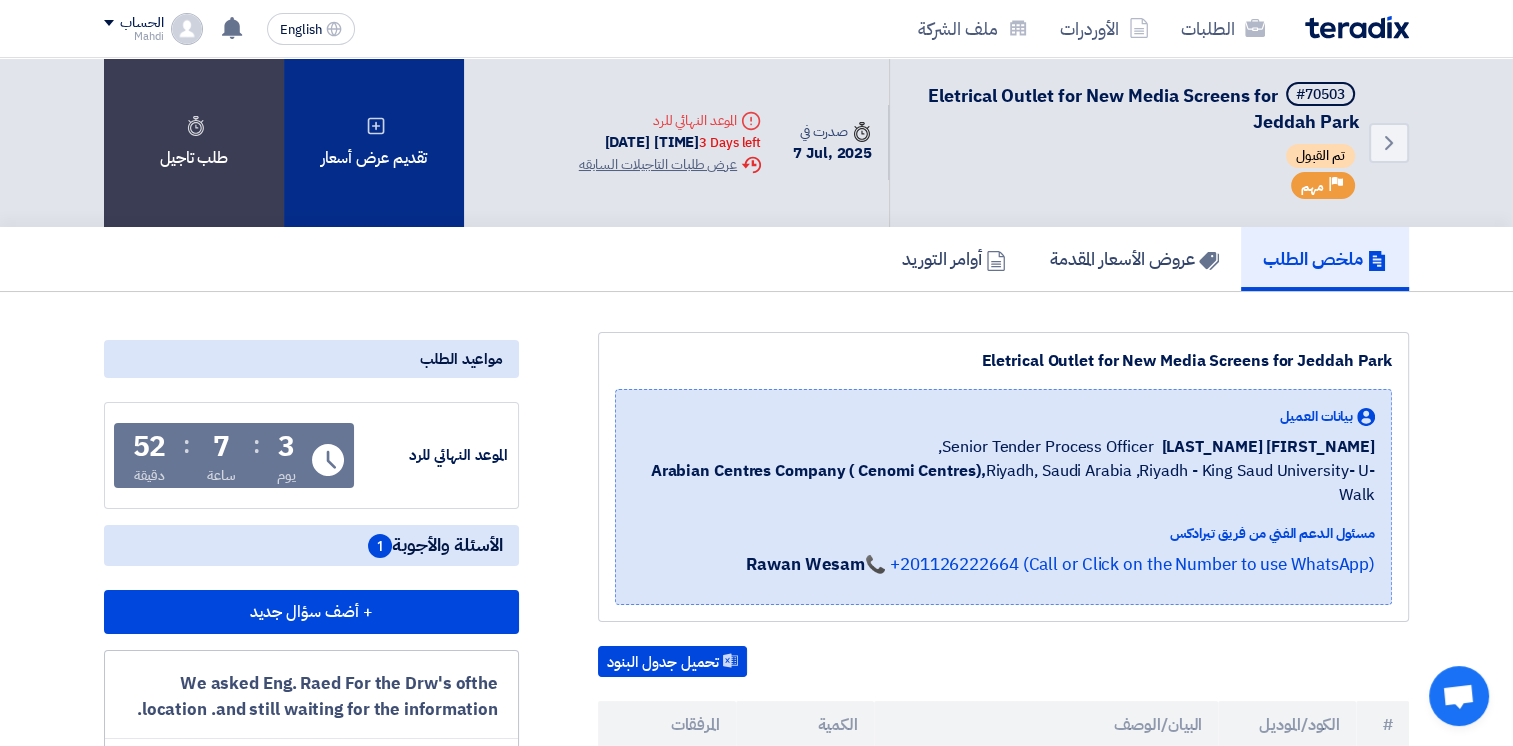 click on "تقديم عرض أسعار" 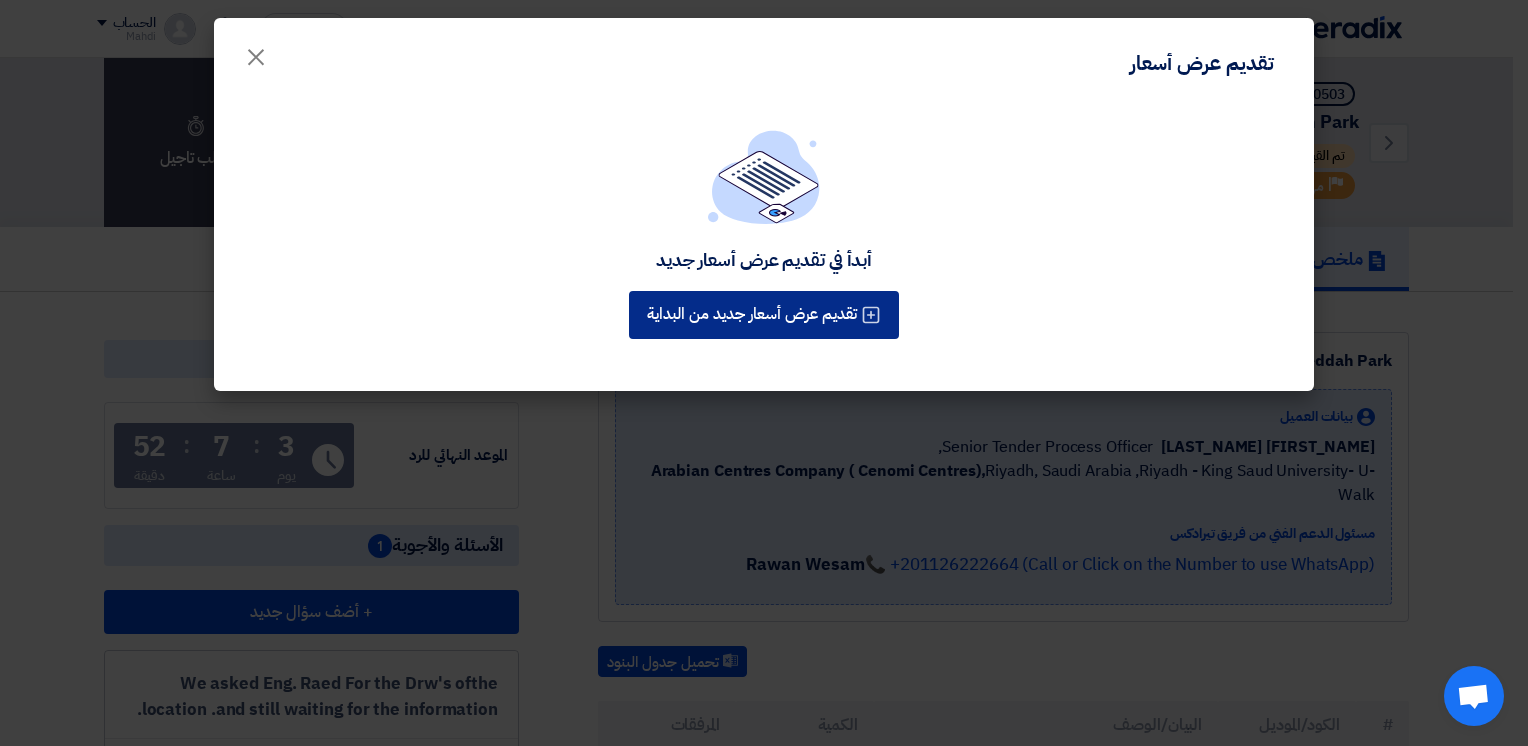 click on "تقديم عرض أسعار جديد من البداية" 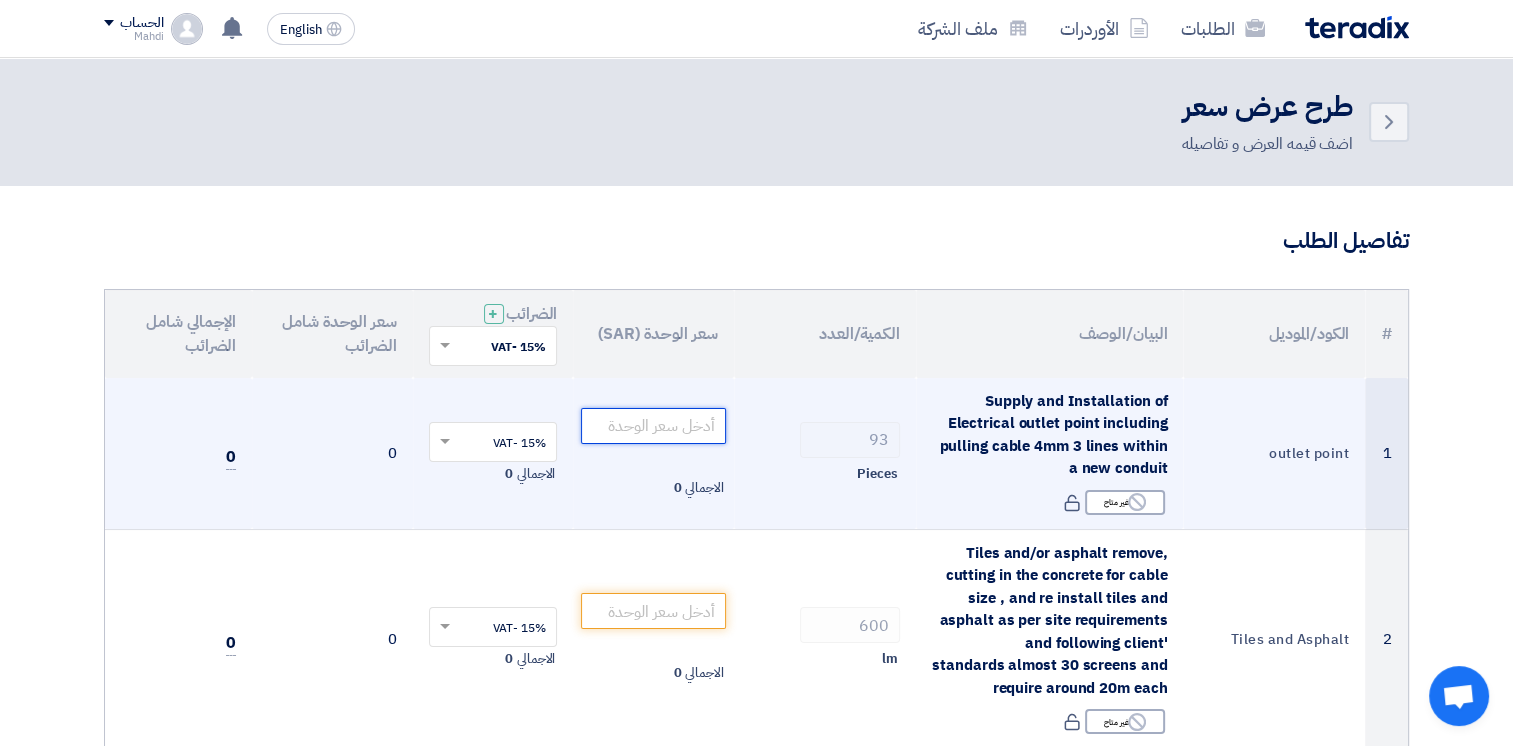 click 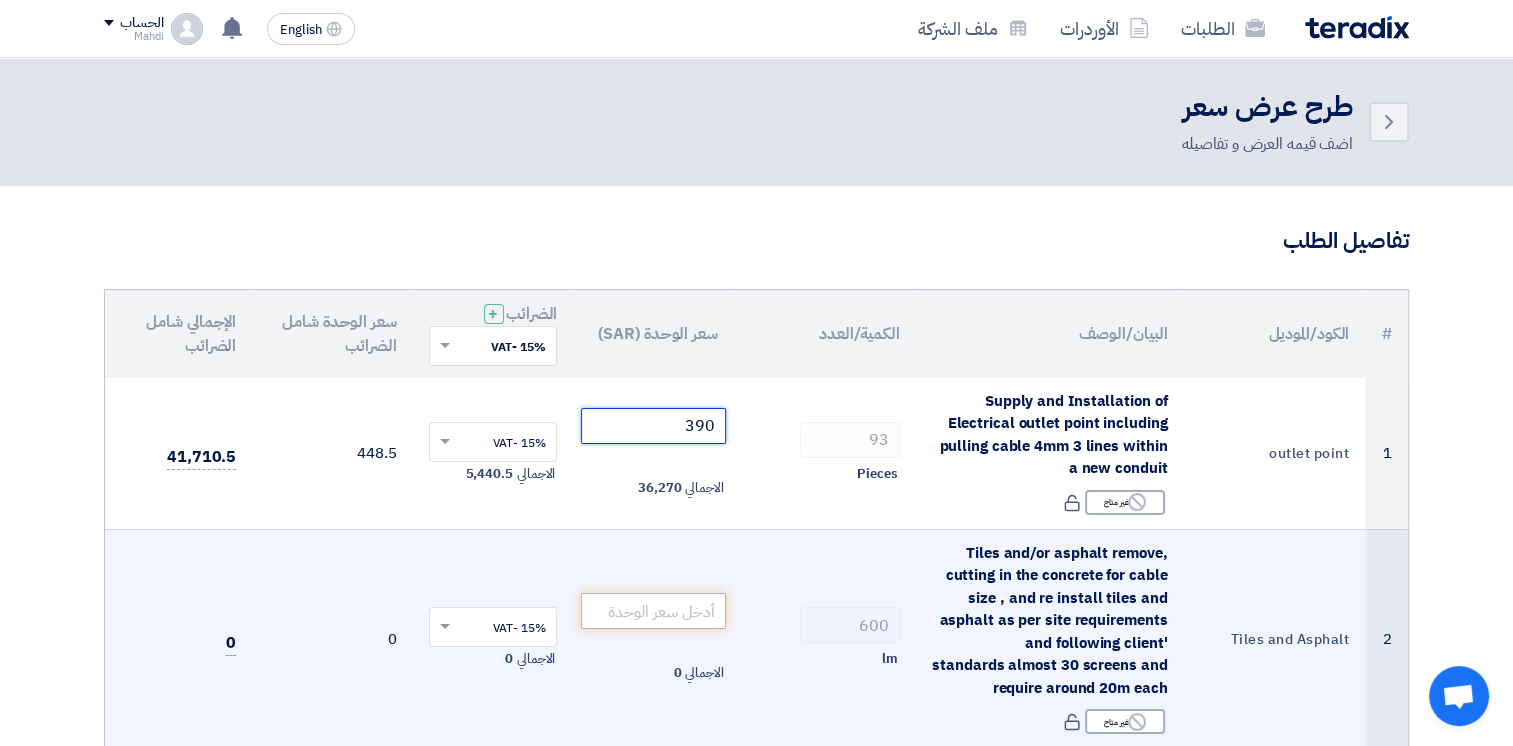 type on "390" 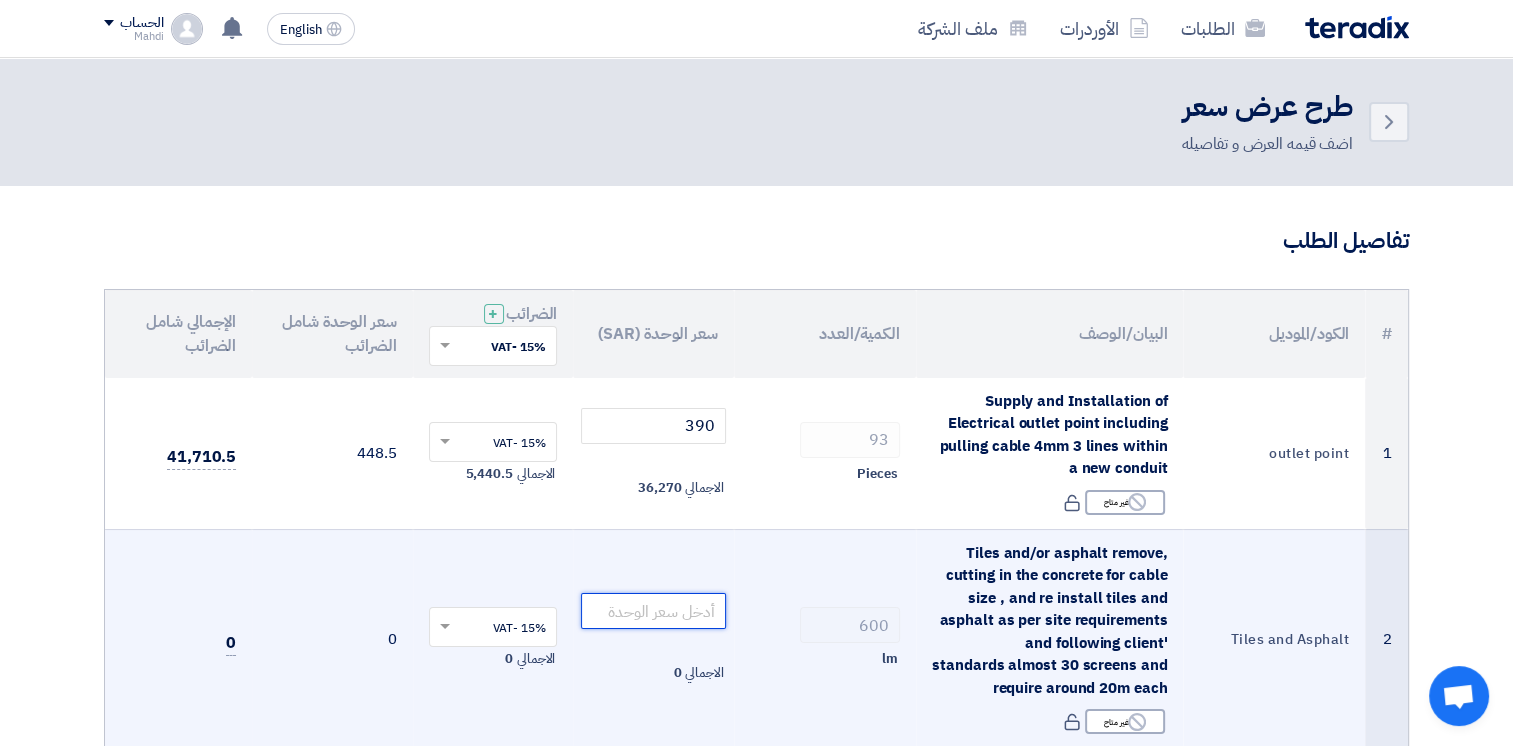 click 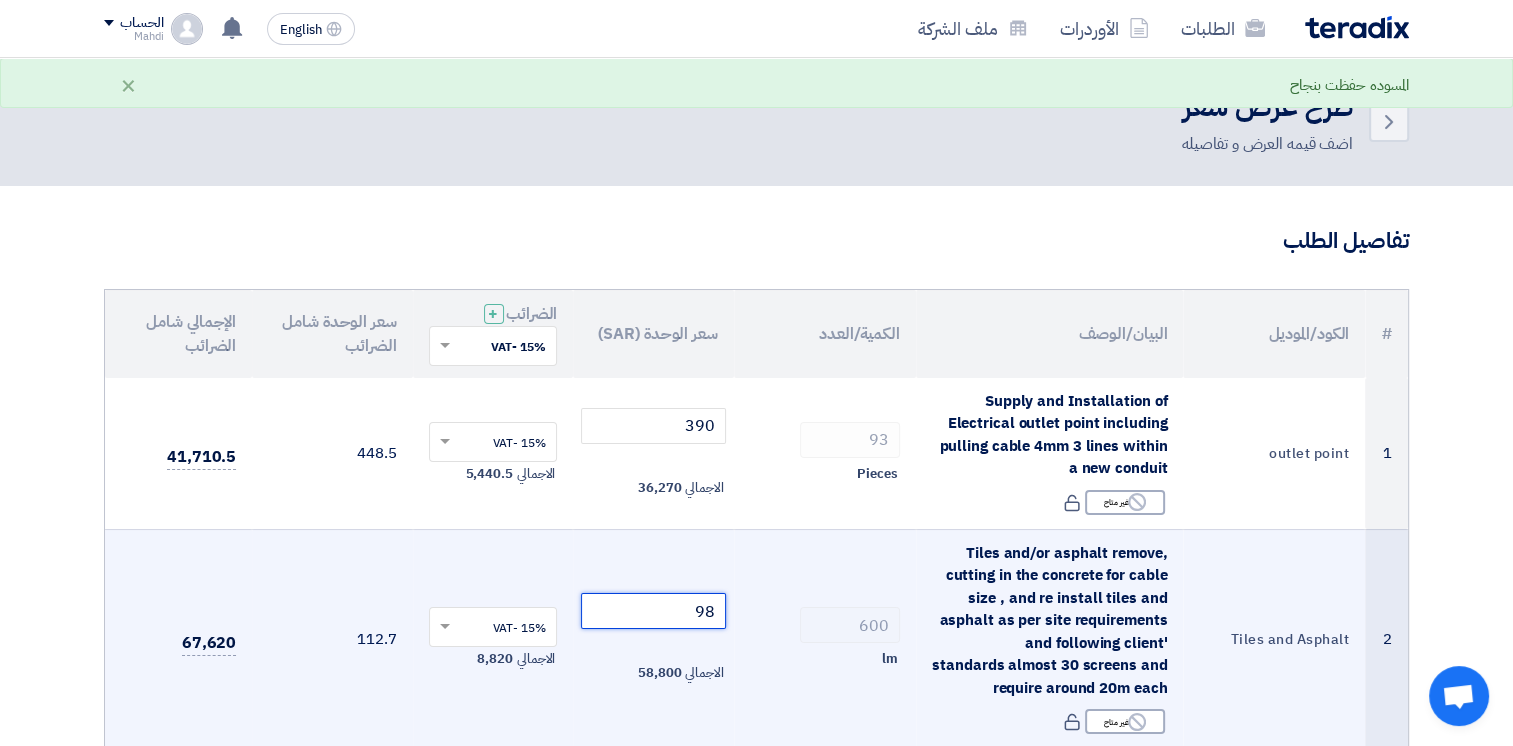 type on "98" 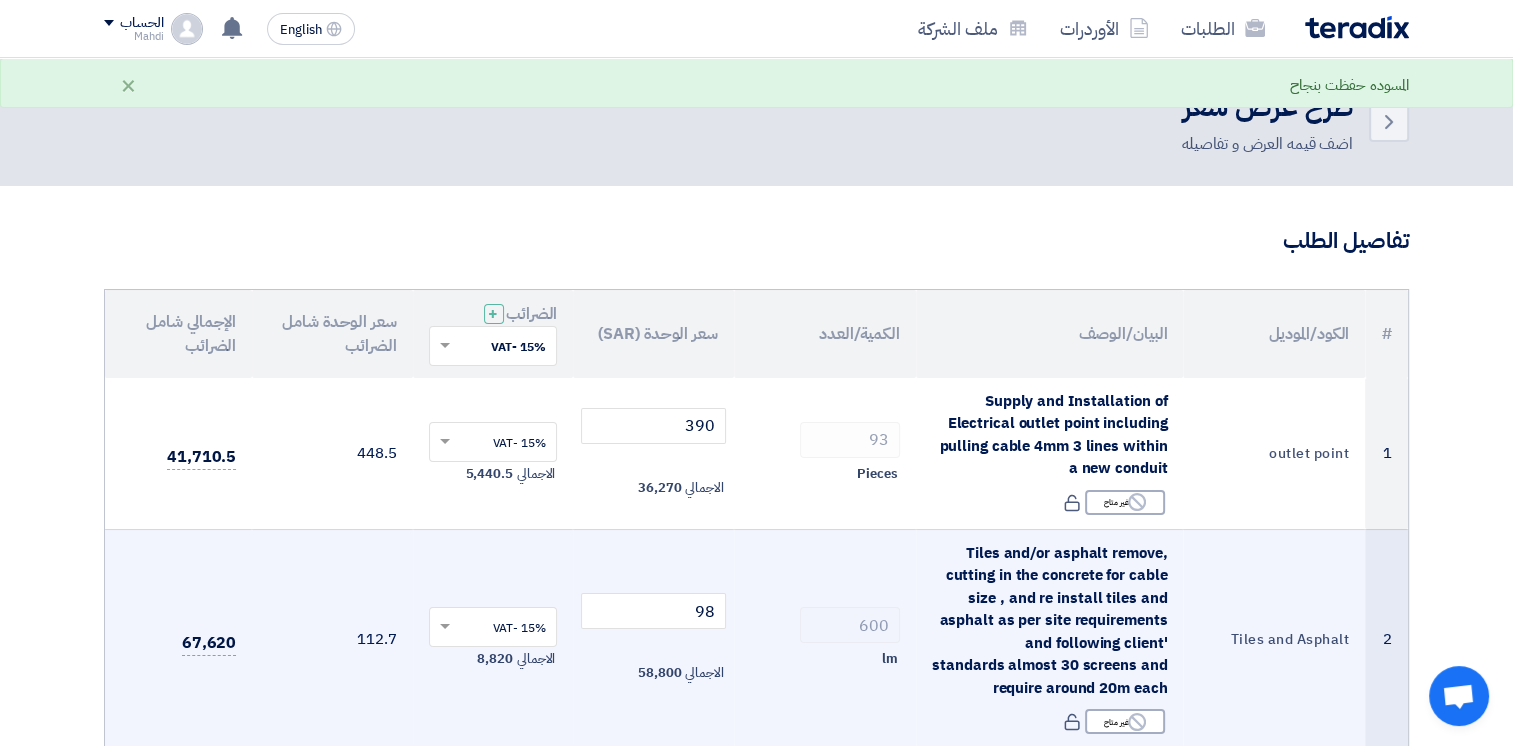 click on "600
lm" 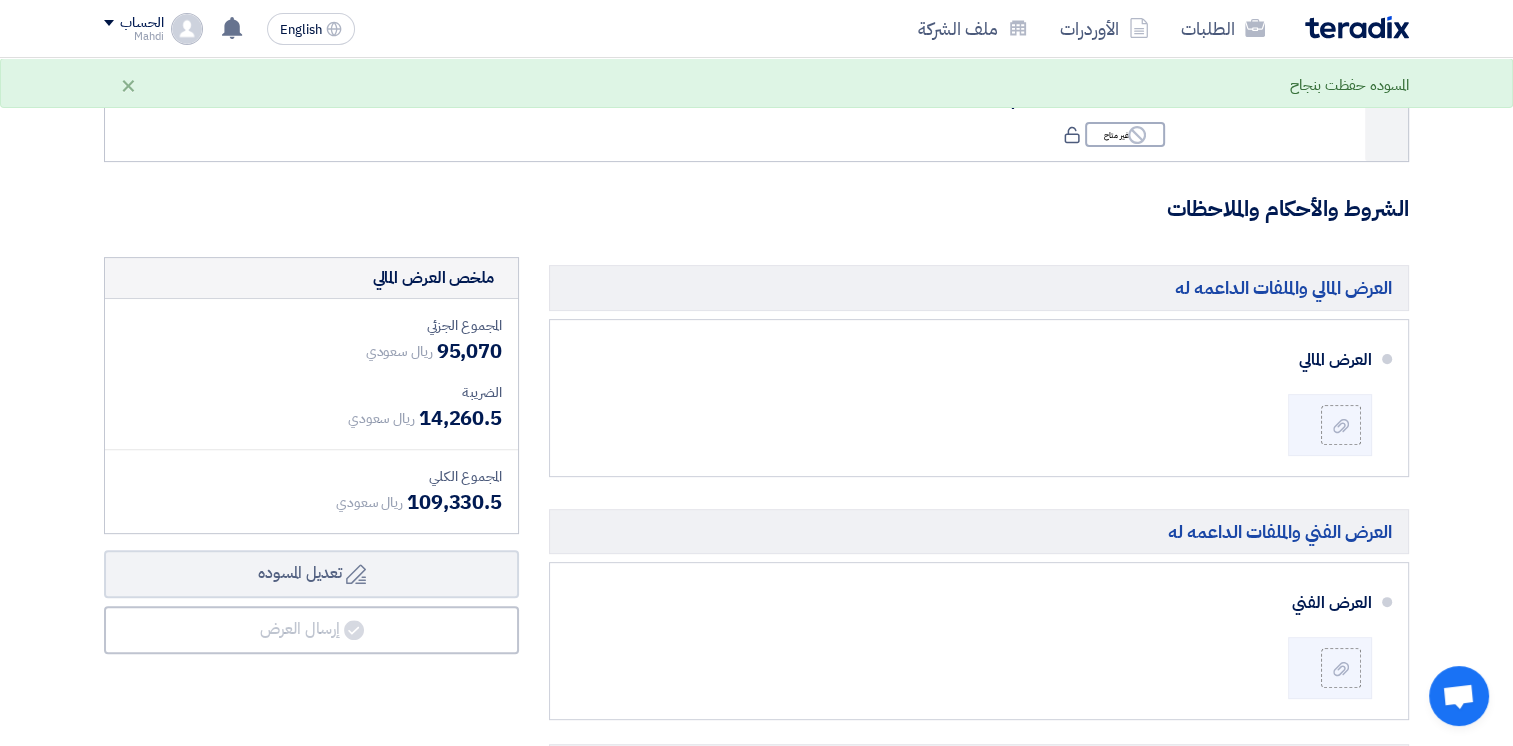 scroll, scrollTop: 589, scrollLeft: 0, axis: vertical 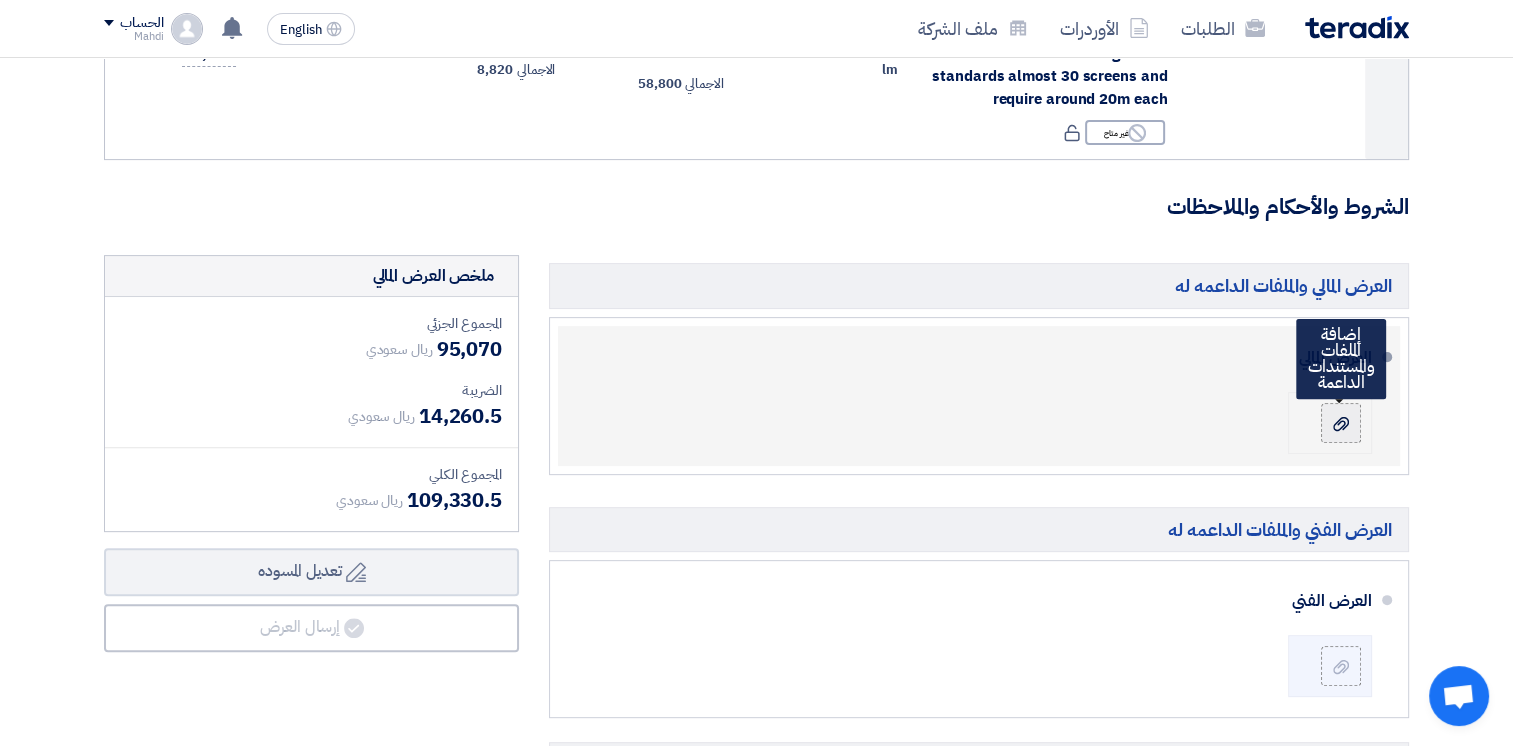 click 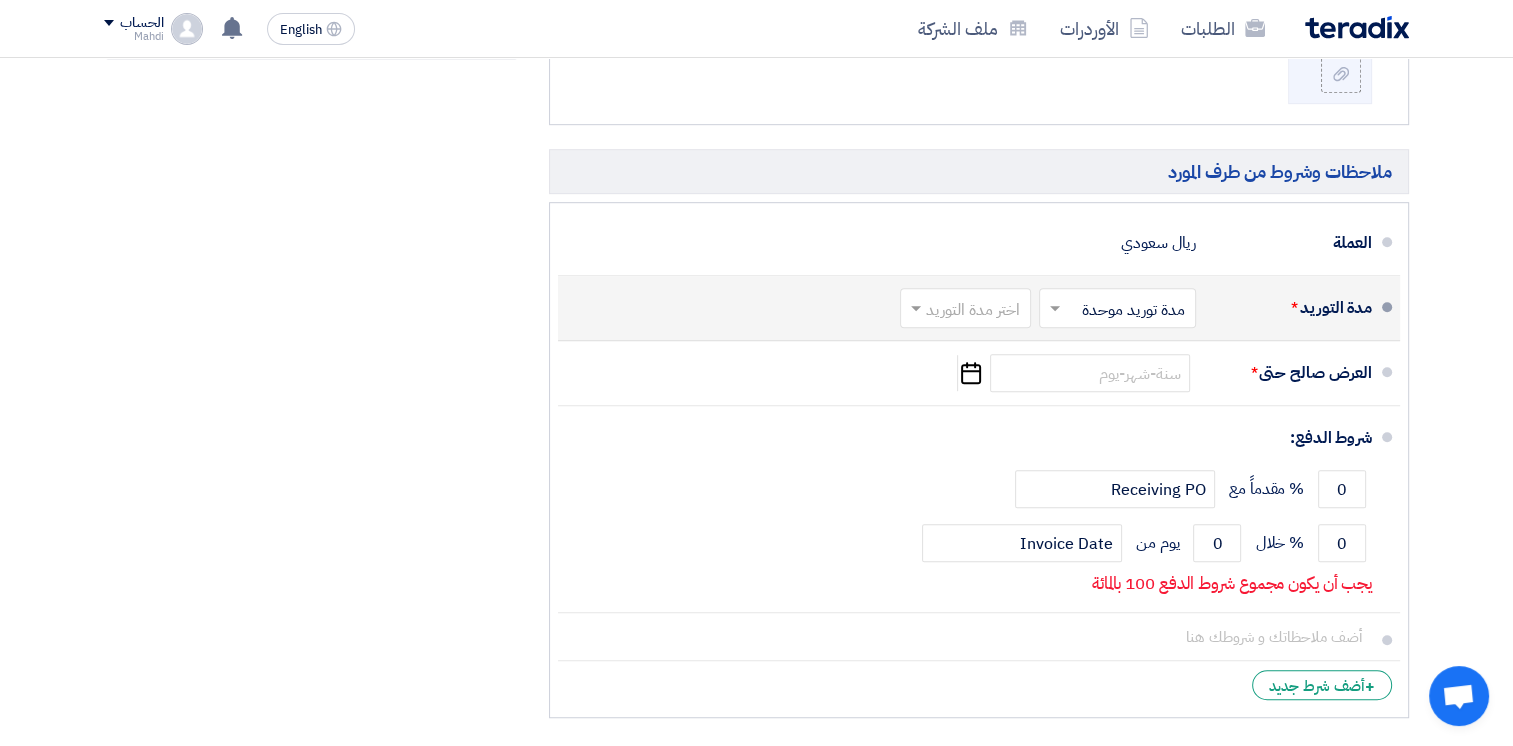 scroll, scrollTop: 682, scrollLeft: 0, axis: vertical 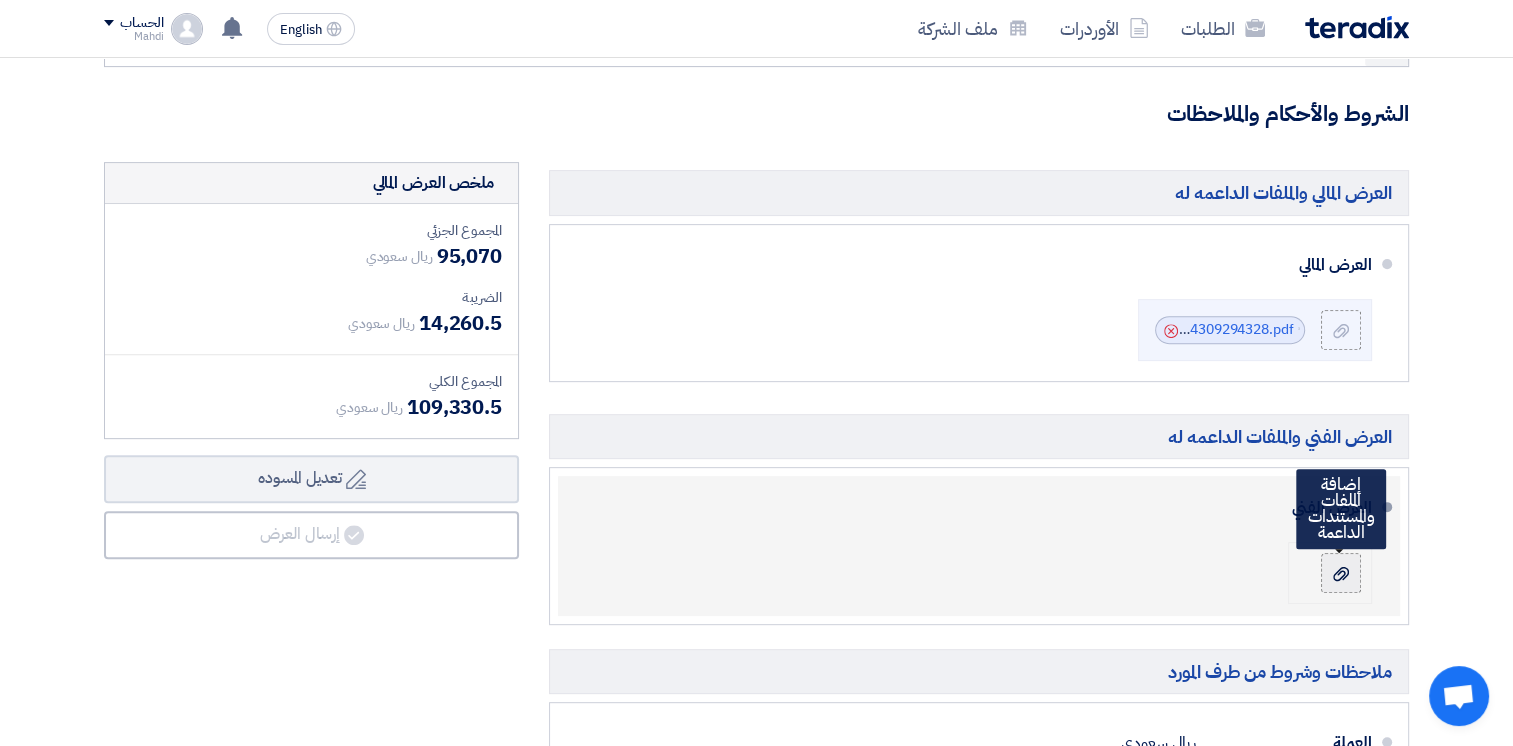click 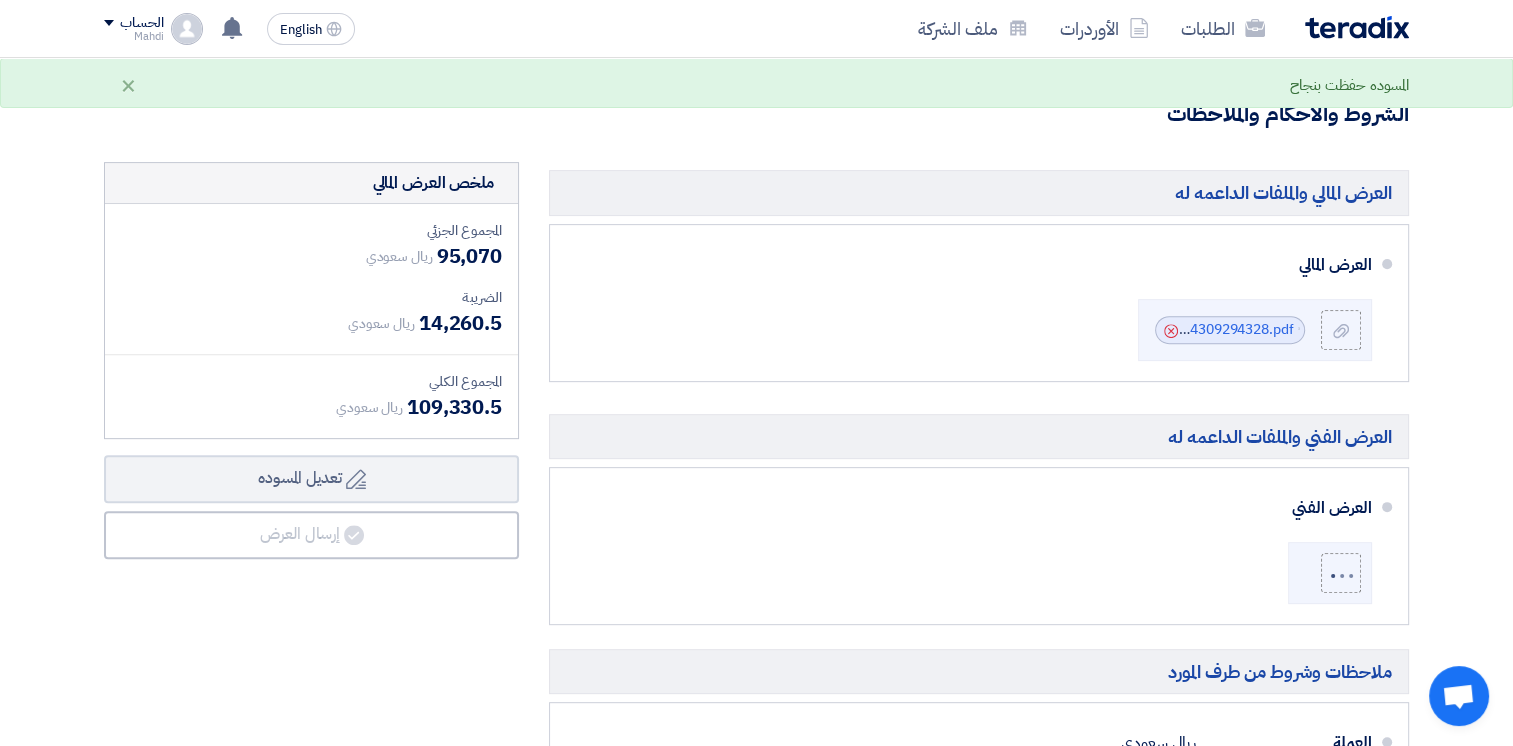 scroll, scrollTop: 1182, scrollLeft: 0, axis: vertical 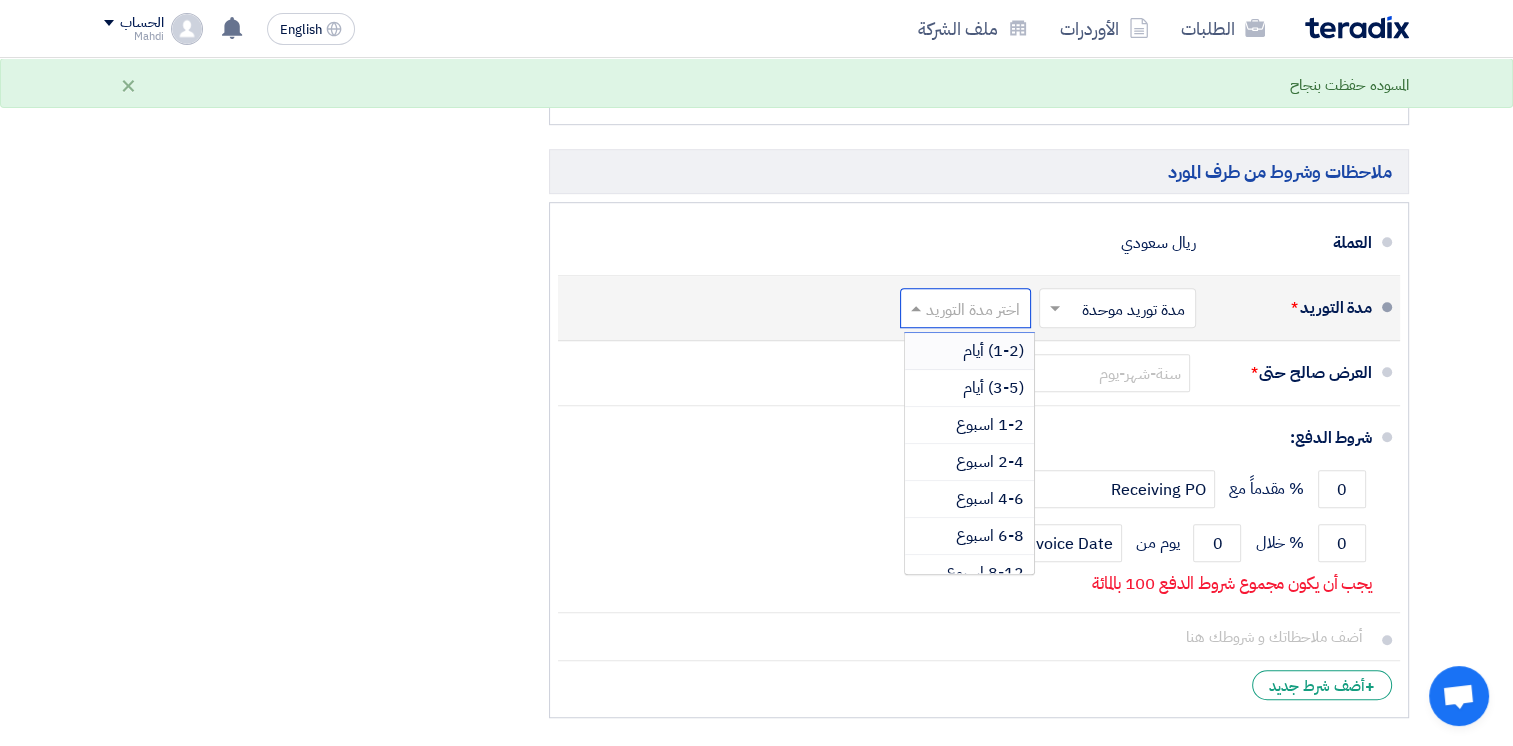 click 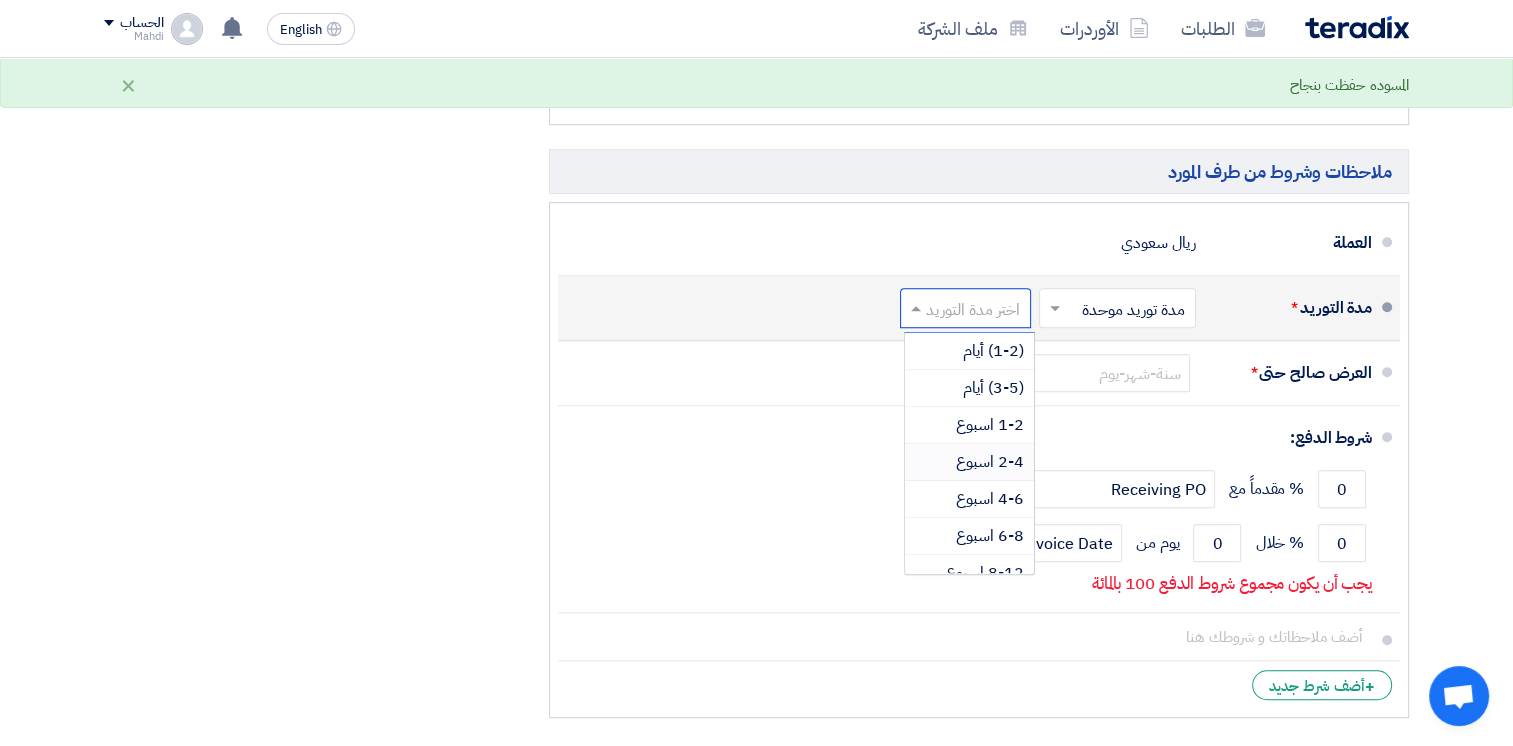 click on "2-4 اسبوع" at bounding box center (990, 462) 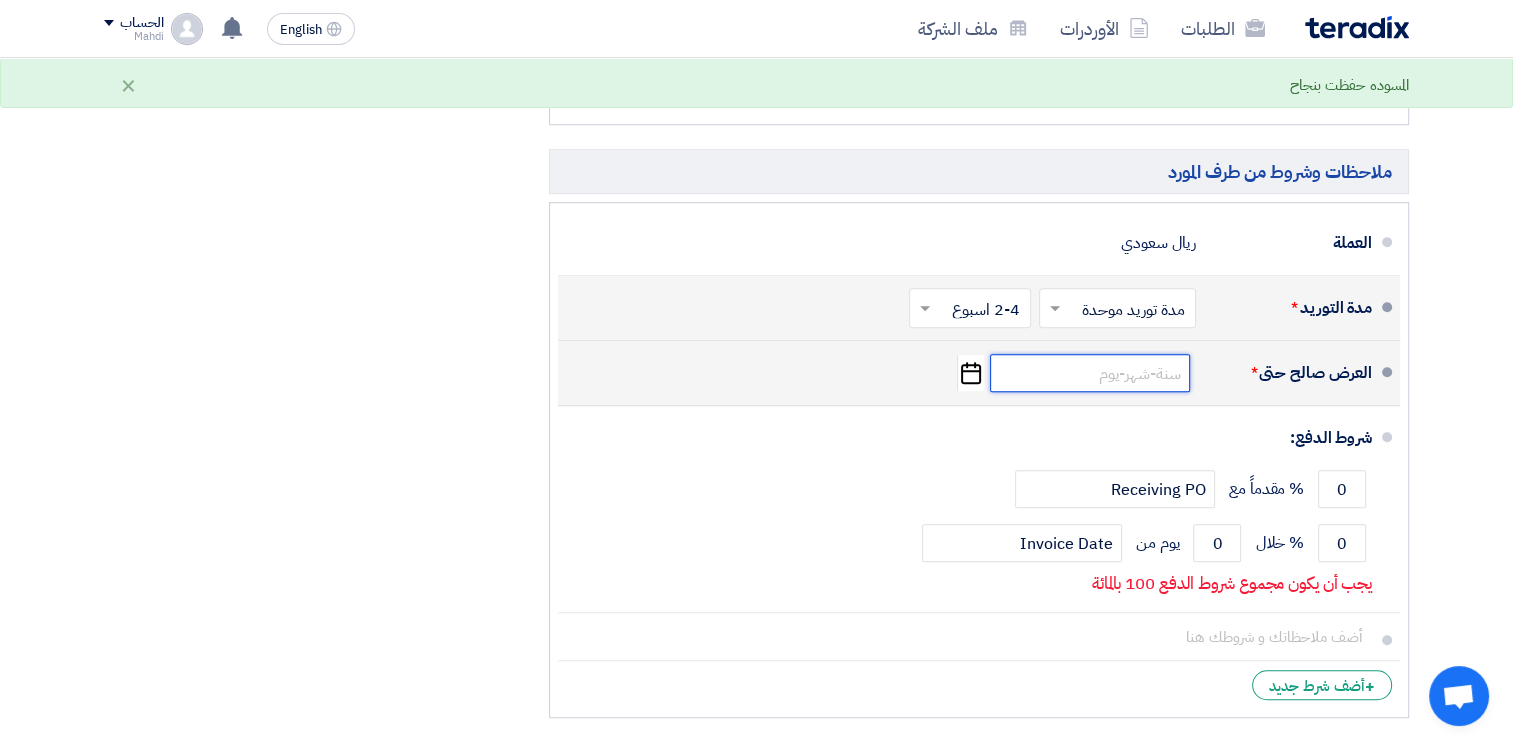 click 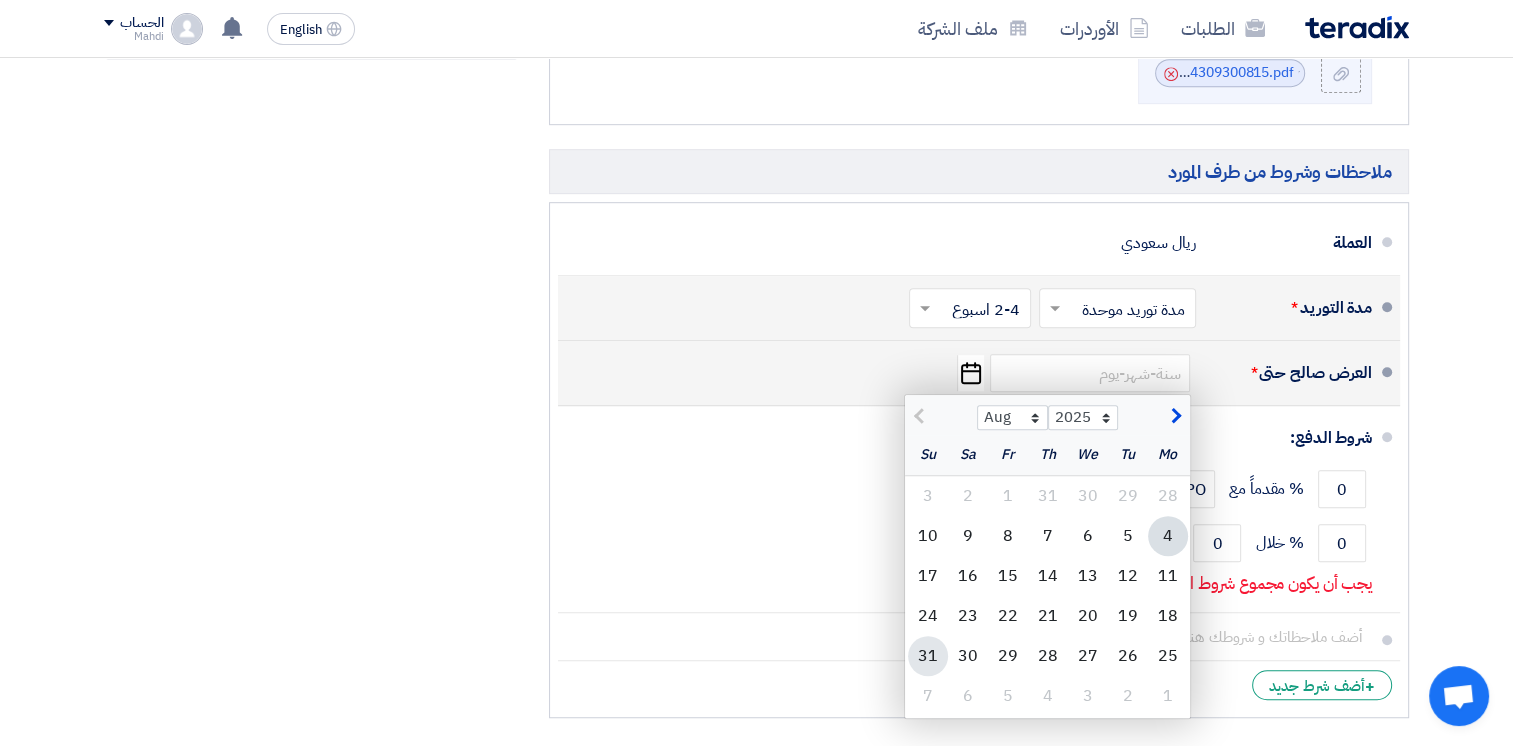 click on "31" 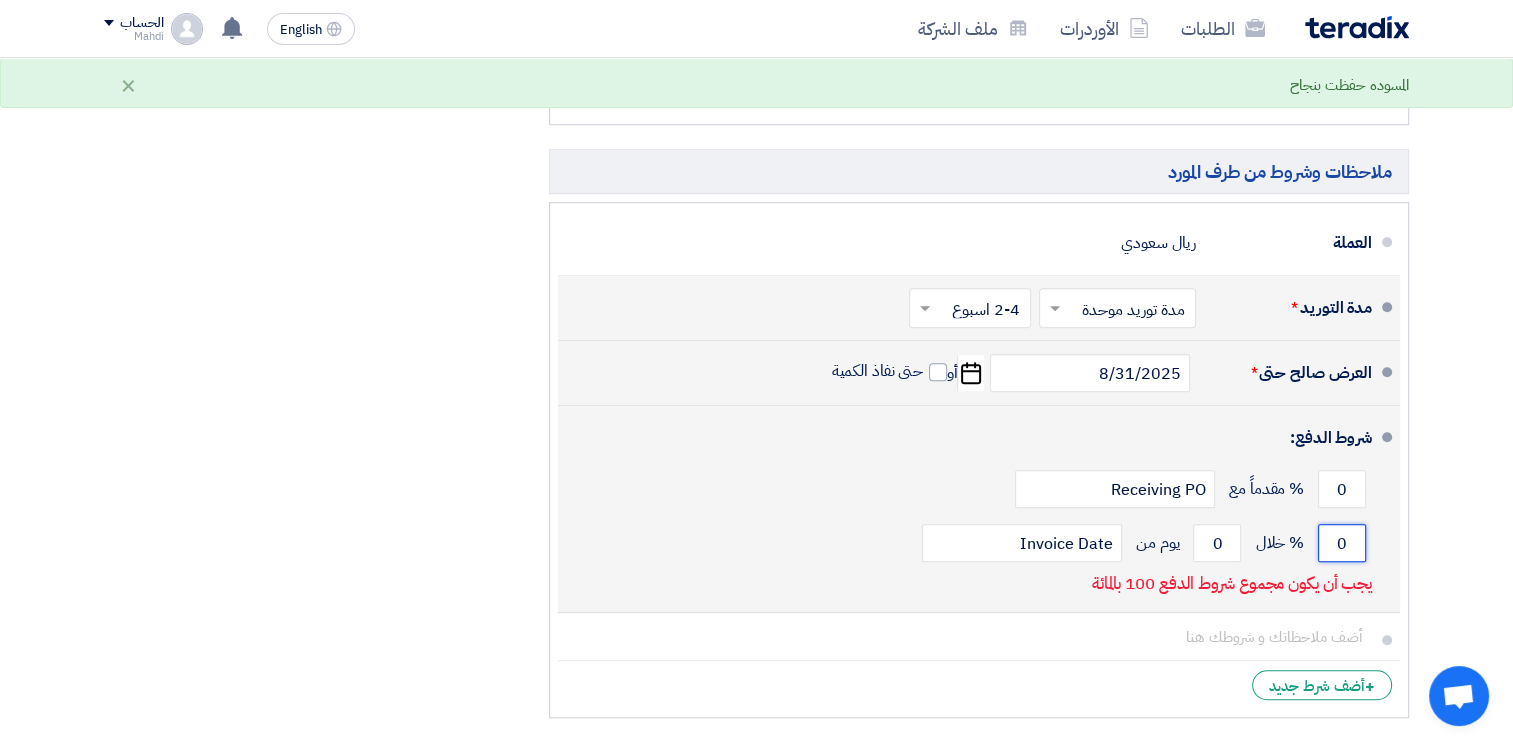 drag, startPoint x: 1337, startPoint y: 550, endPoint x: 1316, endPoint y: 549, distance: 21.023796 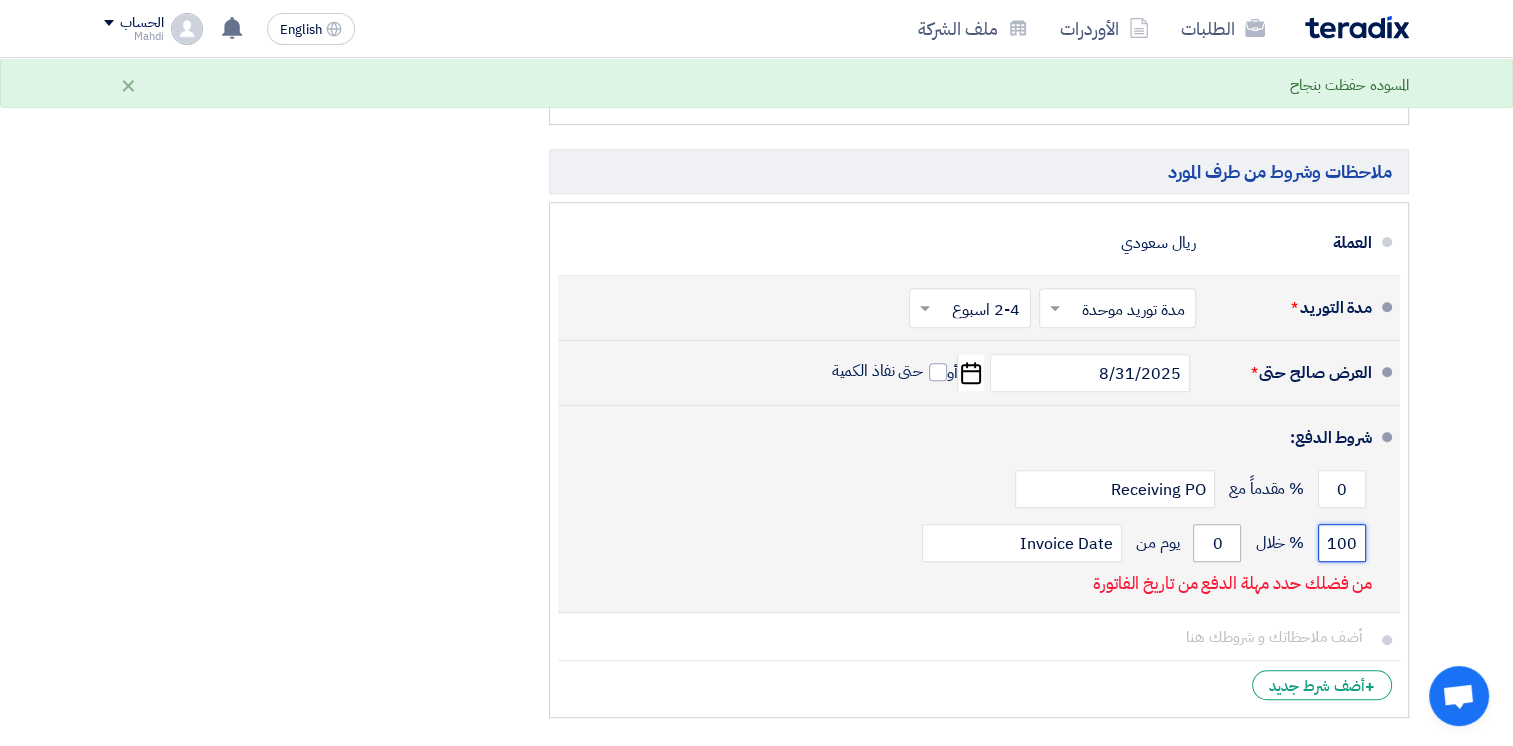type on "100" 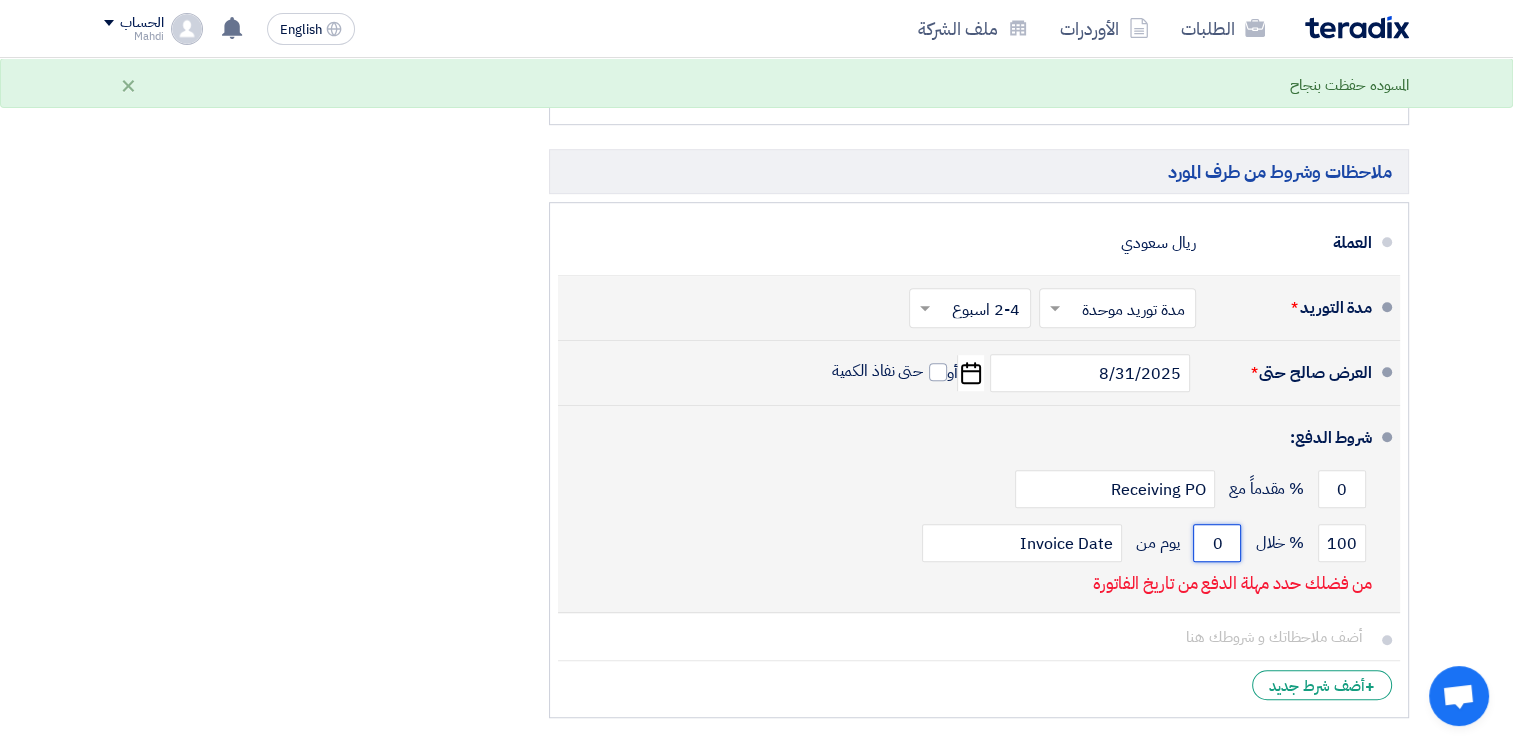 click on "0" 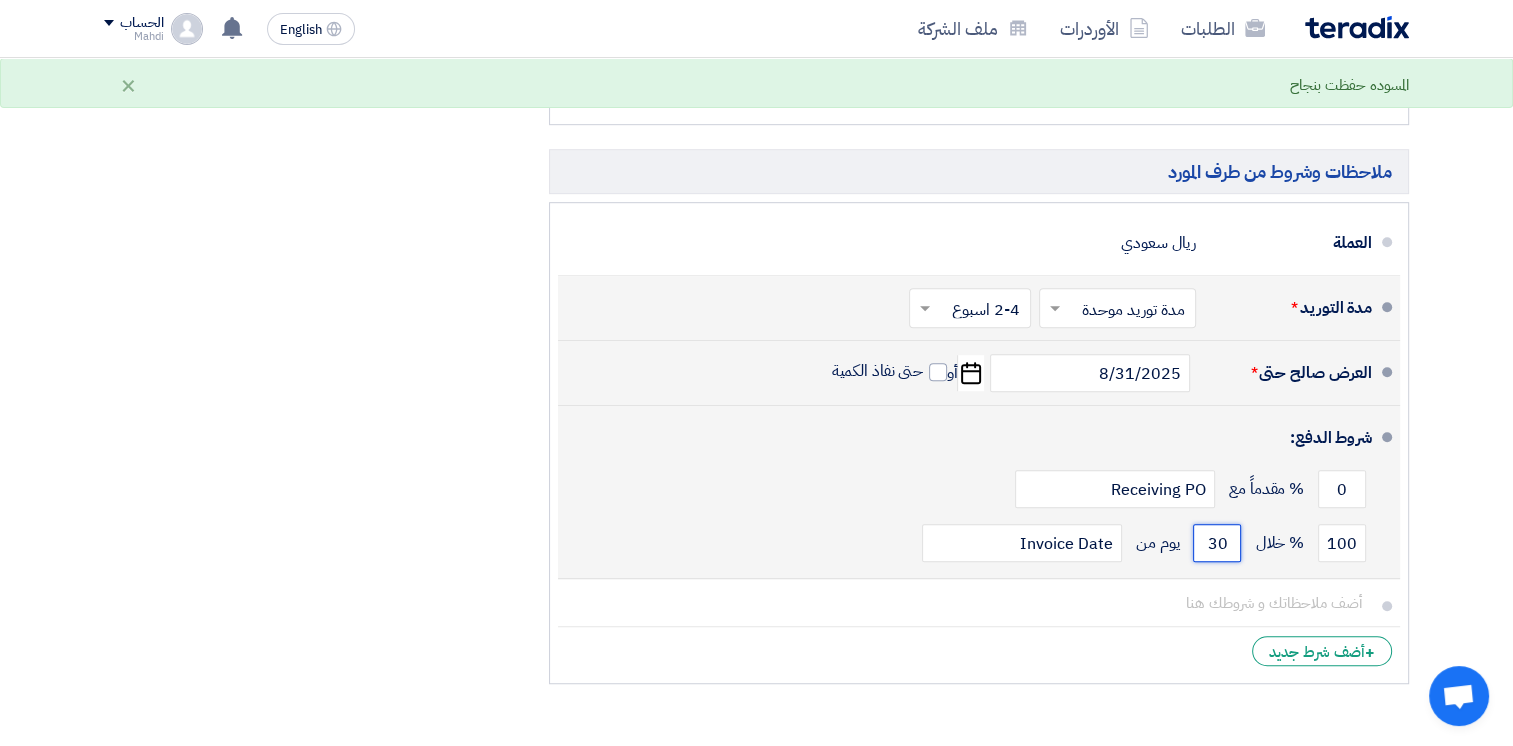 type on "30" 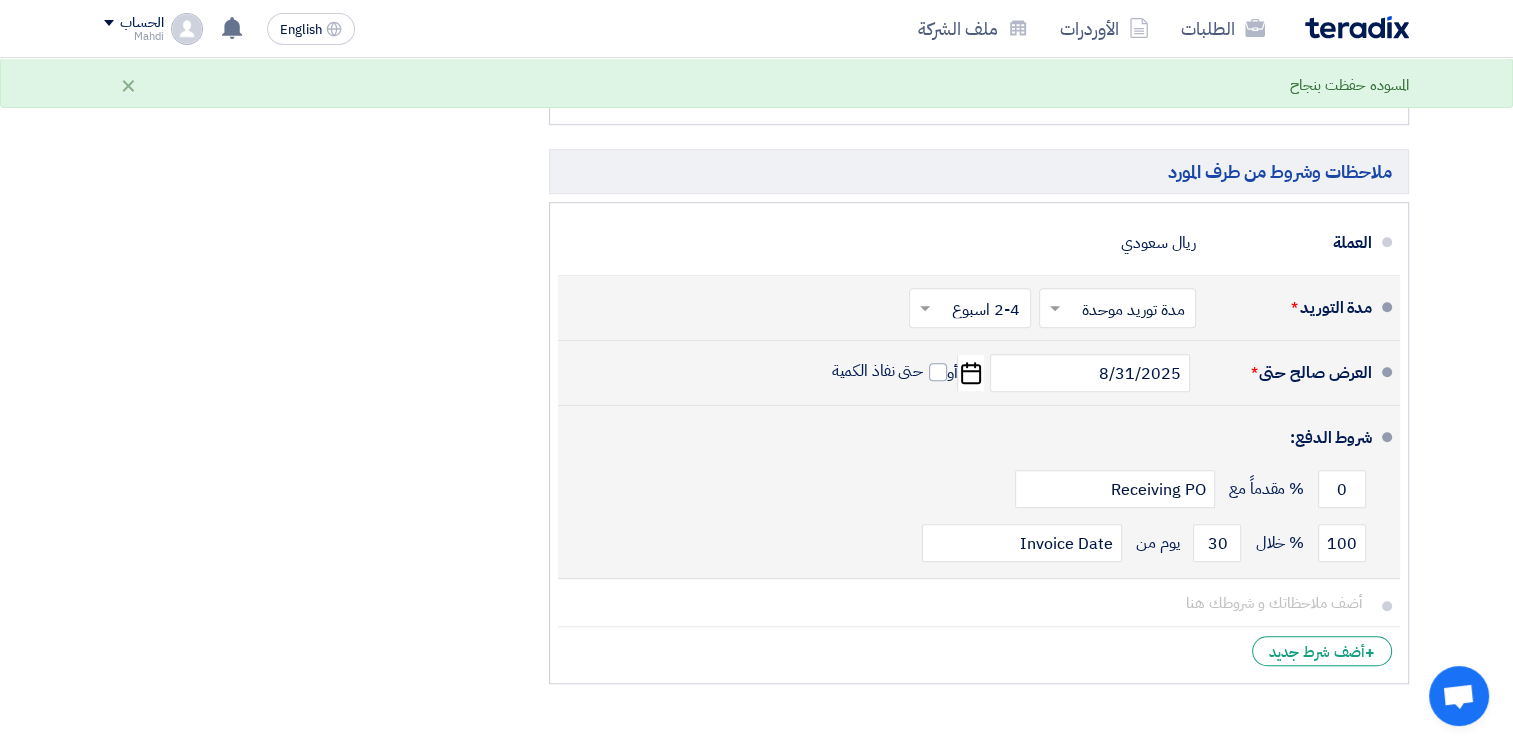 click on "100
% خلال
30
يوم من
Invoice Date" 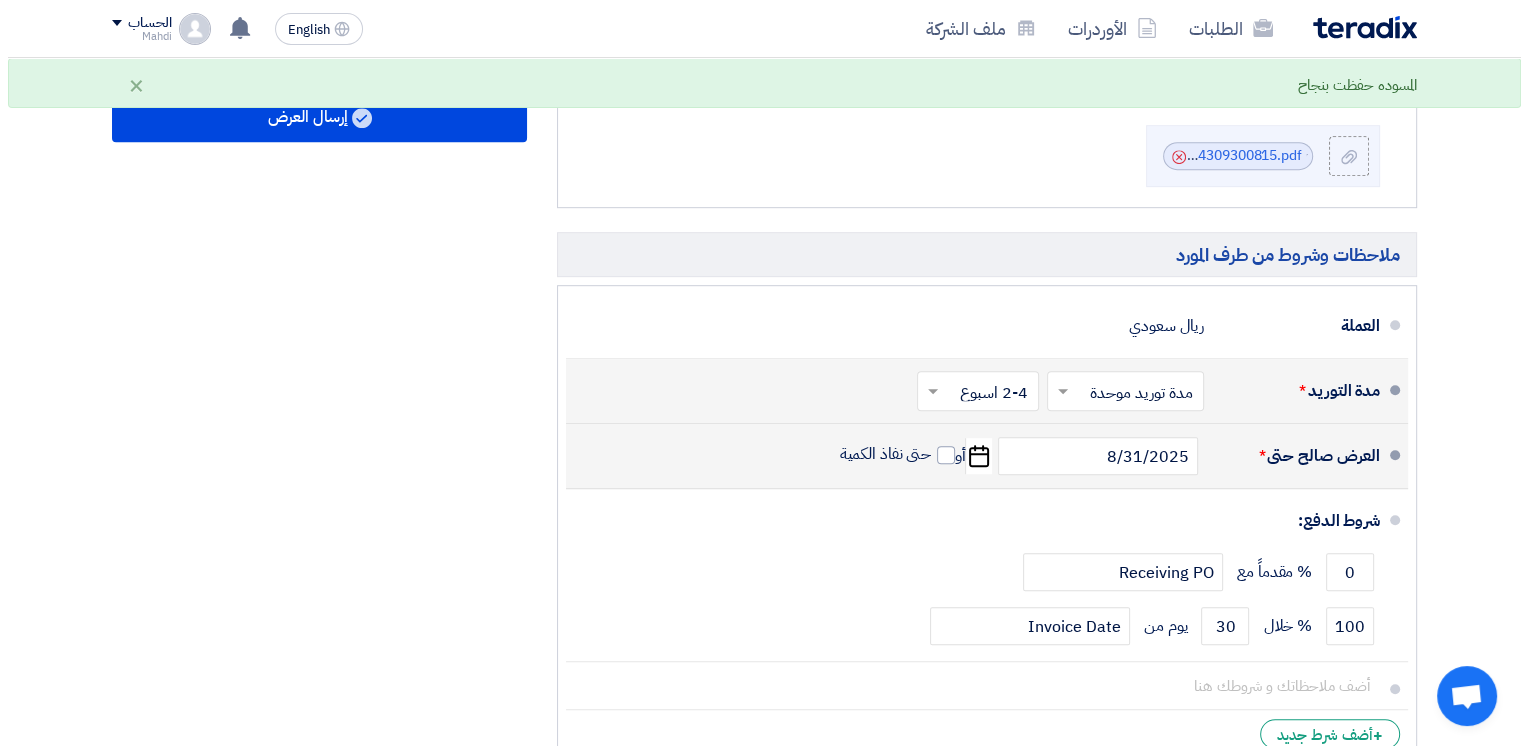 scroll, scrollTop: 648, scrollLeft: 0, axis: vertical 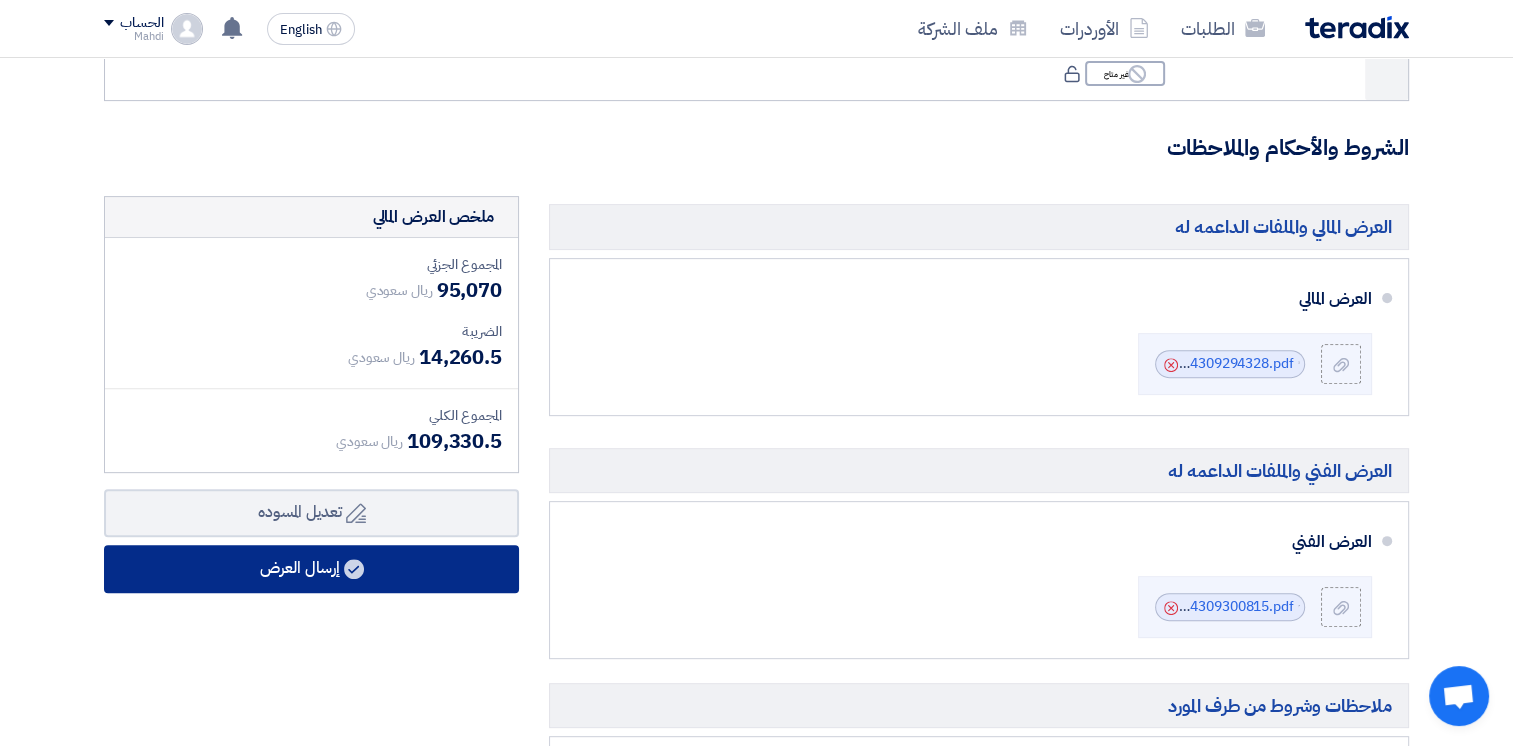 click 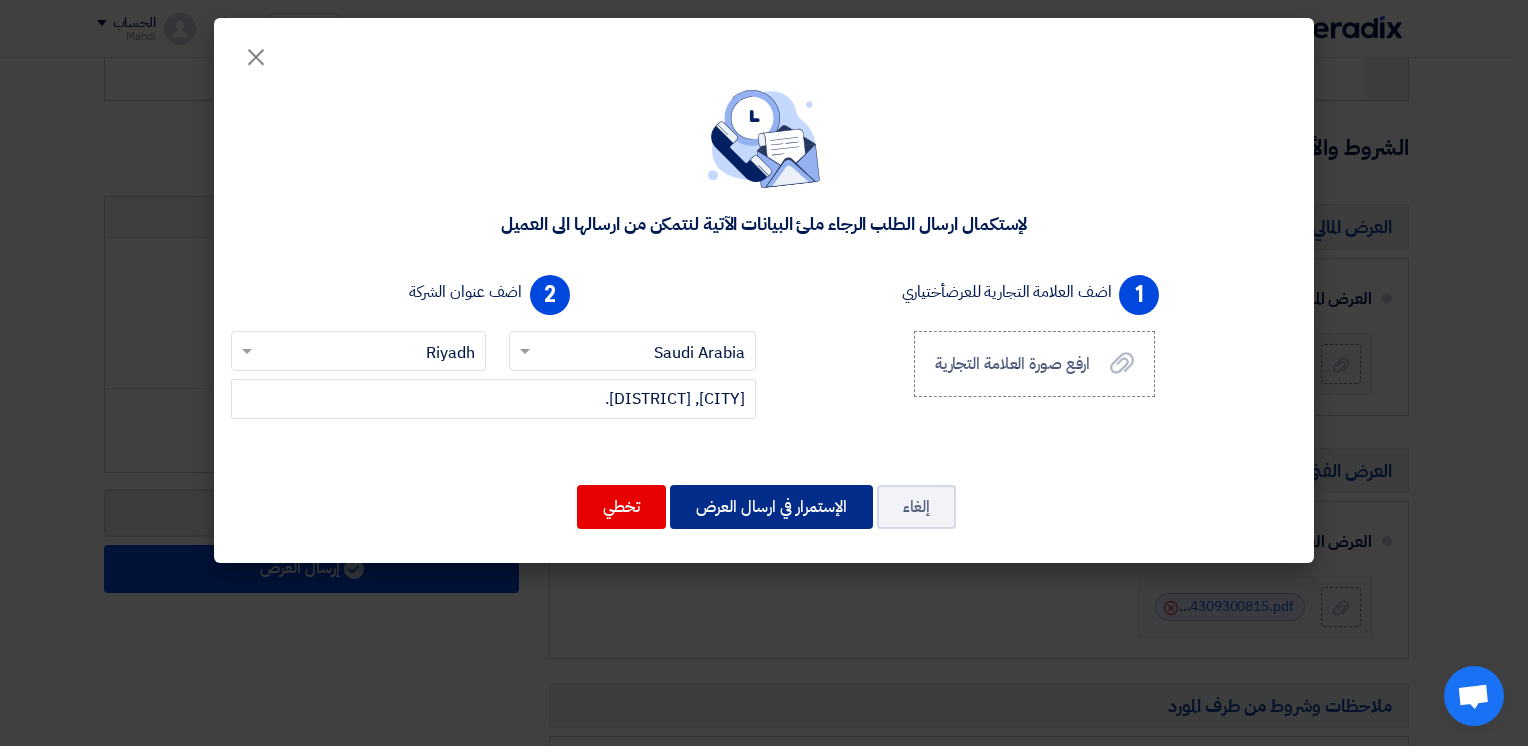 click on "الإستمرار في ارسال العرض" 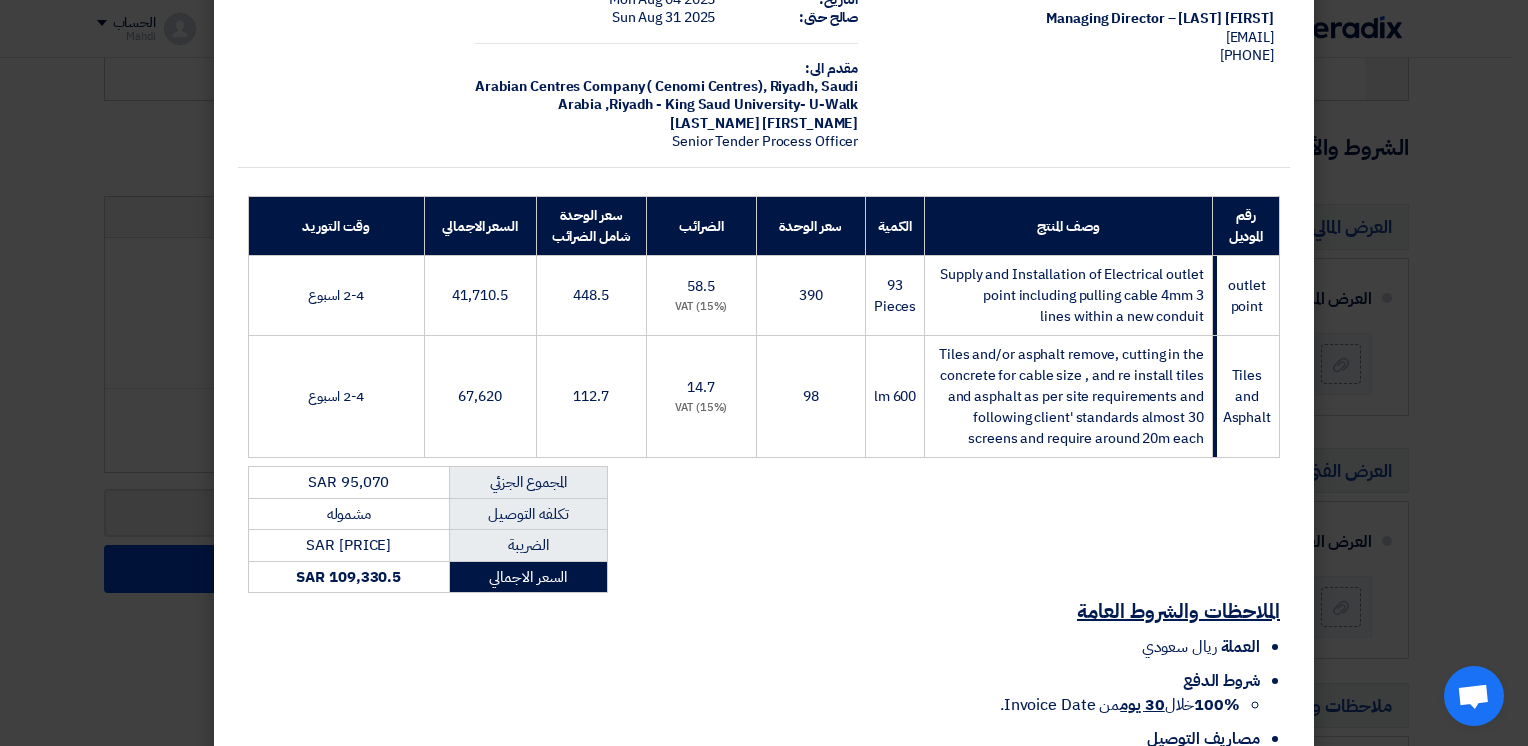 scroll, scrollTop: 624, scrollLeft: 0, axis: vertical 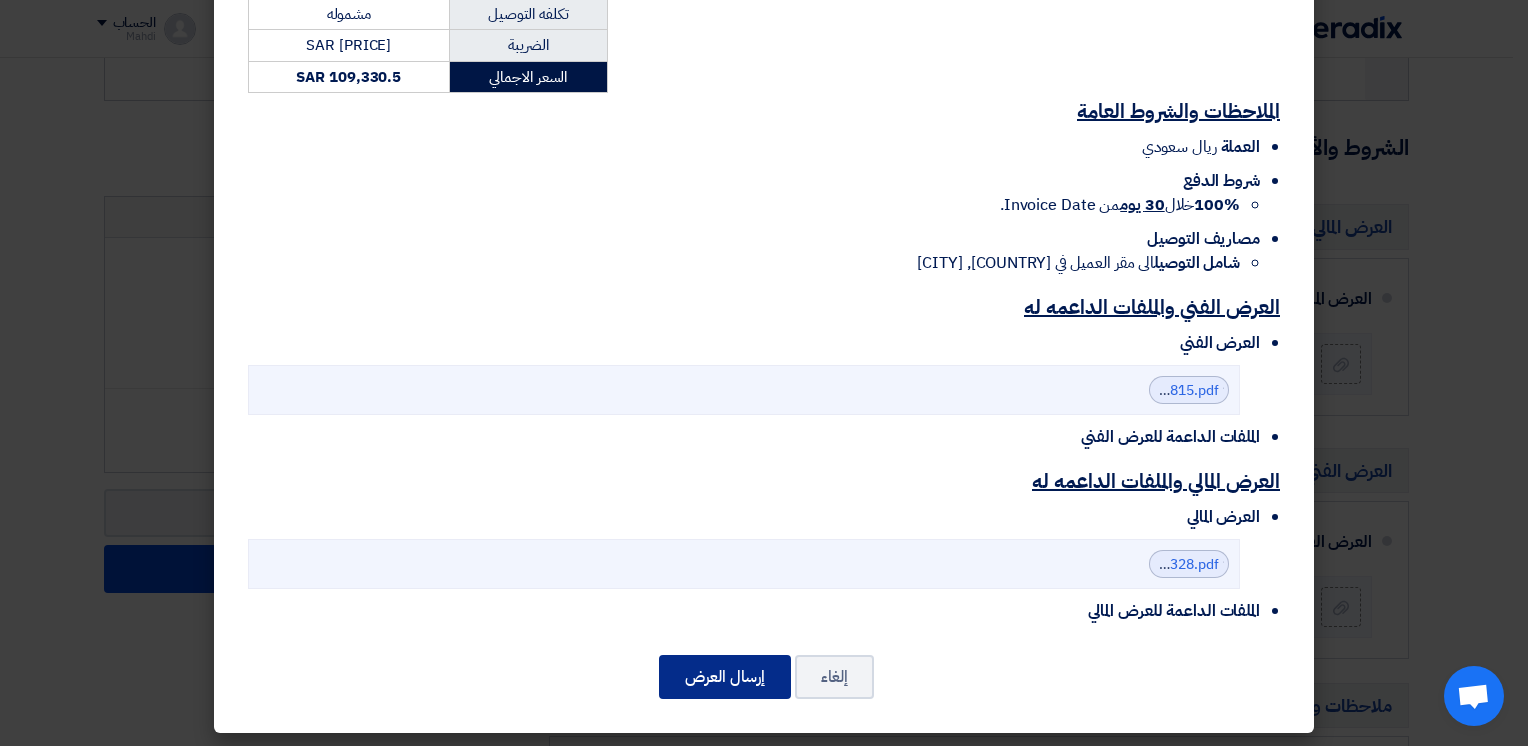 click on "إرسال العرض" 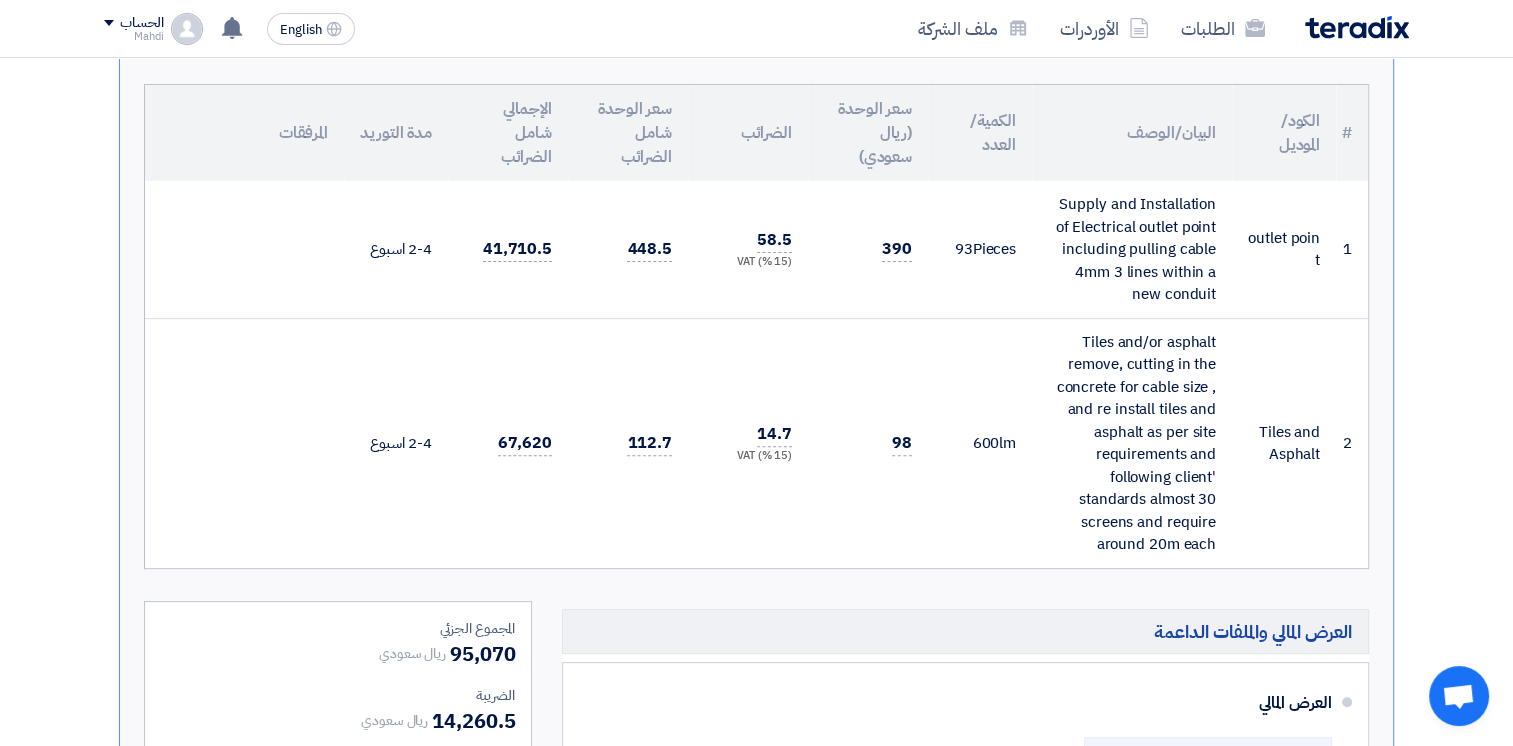 scroll, scrollTop: 0, scrollLeft: 0, axis: both 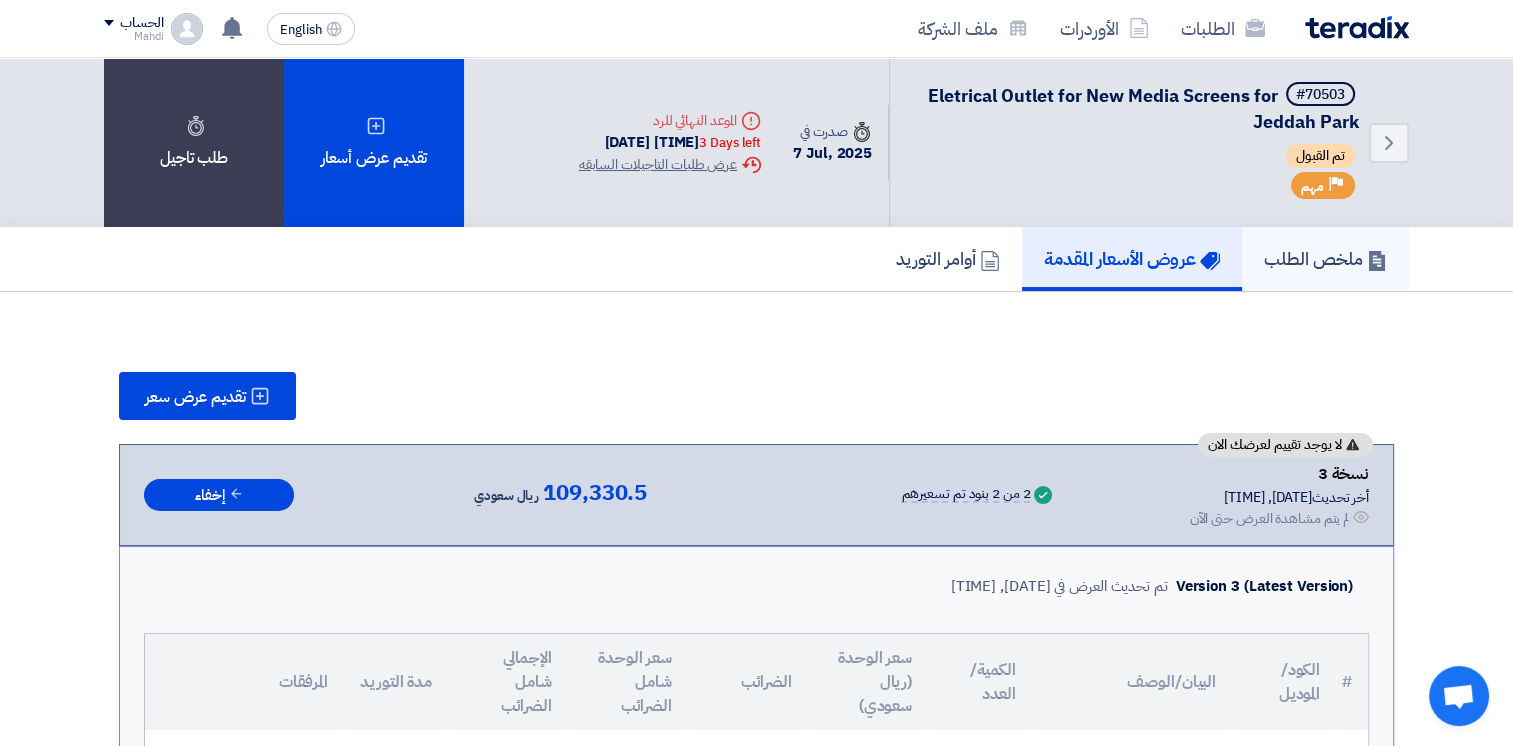 click on "ملخص الطلب" 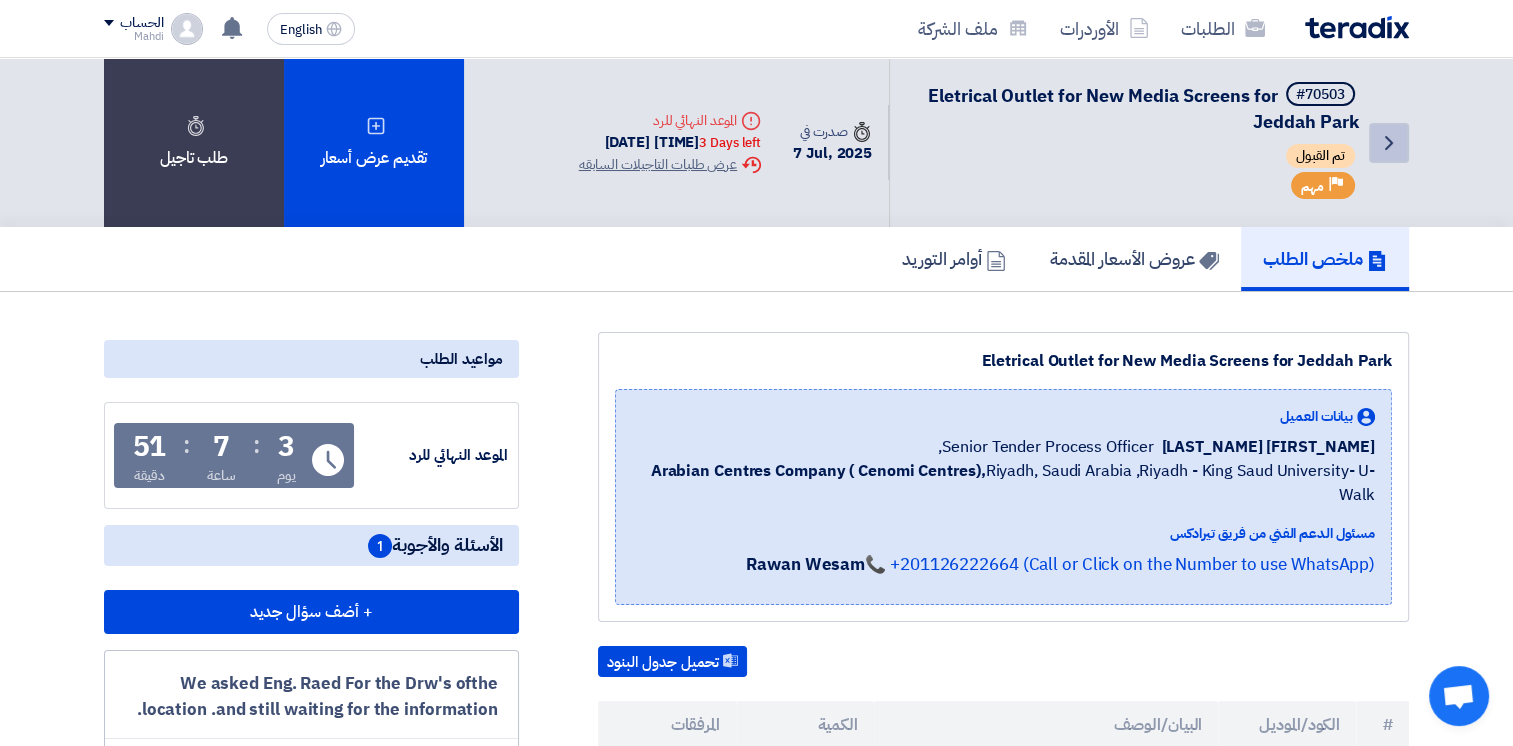 click on "Back" 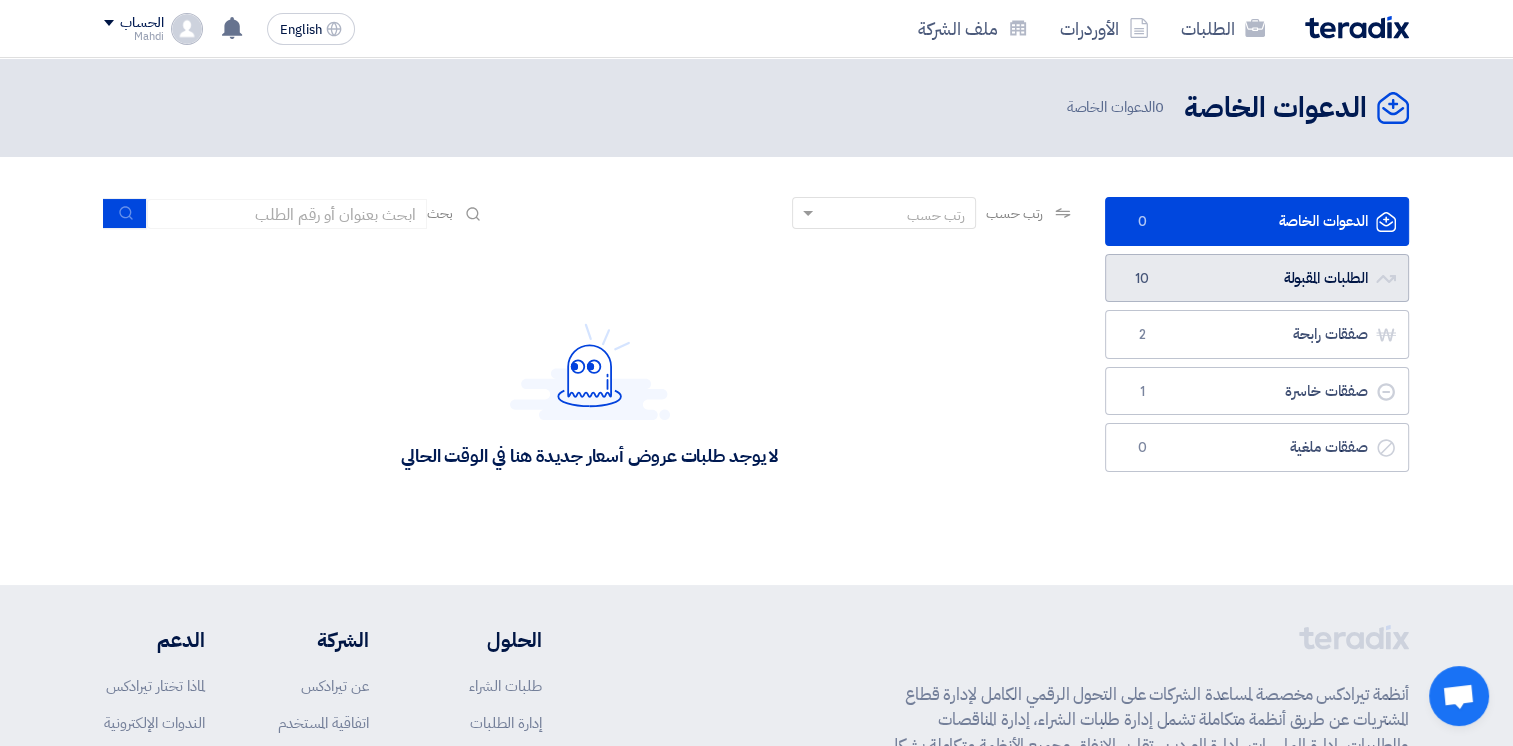 click on "الطلبات المقبولة
الطلبات المقبولة
10" 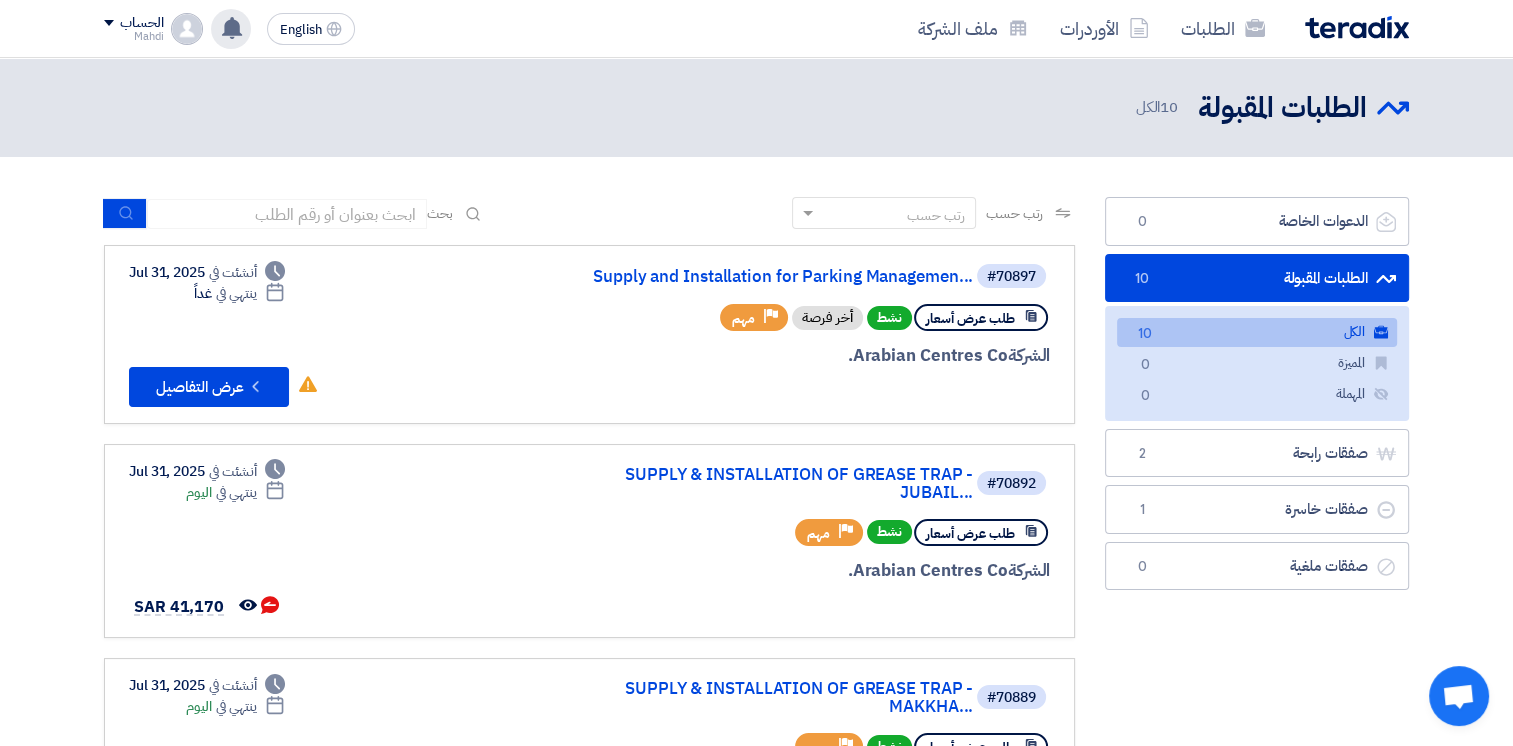 click 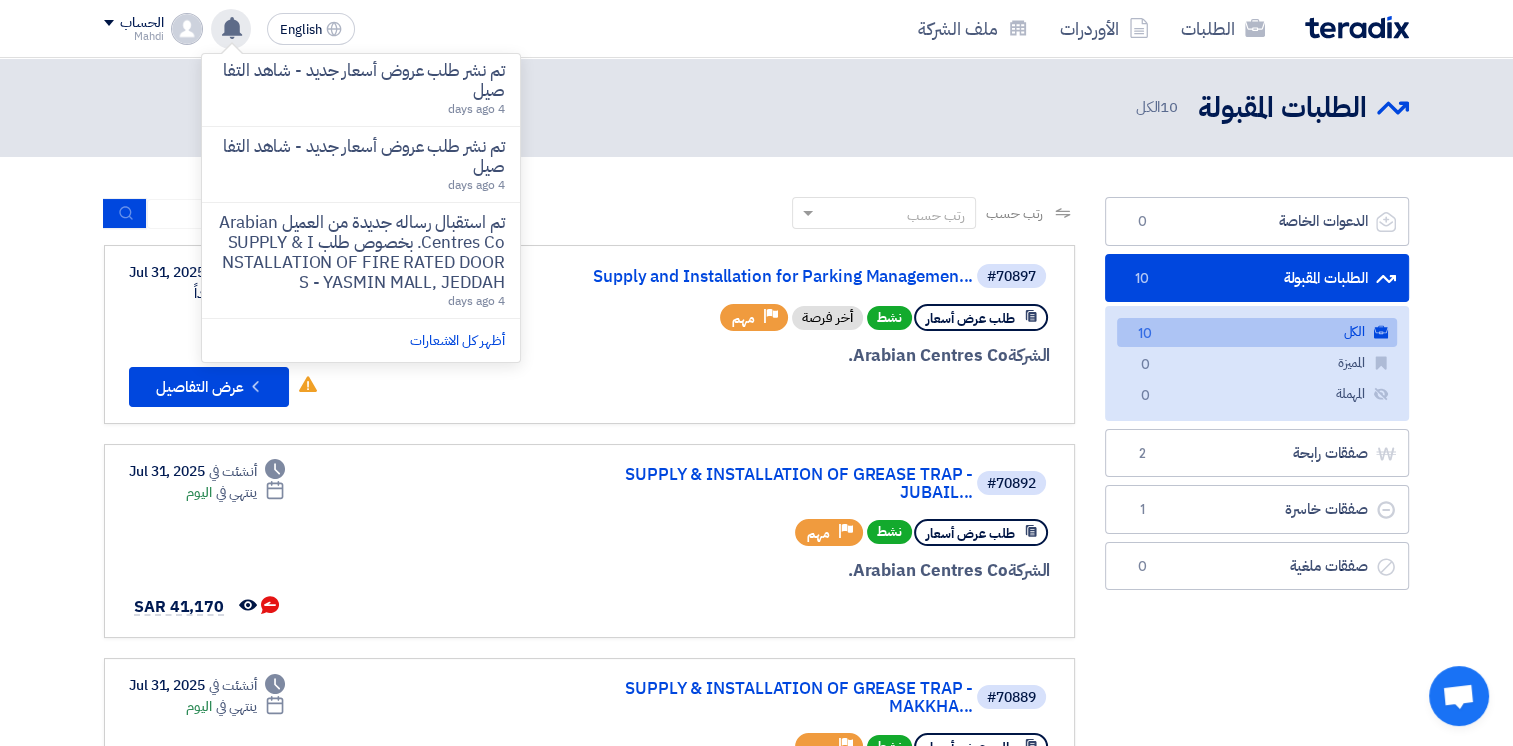 scroll, scrollTop: 730, scrollLeft: 0, axis: vertical 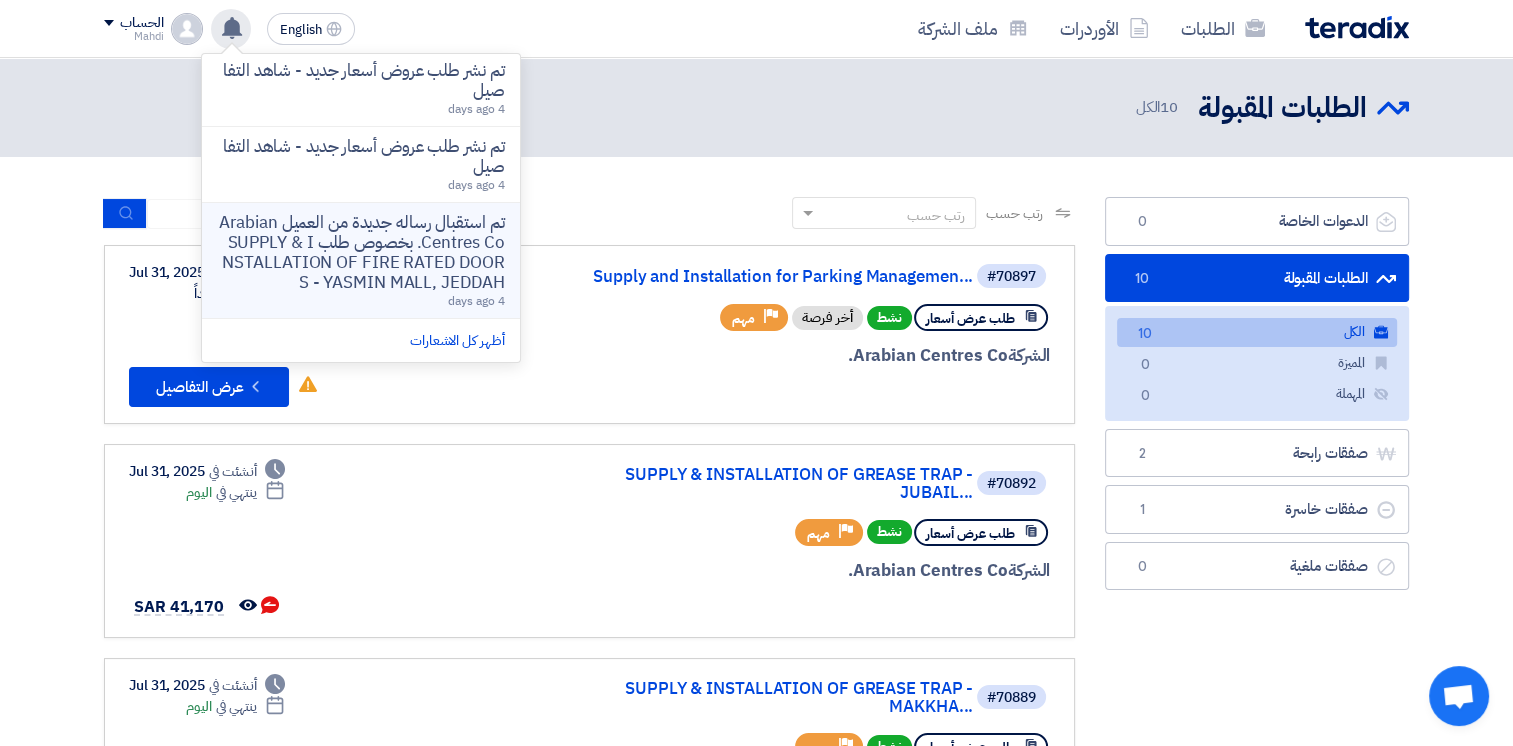 click on "تم استقبال رساله جديدة من العميل Arabian Centres Co. بخصوص طلب SUPPLY & INSTALLATION OF FIRE RATED DOORS - YASMIN MALL, JEDDAH" 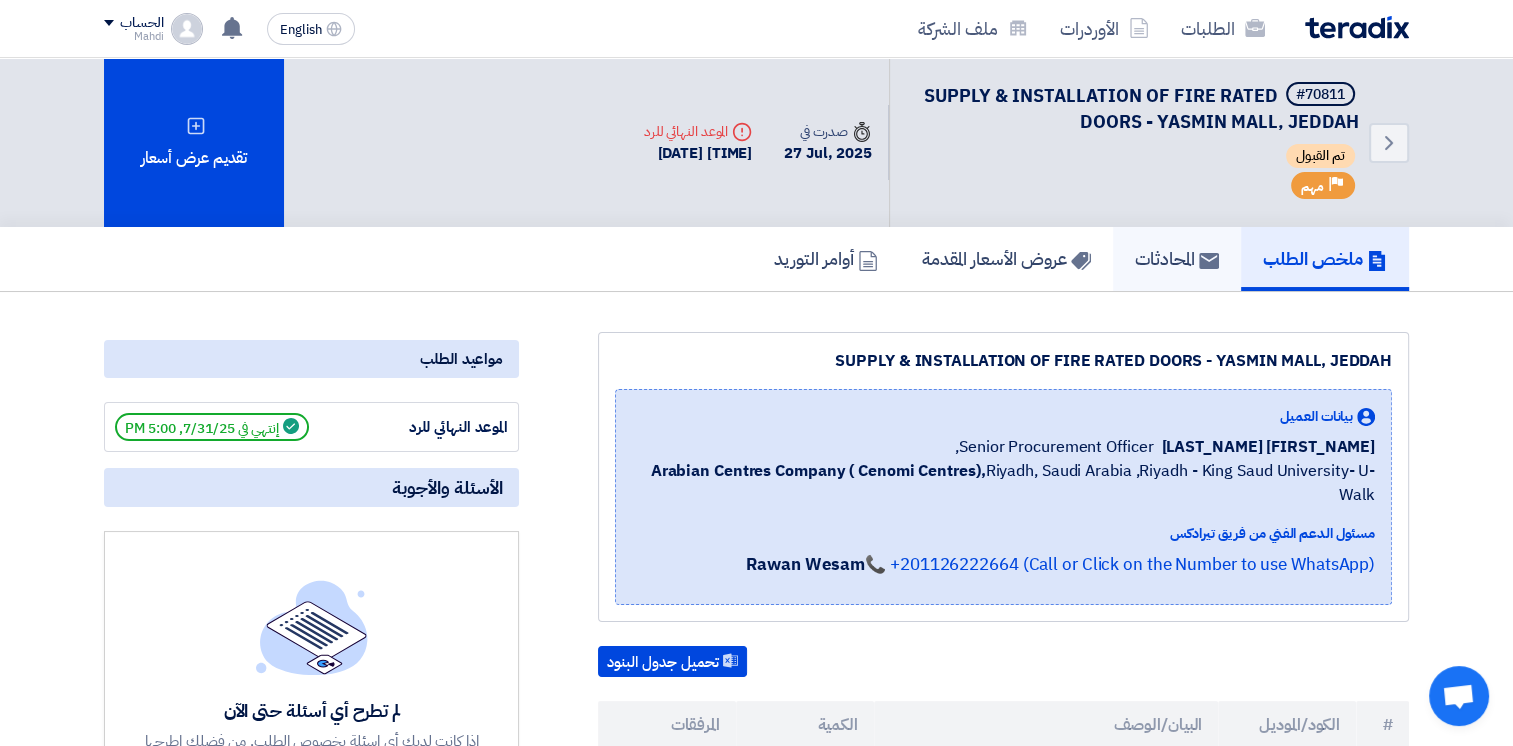 click on "المحادثات" 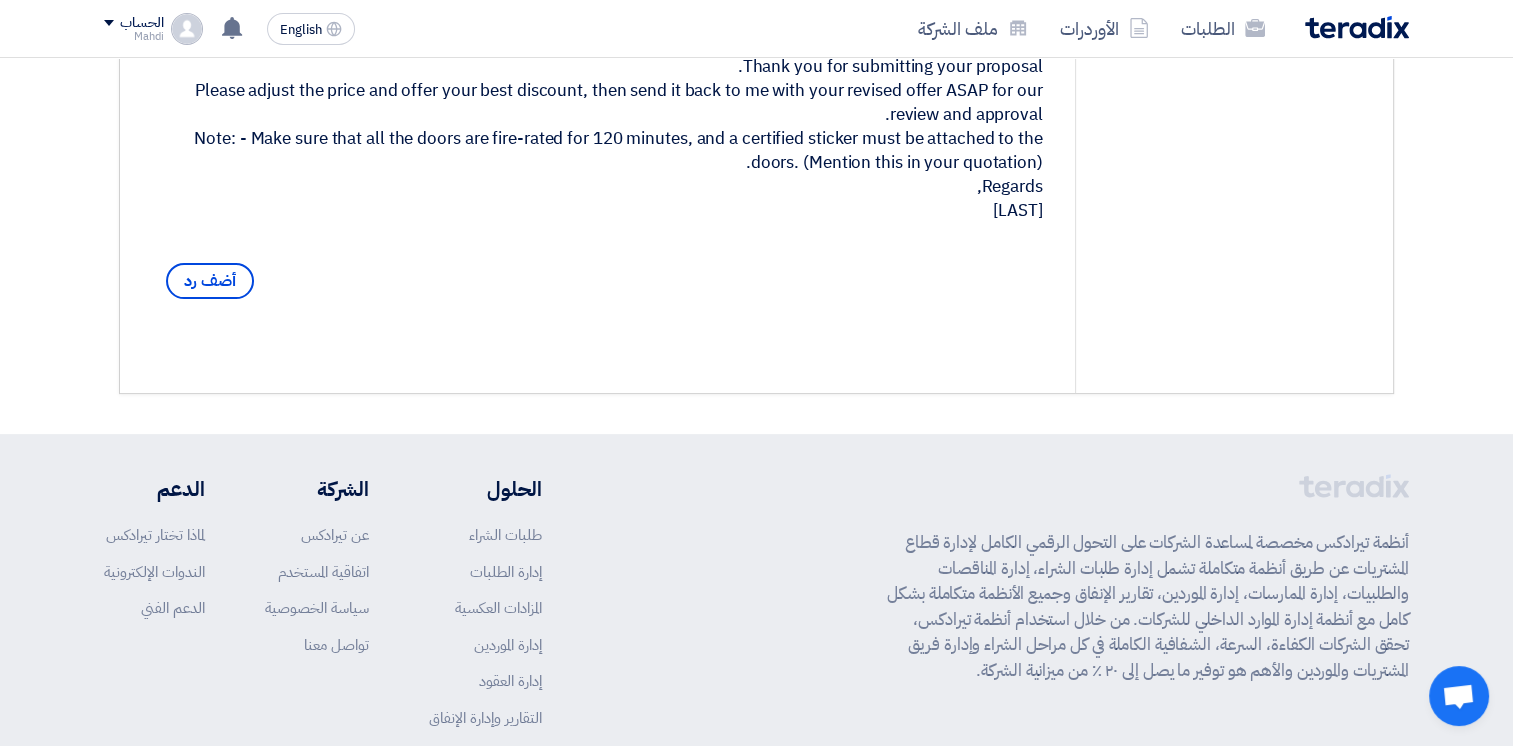 scroll, scrollTop: 0, scrollLeft: 0, axis: both 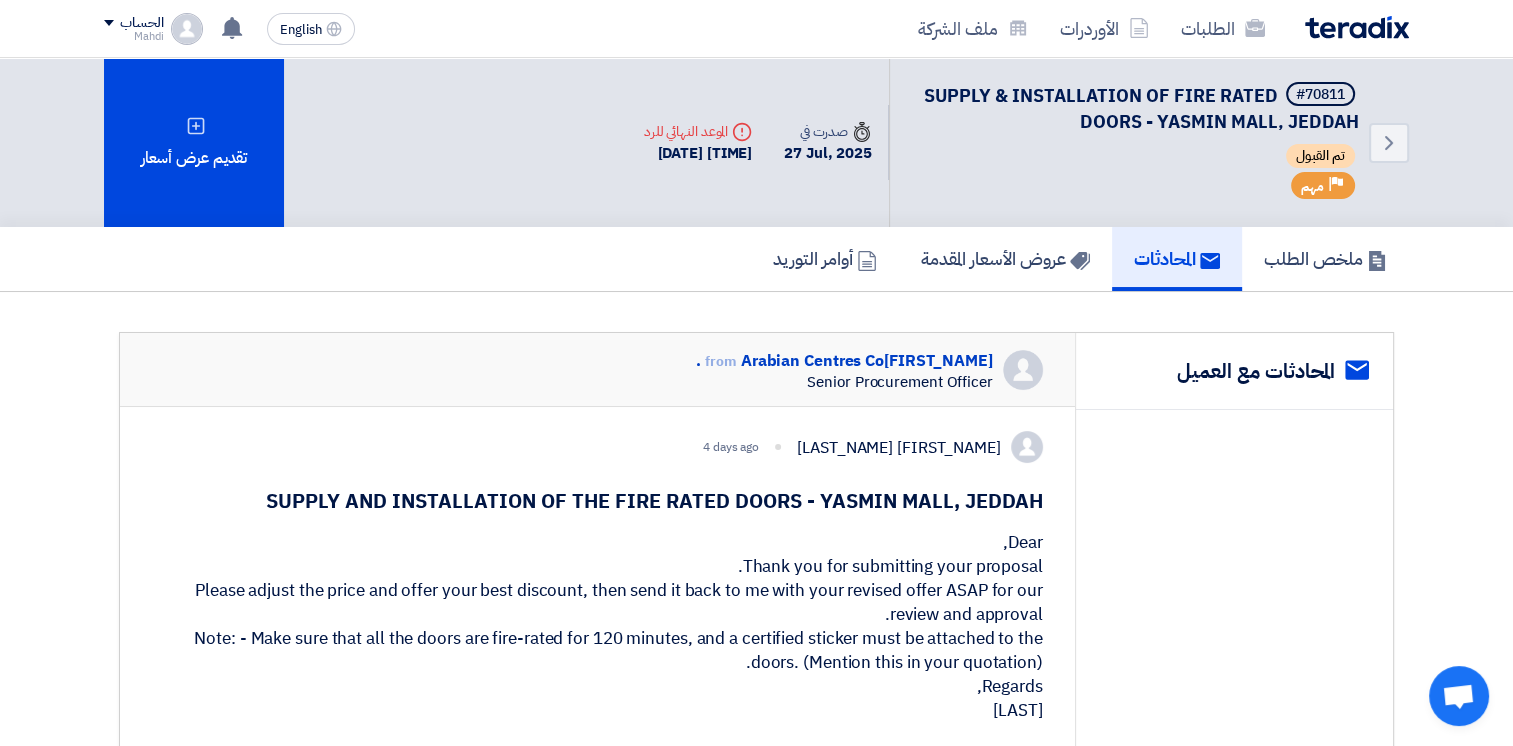 drag, startPoint x: 338, startPoint y: 493, endPoint x: 999, endPoint y: 488, distance: 661.0189 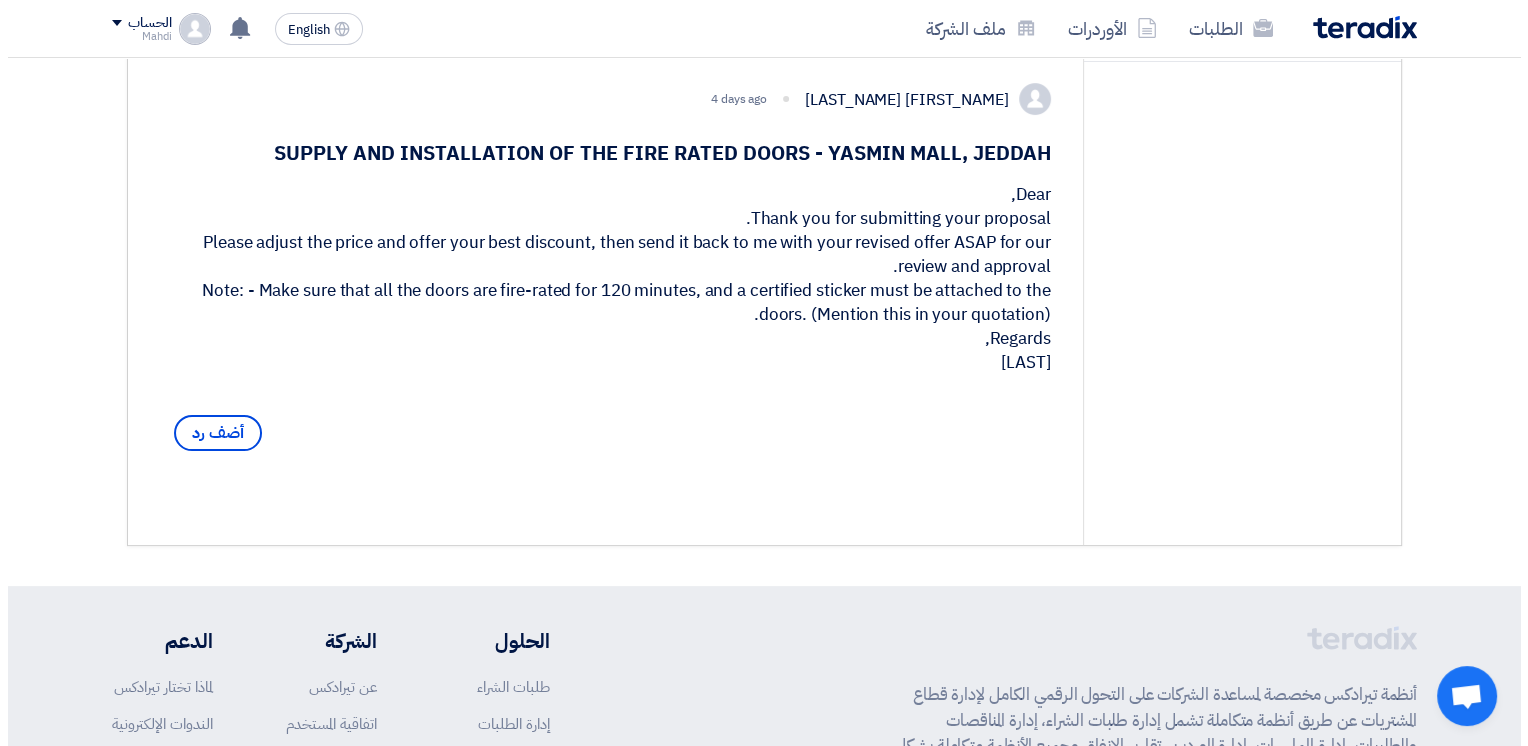 scroll, scrollTop: 346, scrollLeft: 0, axis: vertical 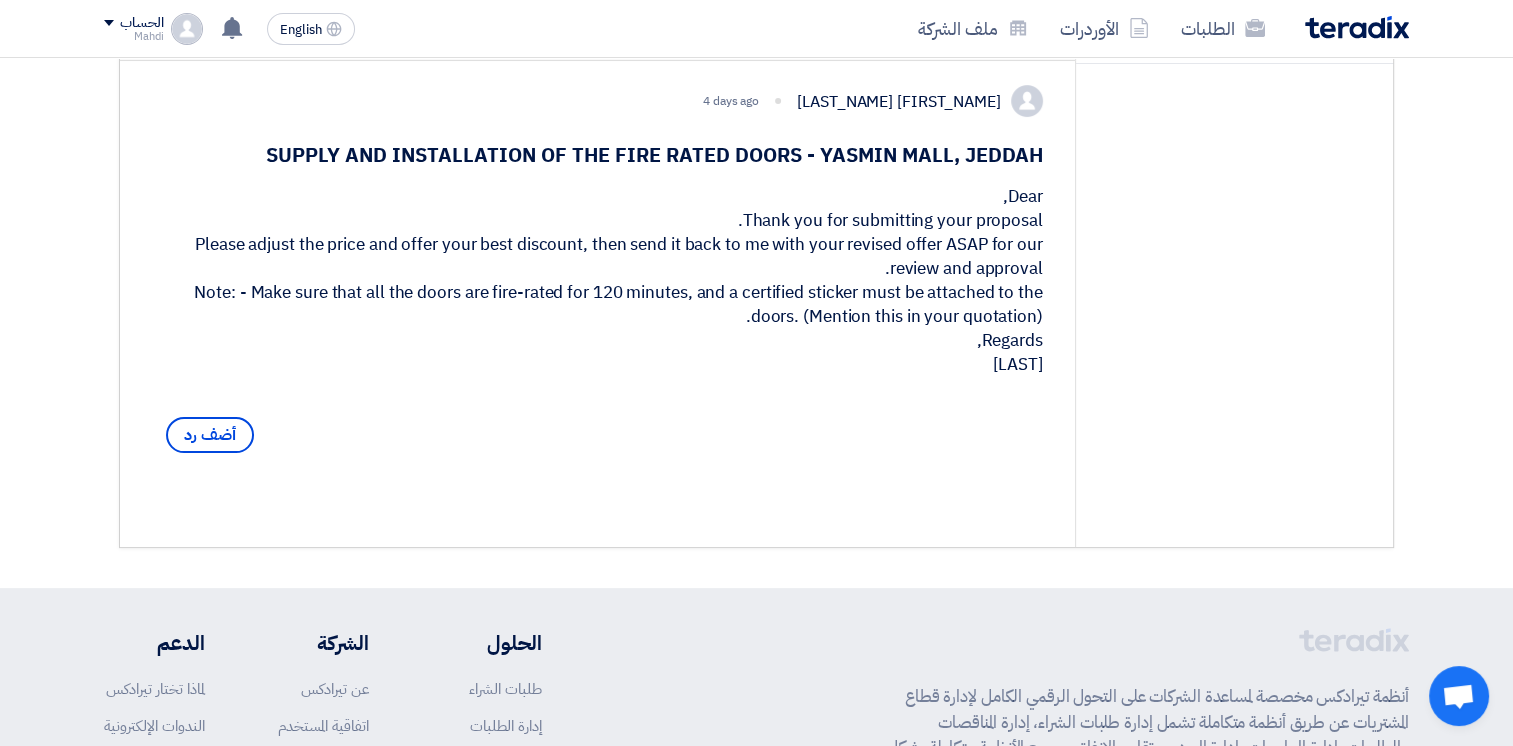 drag, startPoint x: 195, startPoint y: 266, endPoint x: 861, endPoint y: 270, distance: 666.012 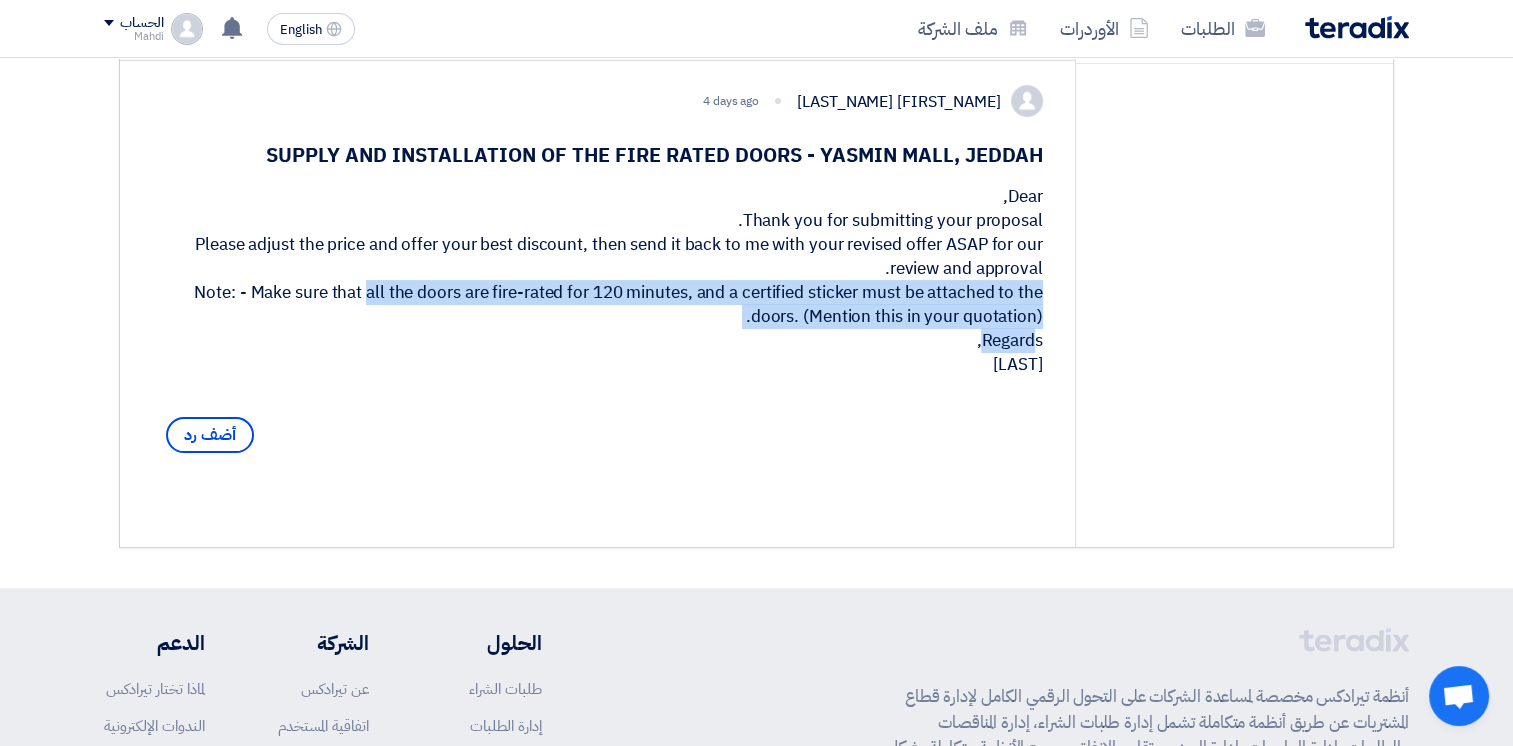 drag, startPoint x: 267, startPoint y: 308, endPoint x: 1004, endPoint y: 338, distance: 737.61035 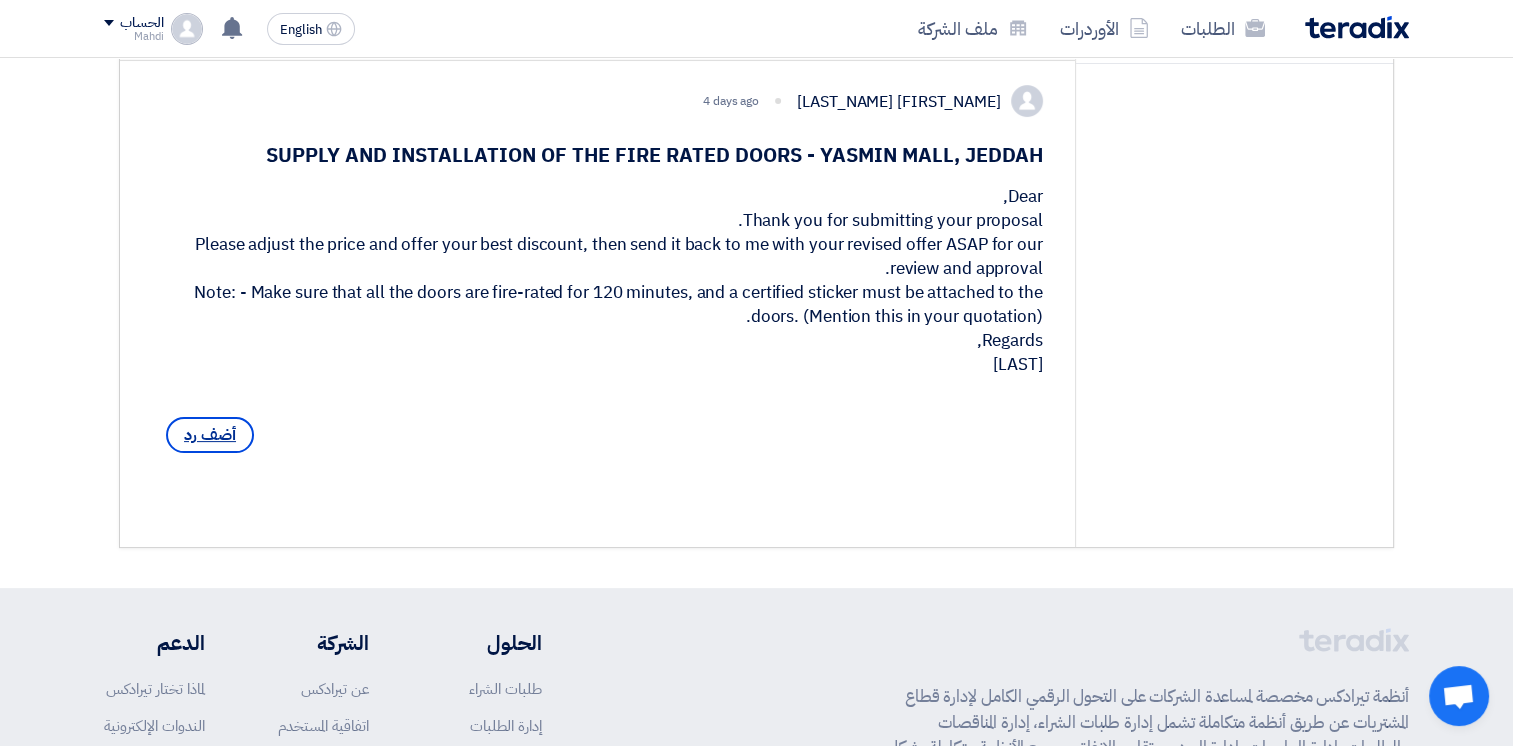 click on "أضف رد" at bounding box center (210, 435) 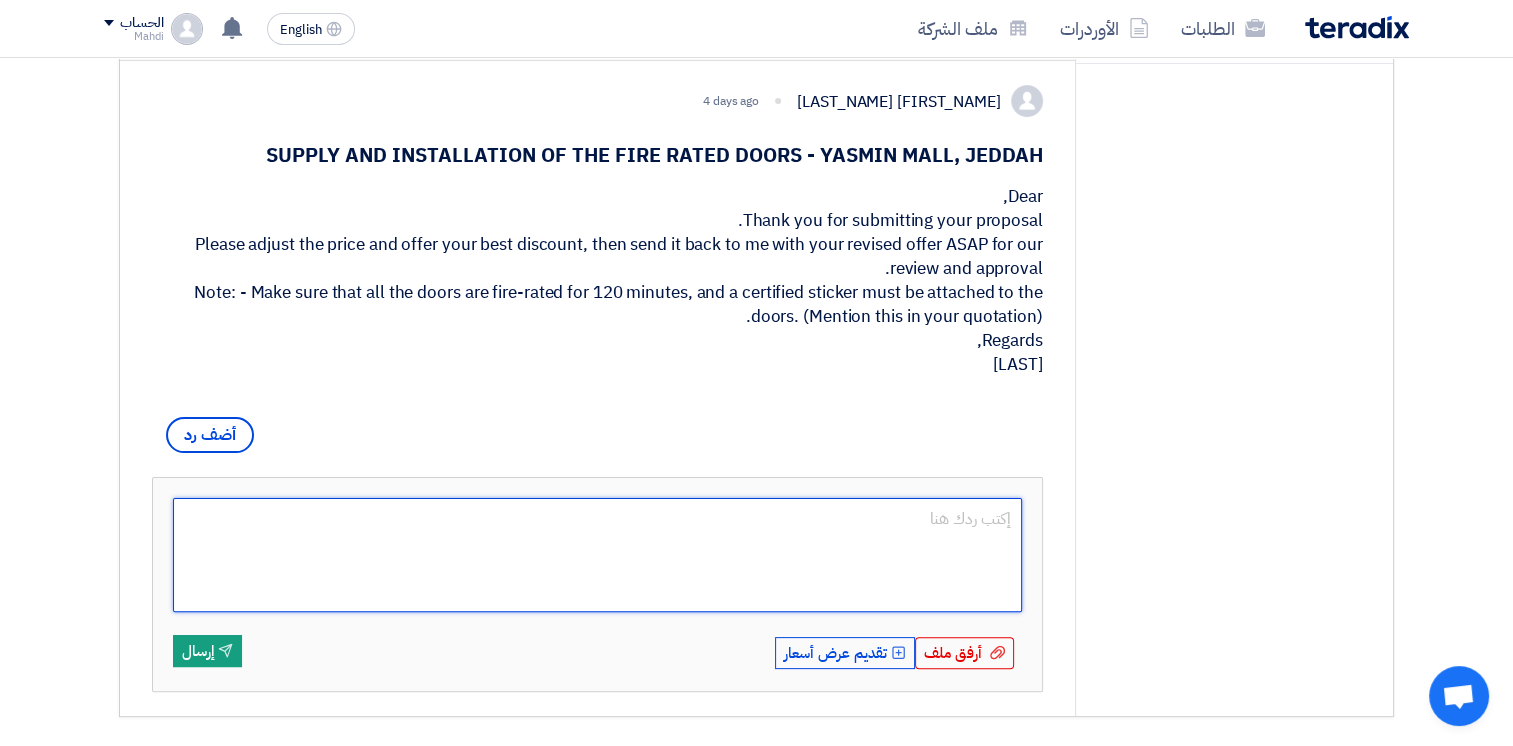 click at bounding box center [597, 555] 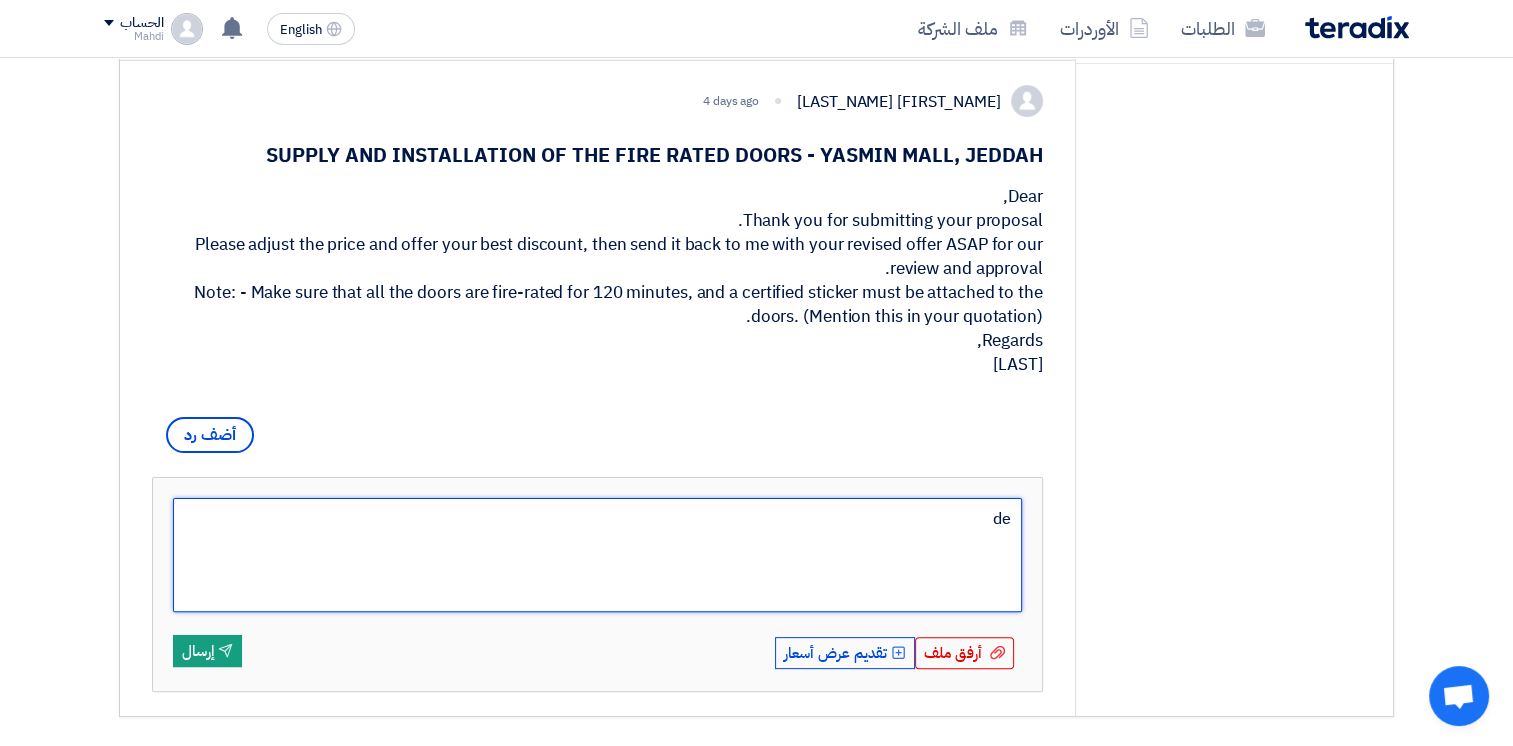 type on "d" 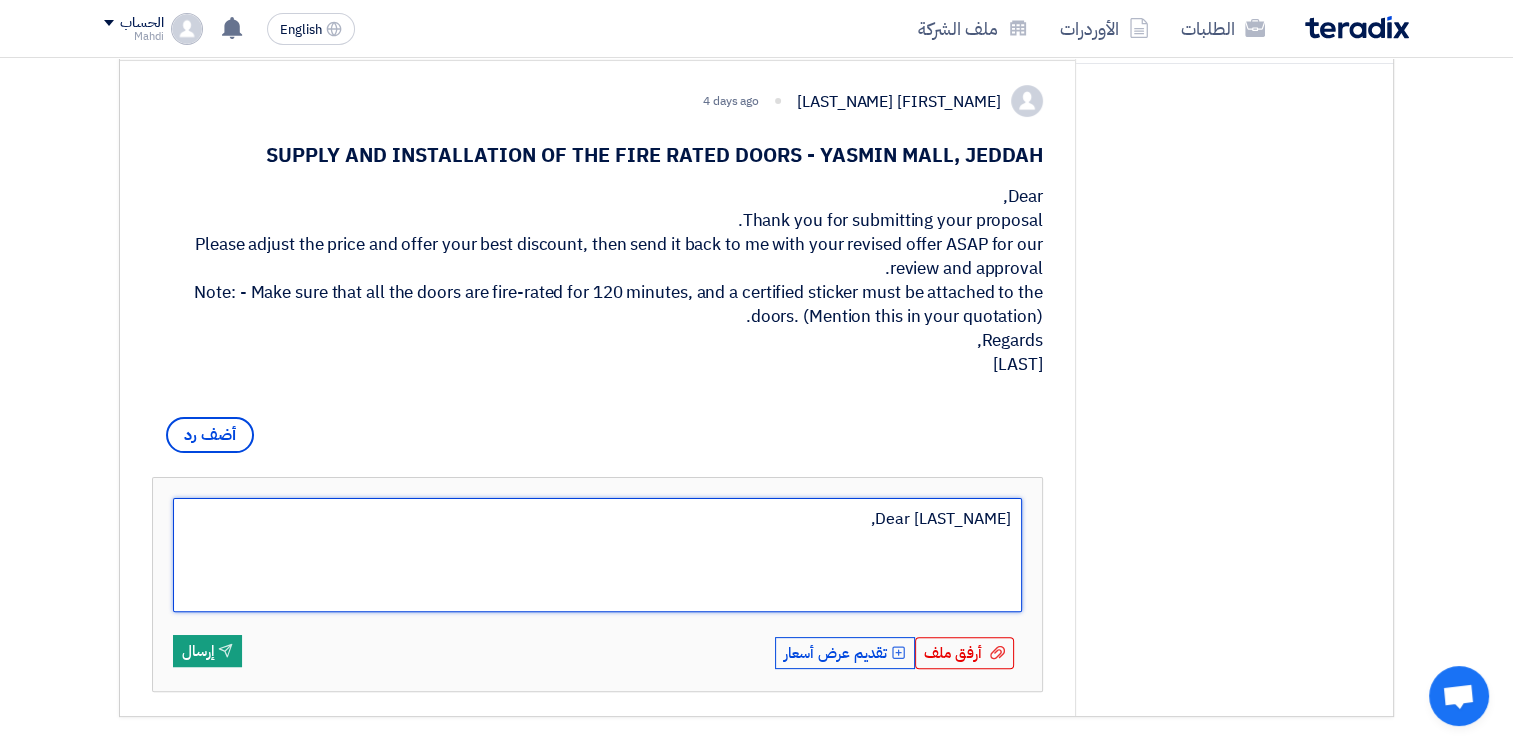 type on "Dear [LAST_NAME]," 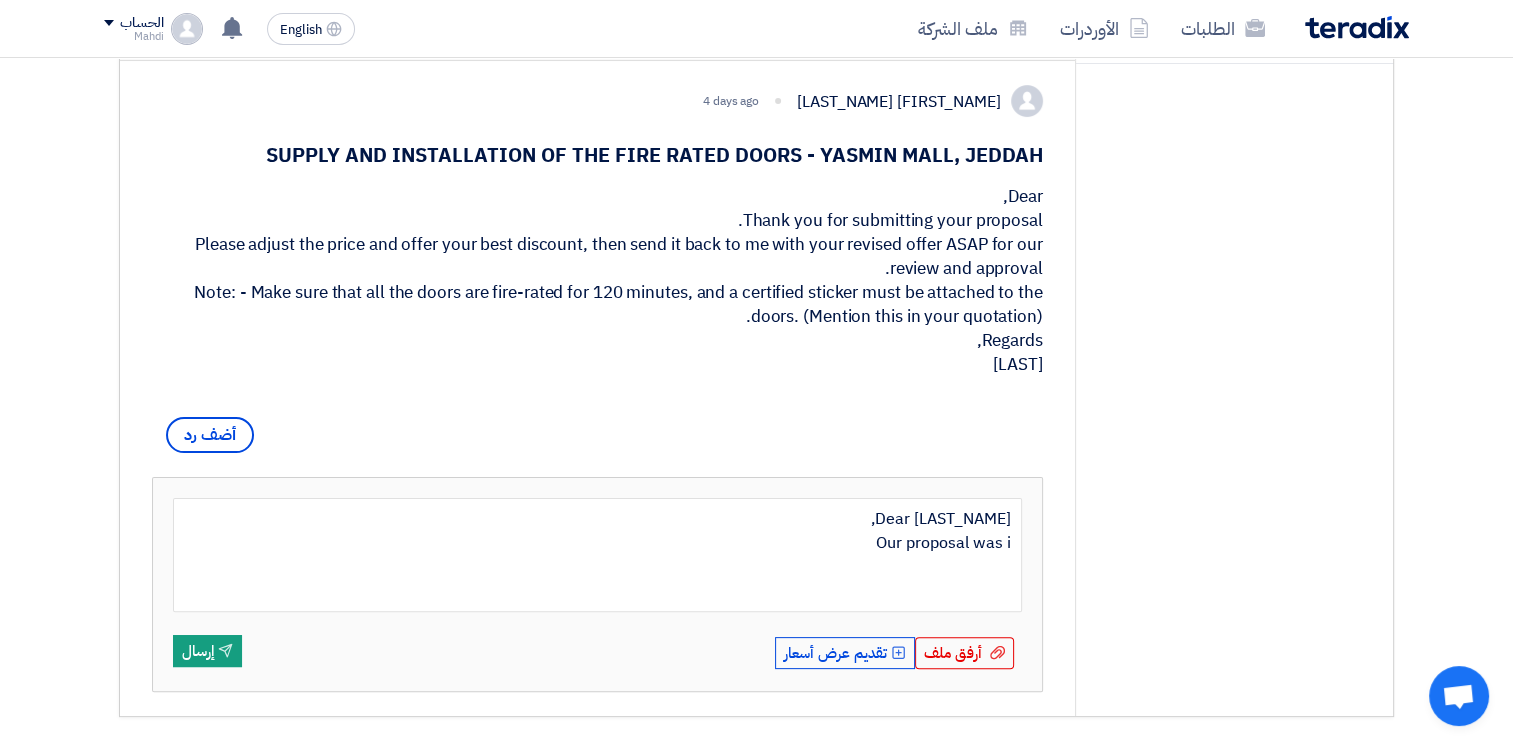 type on "Dear [LAST_NAME],
Our proposal was" 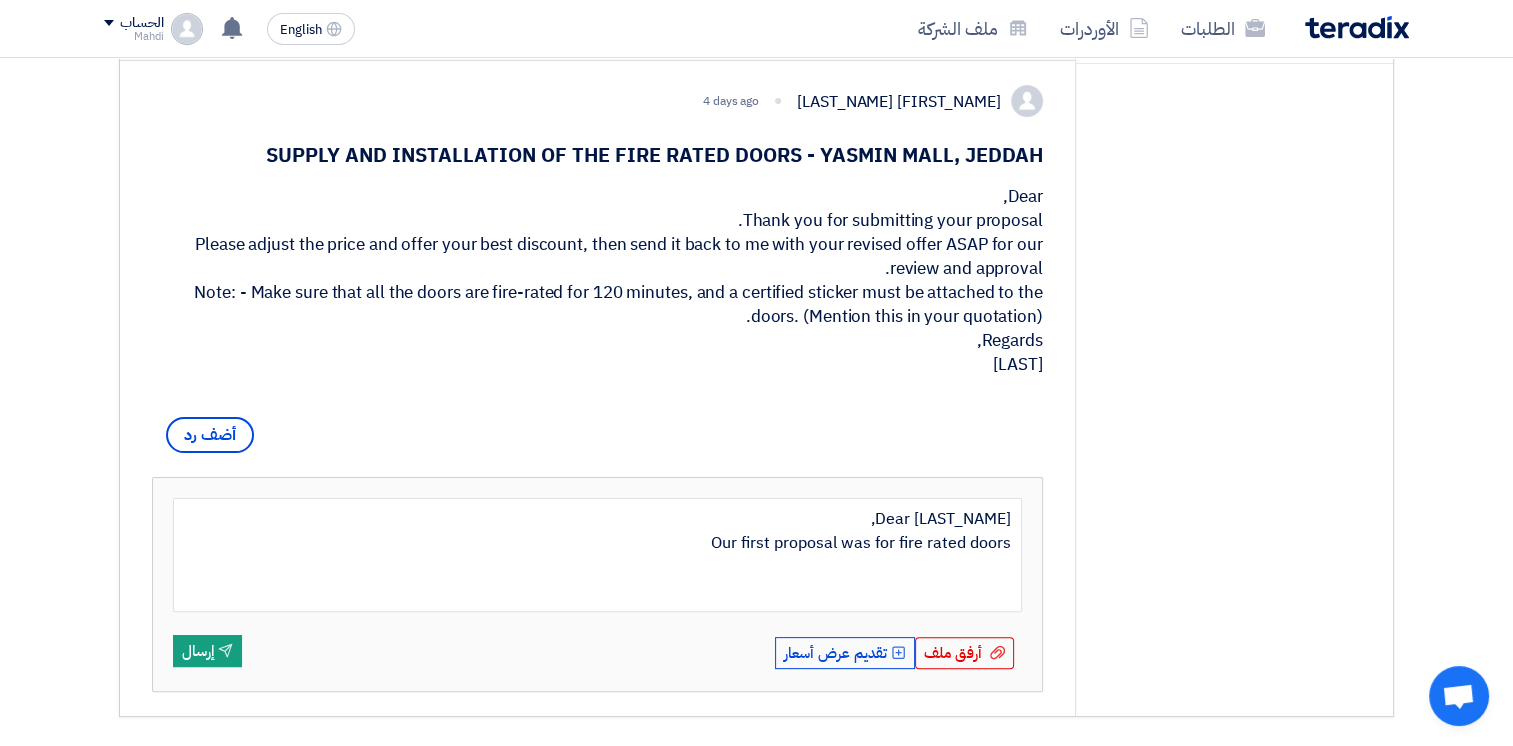 type on "Dear [LAST_NAME],
Our first proposal was for fire rated doors" 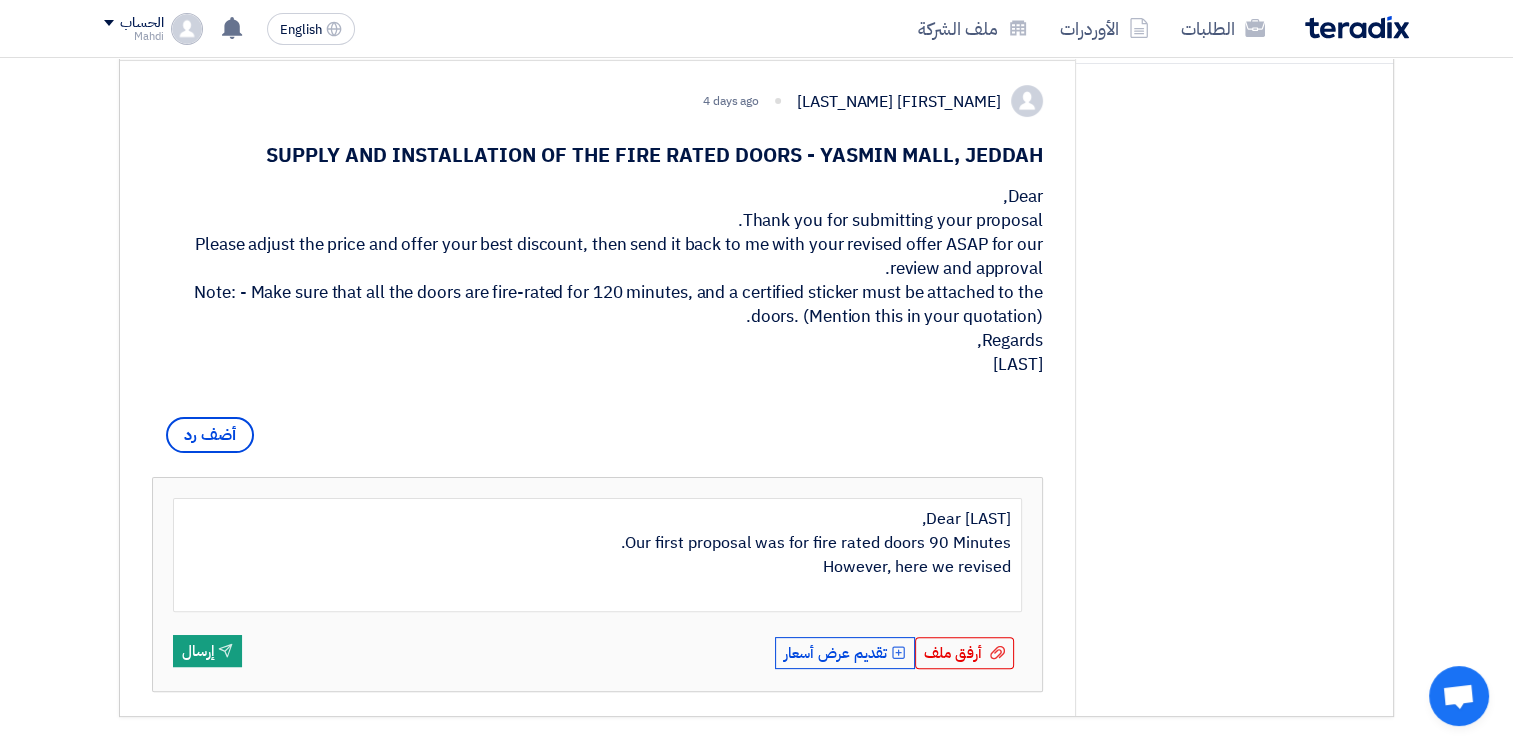 type on "Dear [LAST],
Our first proposal was for fire rated doors 90 Minutes.
However, here we revised" 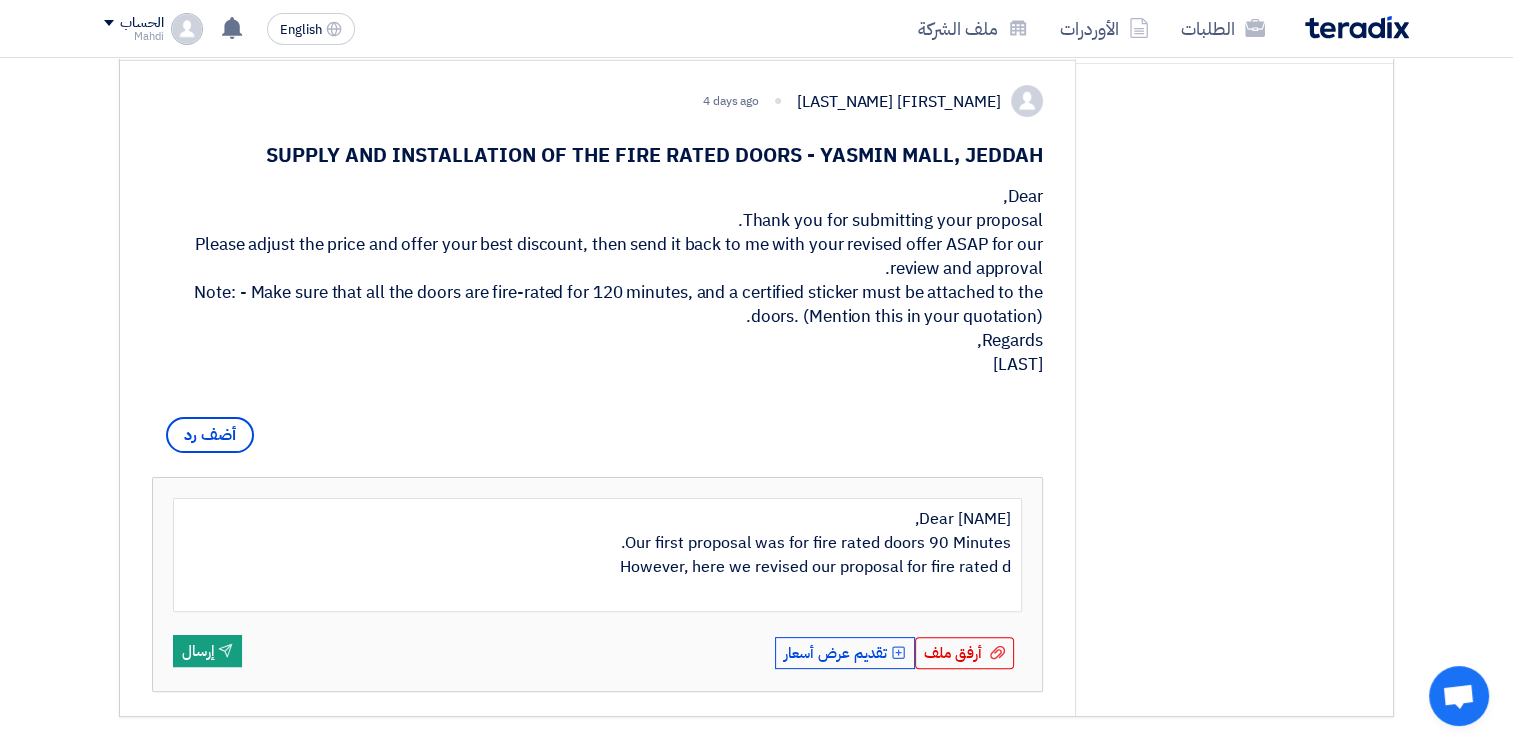 type on "Dear [LAST_NAME],
Our first proposal was for fire rated doors 90 Minutes.
However, here we revised our proposal for fire rated do" 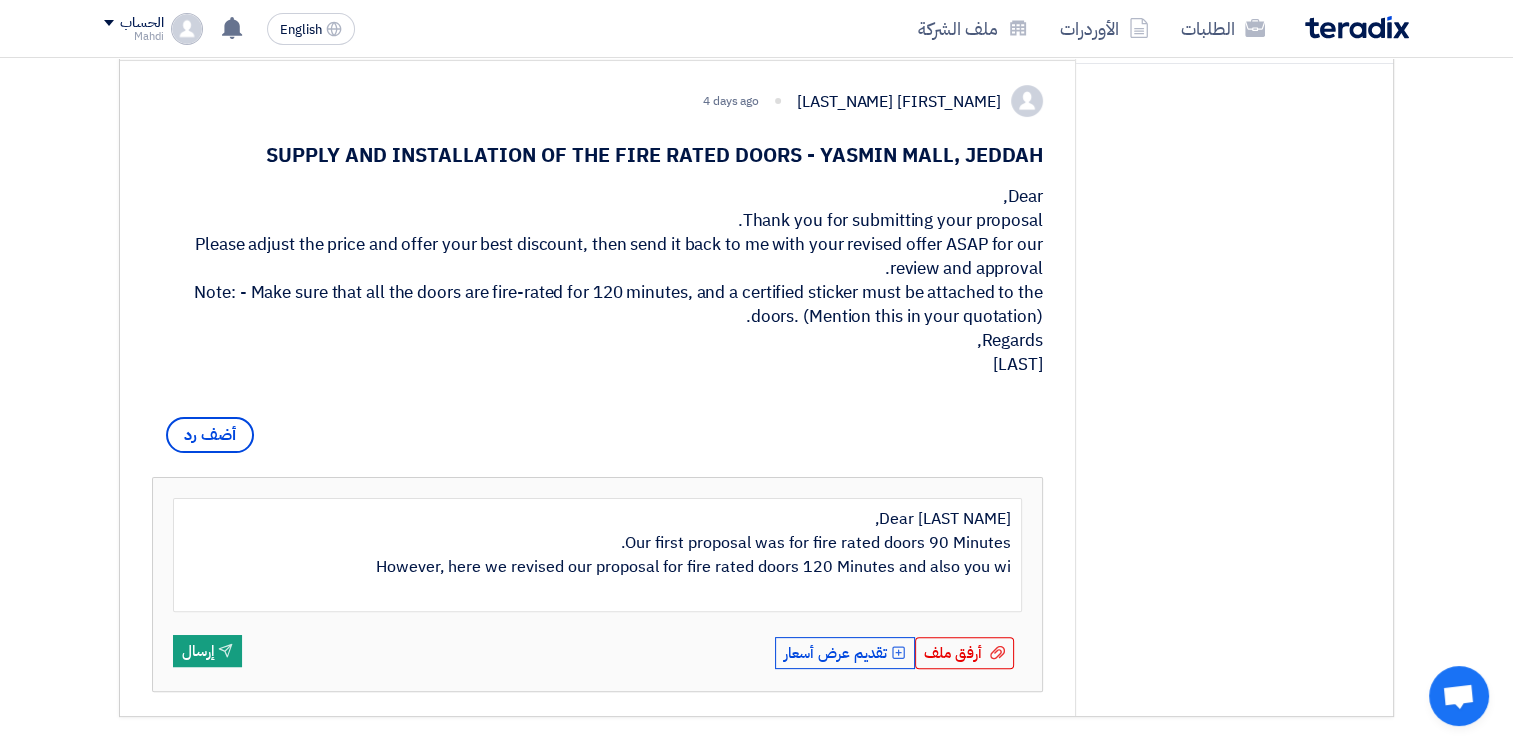 type on "Dear [NAME],
Our first proposal was for fire rated doors 90 Minutes.
However, here we revised our proposal for fire rated doors 120 Minutes and also you wil" 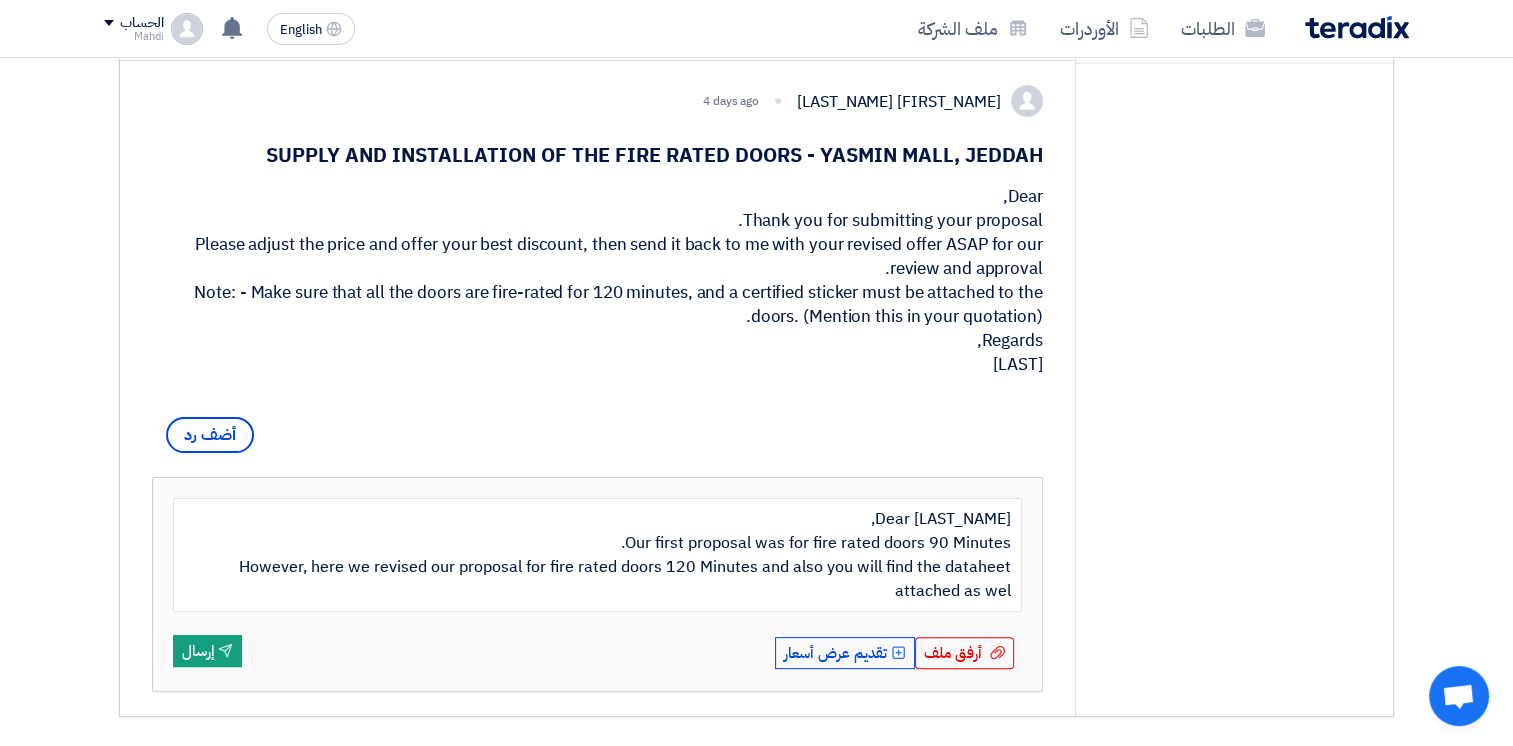 type on "Dear [LAST NAME],
Our first proposal was for fire rated doors 90 Minutes.
However, here we revised our proposal for fire rated doors 120 Minutes and also you will find the dataheet attached as well" 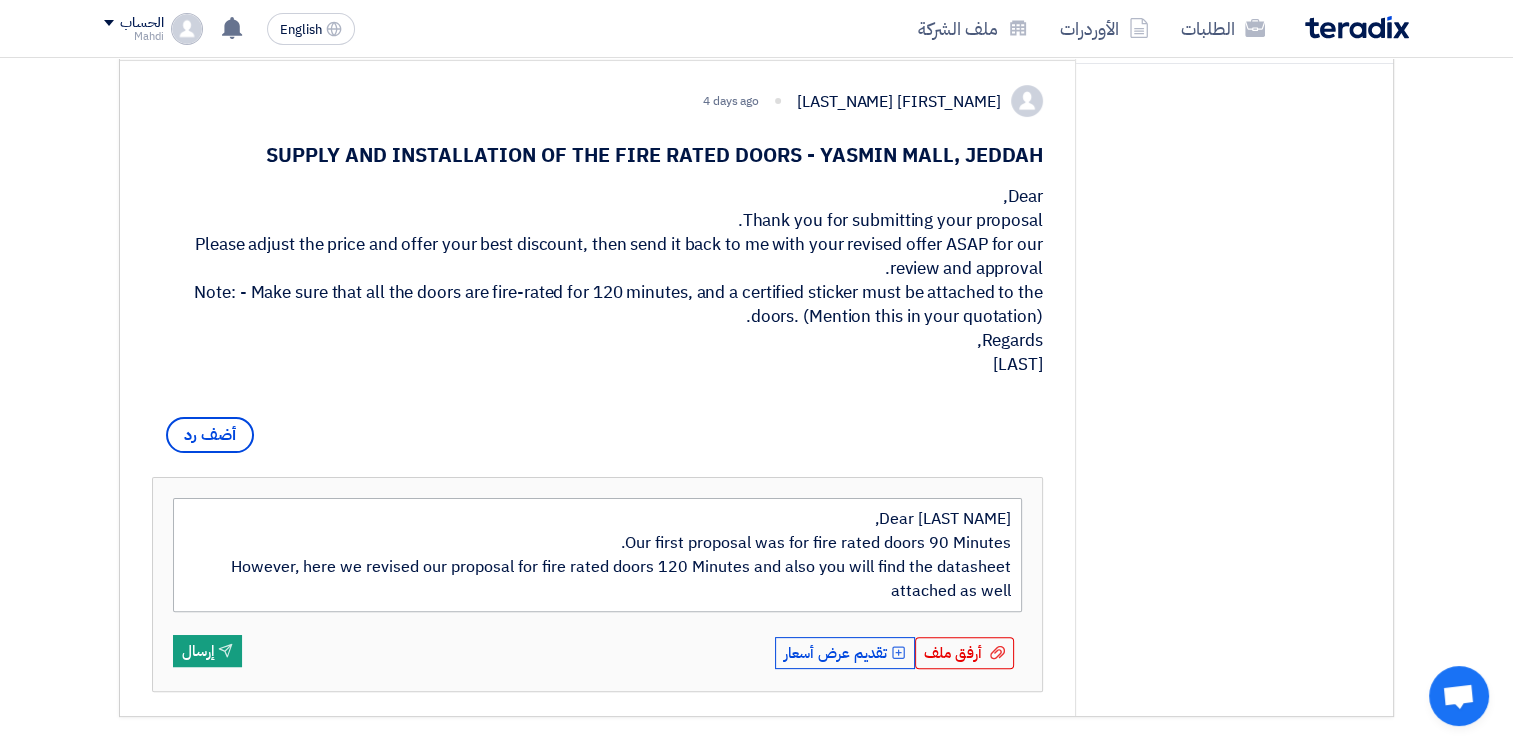 click on "Dear [LAST NAME],
Our first proposal was for fire rated doors 90 Minutes.
However, here we revised our proposal for fire rated doors 120 Minutes and also you will find the datasheet attached as well" at bounding box center (597, 555) 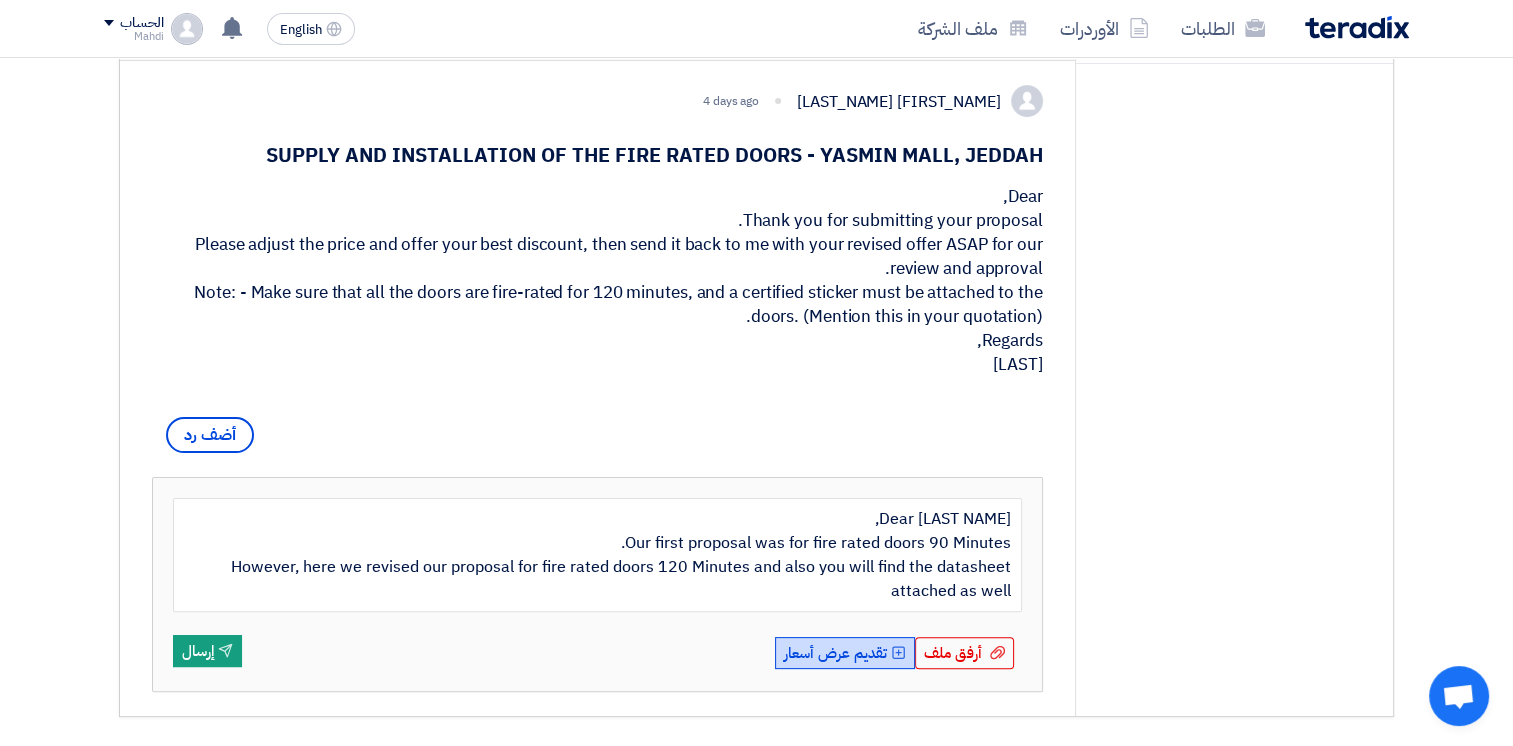 click on "Upload Offer
تقديم عرض أسعار" at bounding box center [845, 653] 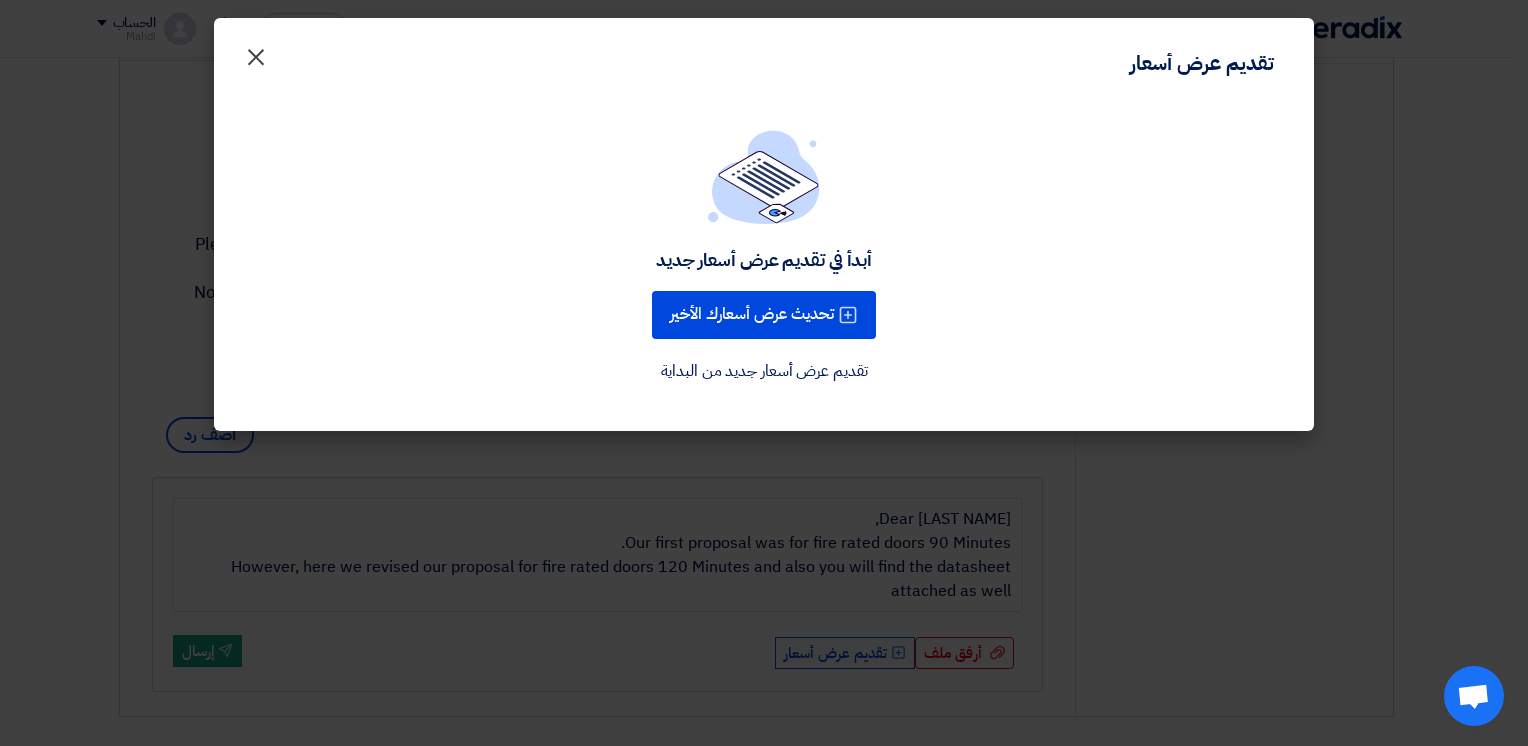 click on "×" 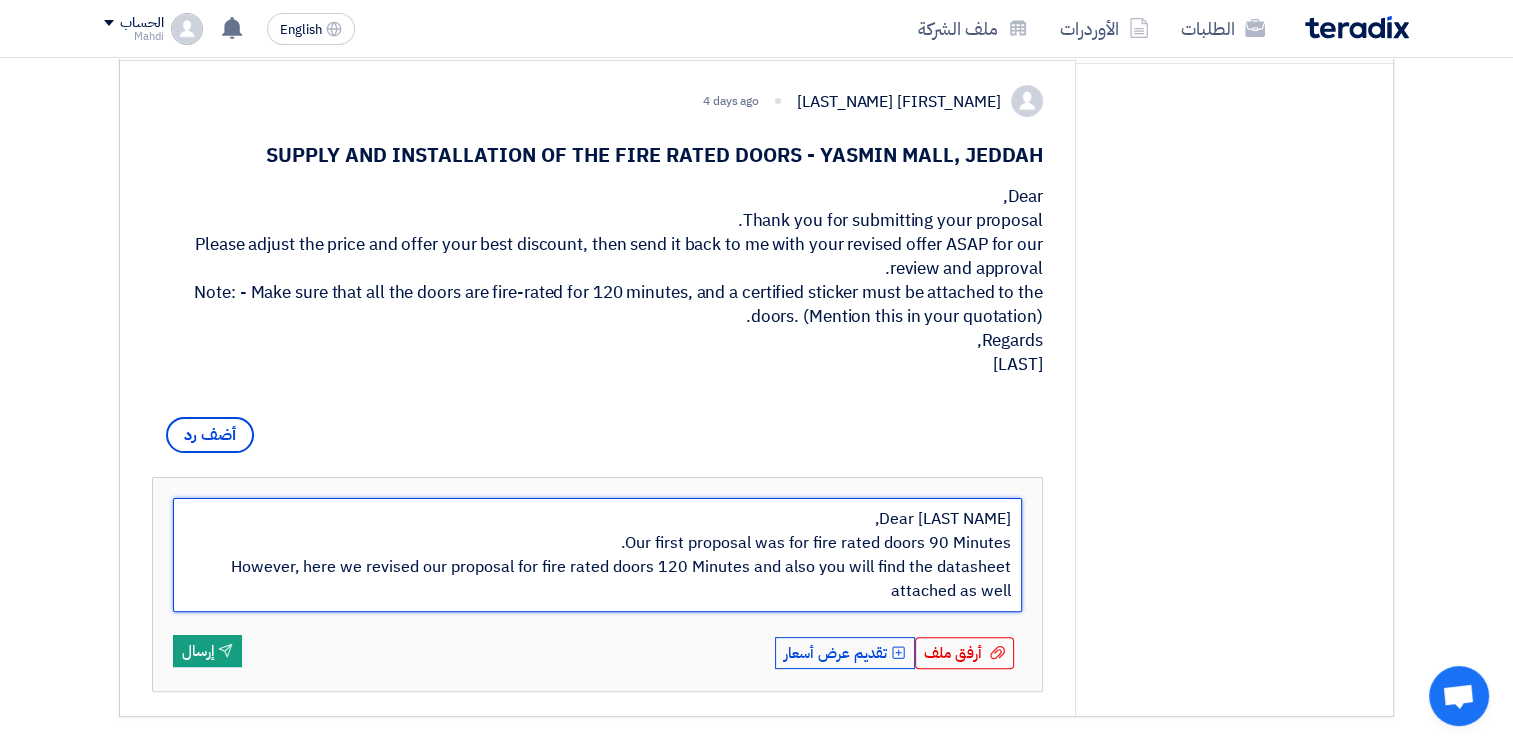 drag, startPoint x: 1015, startPoint y: 607, endPoint x: 914, endPoint y: 553, distance: 114.52947 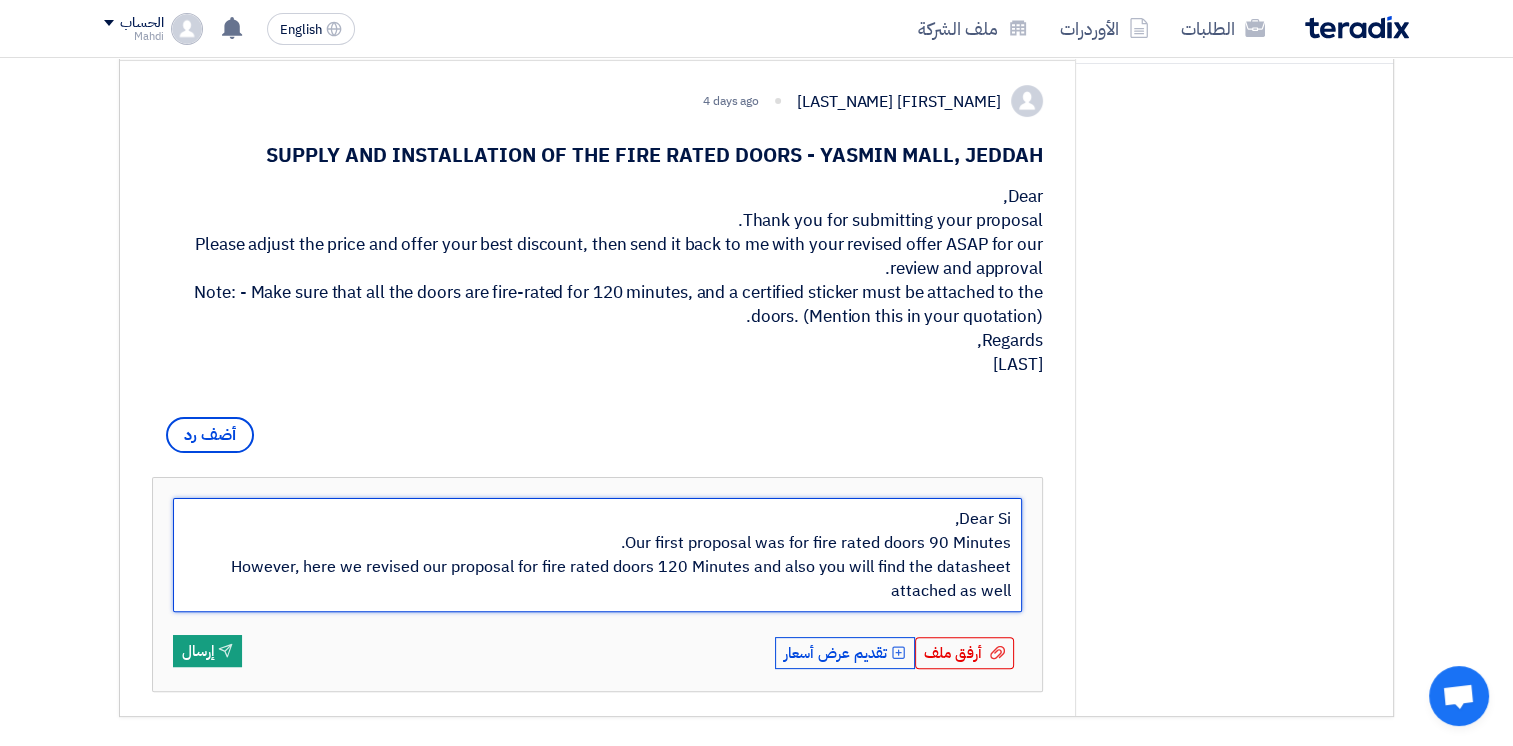 type on "Dear Sir,
Our first proposal was for fire rated doors 90 Minutes.
However, here we revised our proposal for fire rated doors 120 Minutes and also you will find the datasheet attached as well" 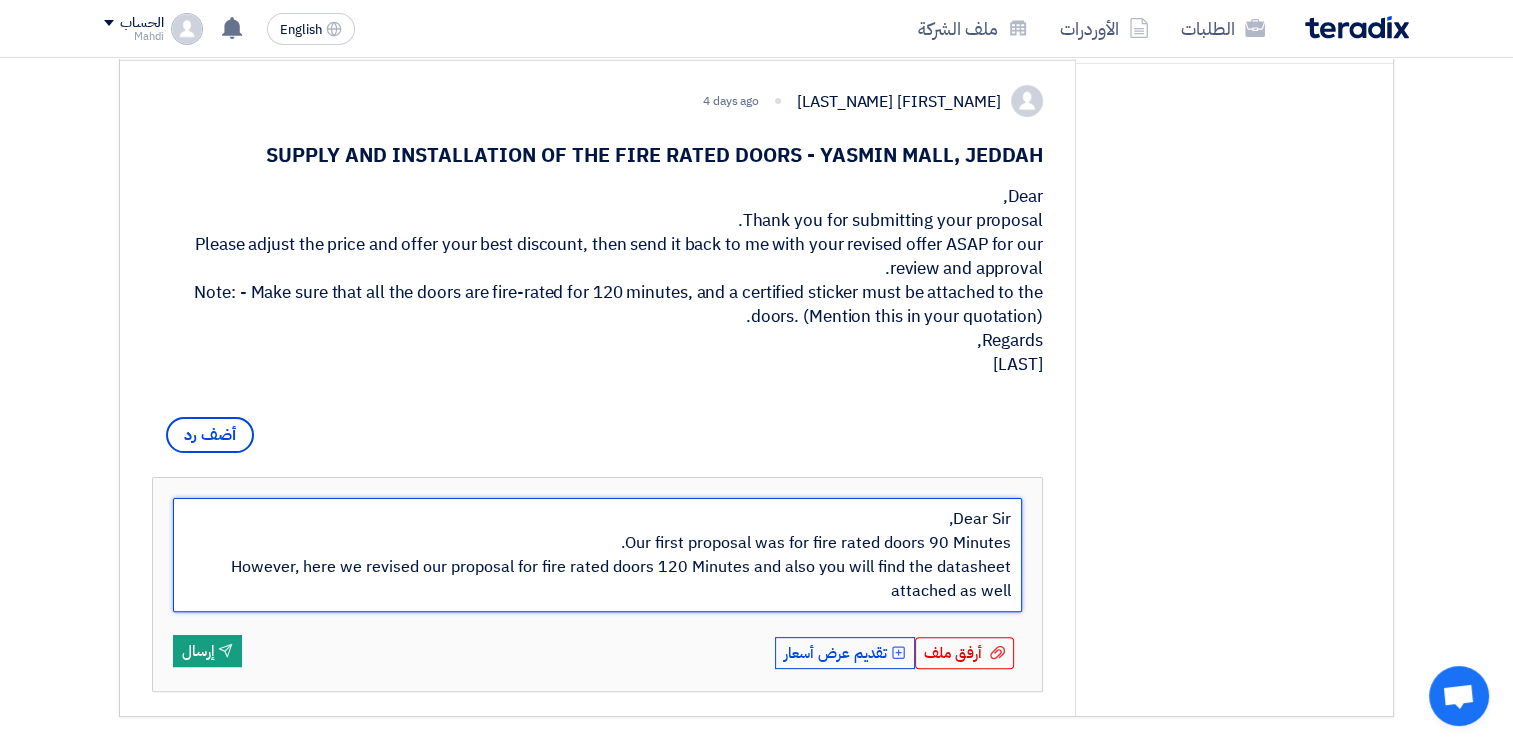 click on "Dear Sir,
Our first proposal was for fire rated doors 90 Minutes.
However, here we revised our proposal for fire rated doors 120 Minutes and also you will find the datasheet attached as well" at bounding box center [597, 555] 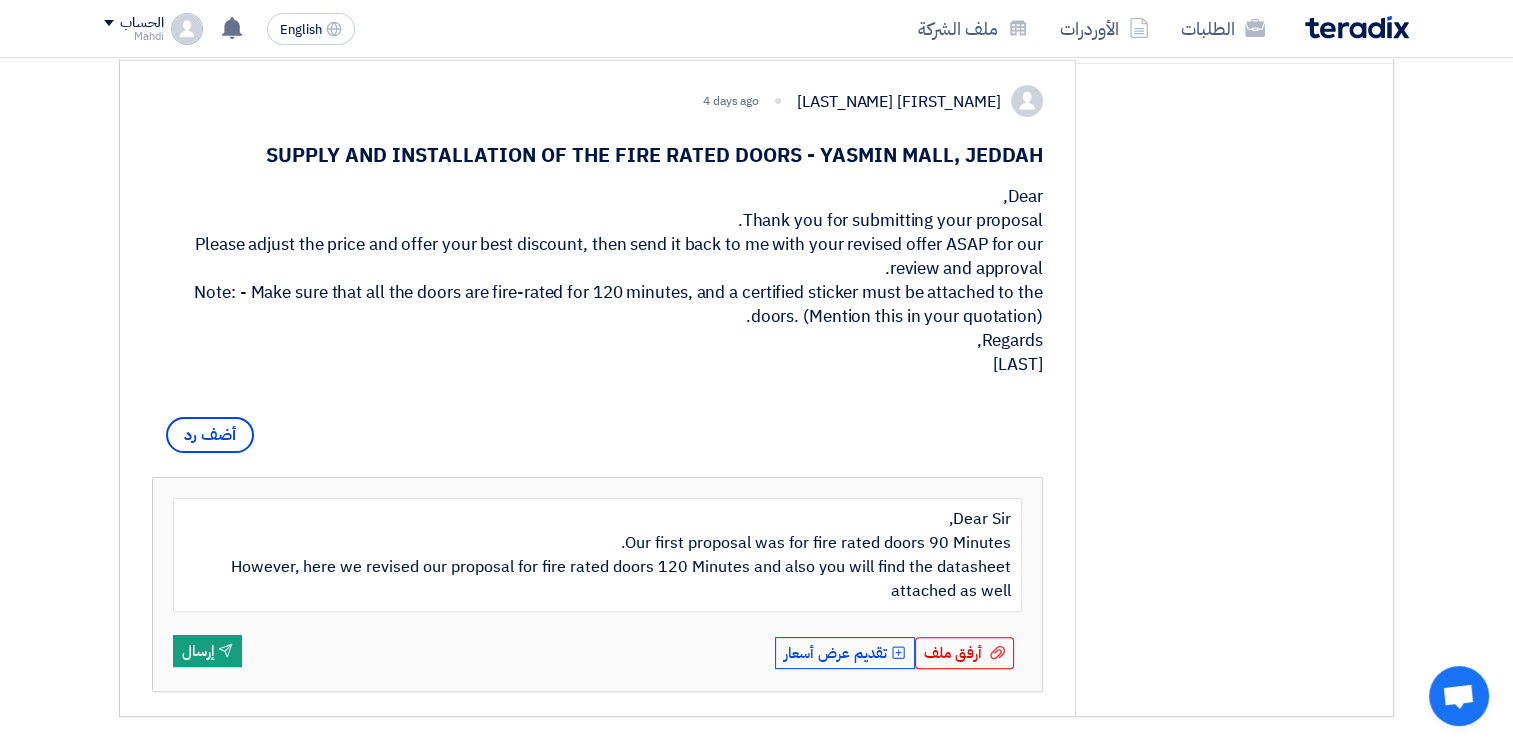 click on "Dear Sir,
Our first proposal was for fire rated doors 90 Minutes.
However, here we revised our proposal for fire rated doors 120 Minutes and also you will find the datasheet attached as well" at bounding box center (597, 555) 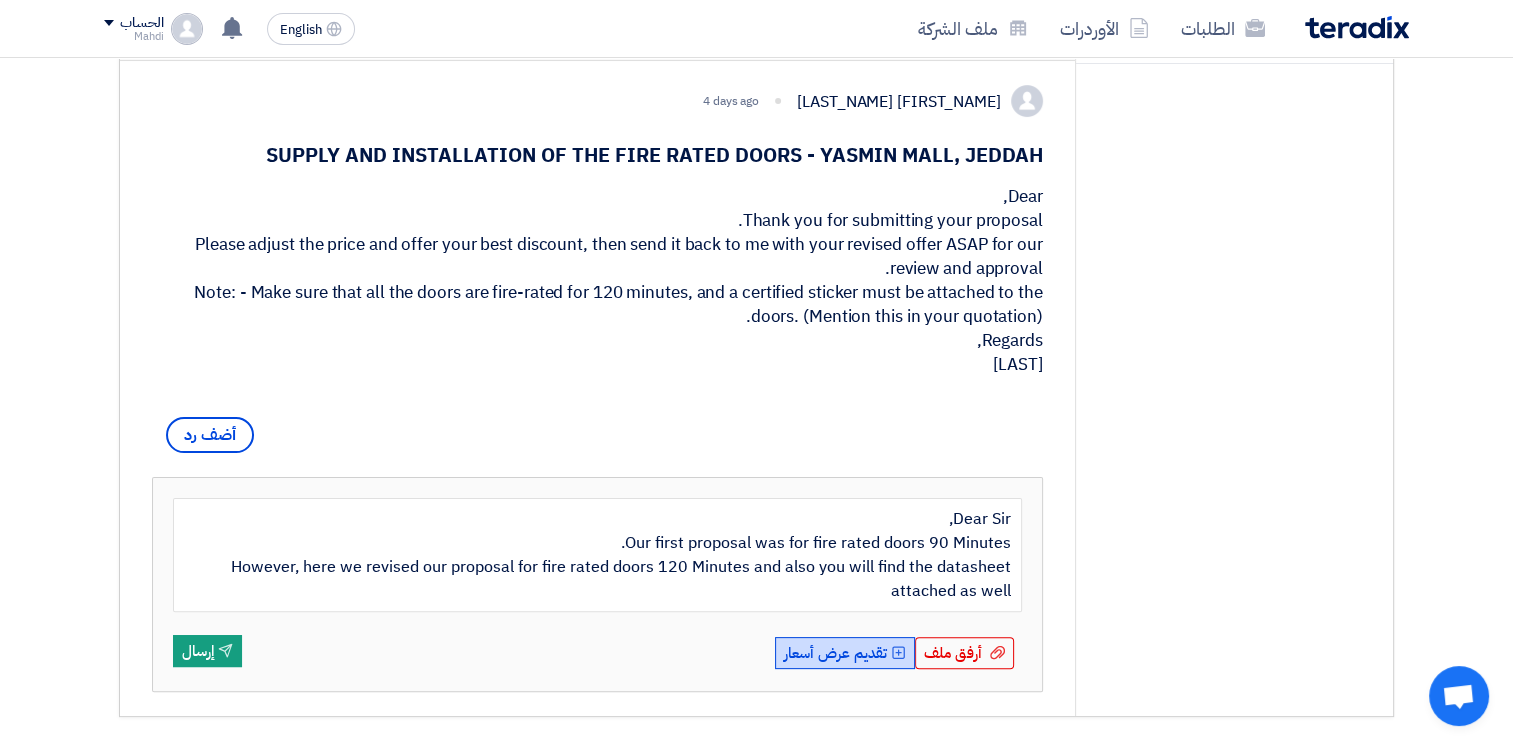 click on "Upload Offer
تقديم عرض أسعار" at bounding box center (845, 653) 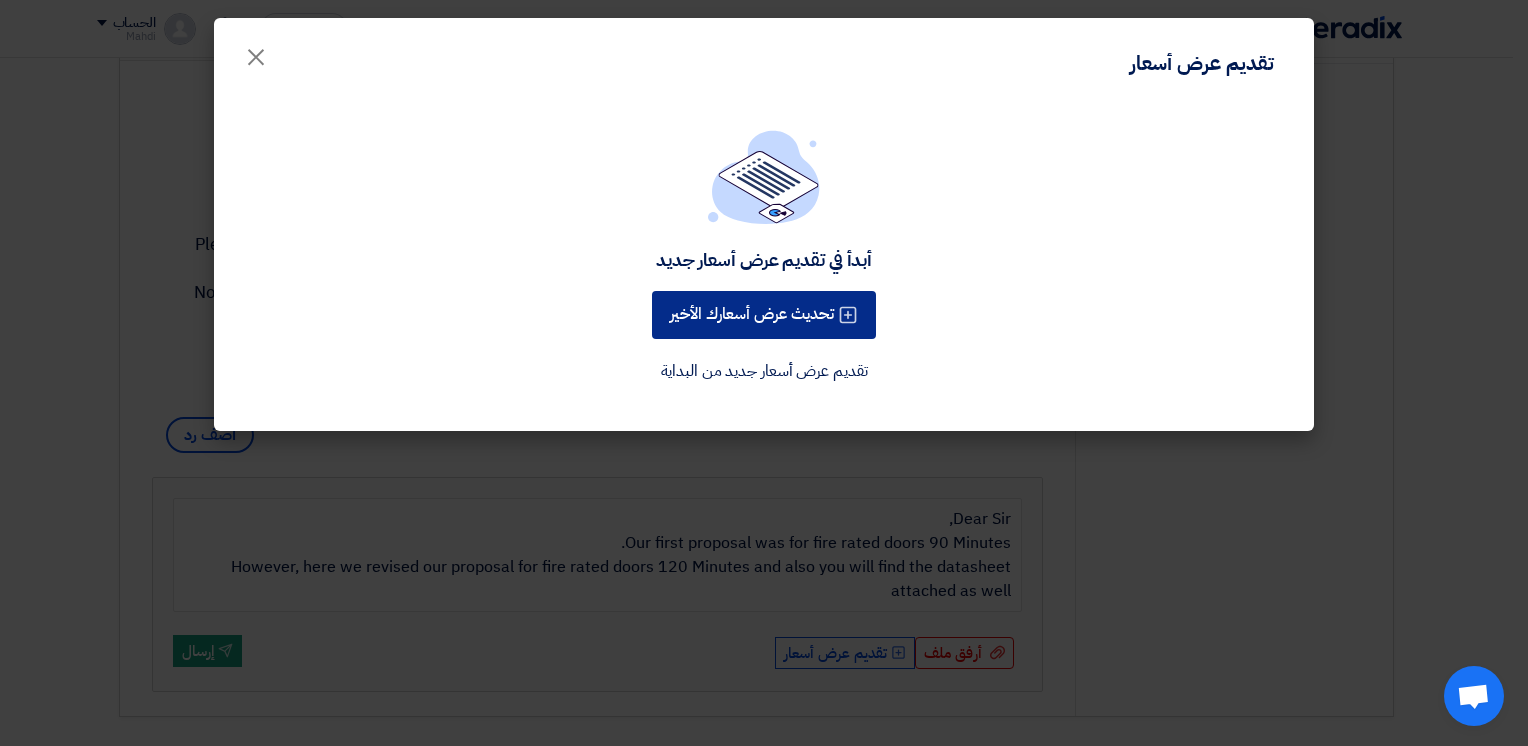 click on "تحديث عرض أسعارك الأخير" 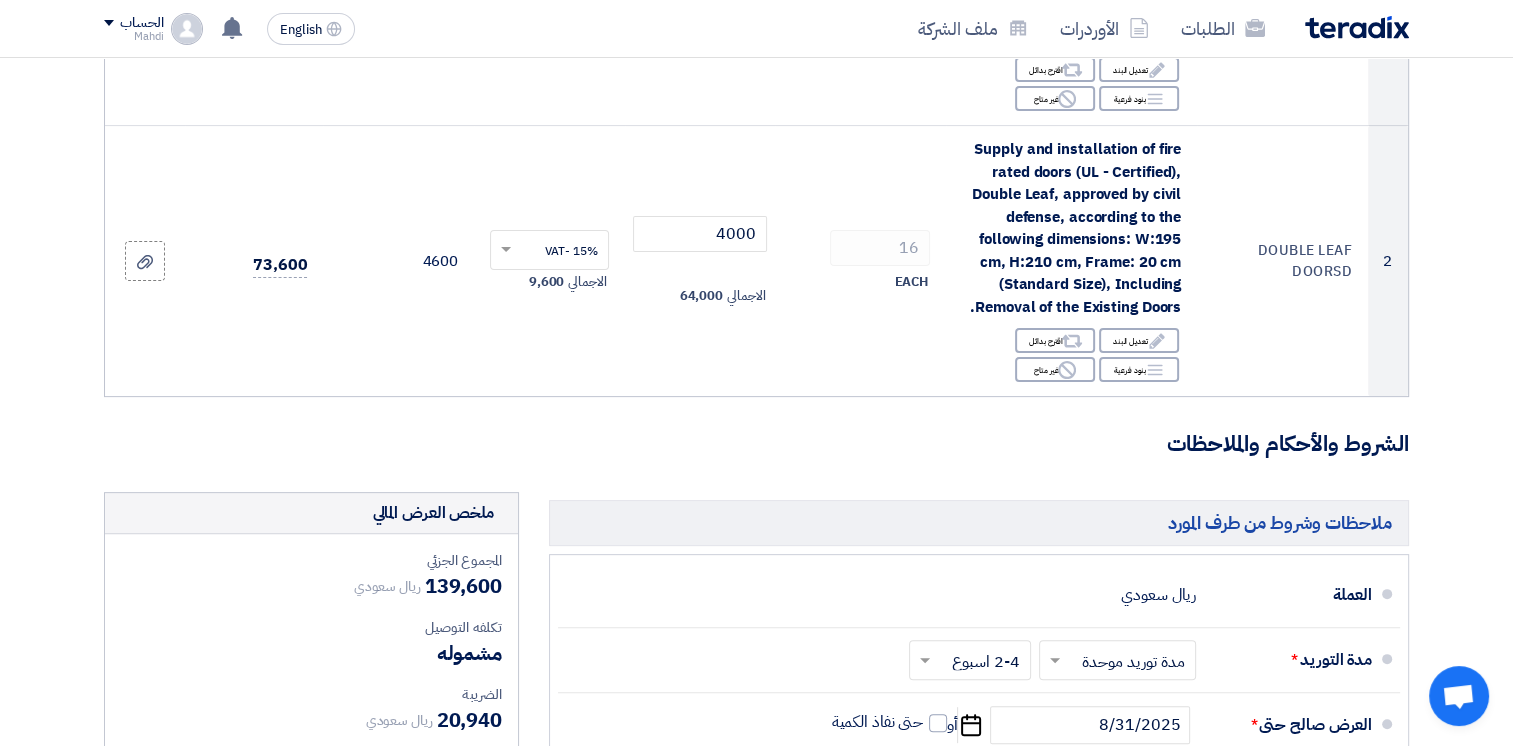 scroll, scrollTop: 0, scrollLeft: 0, axis: both 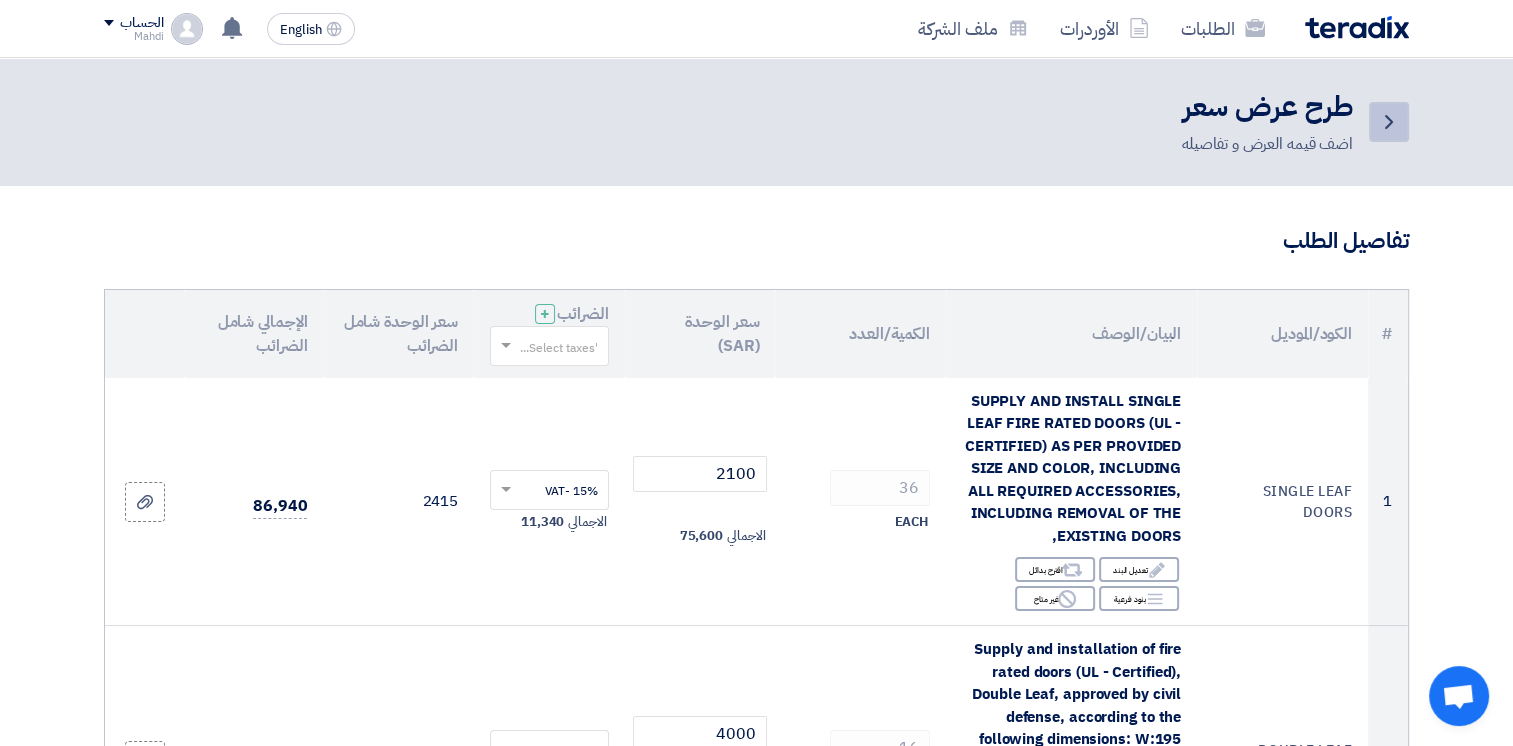click on "Back" 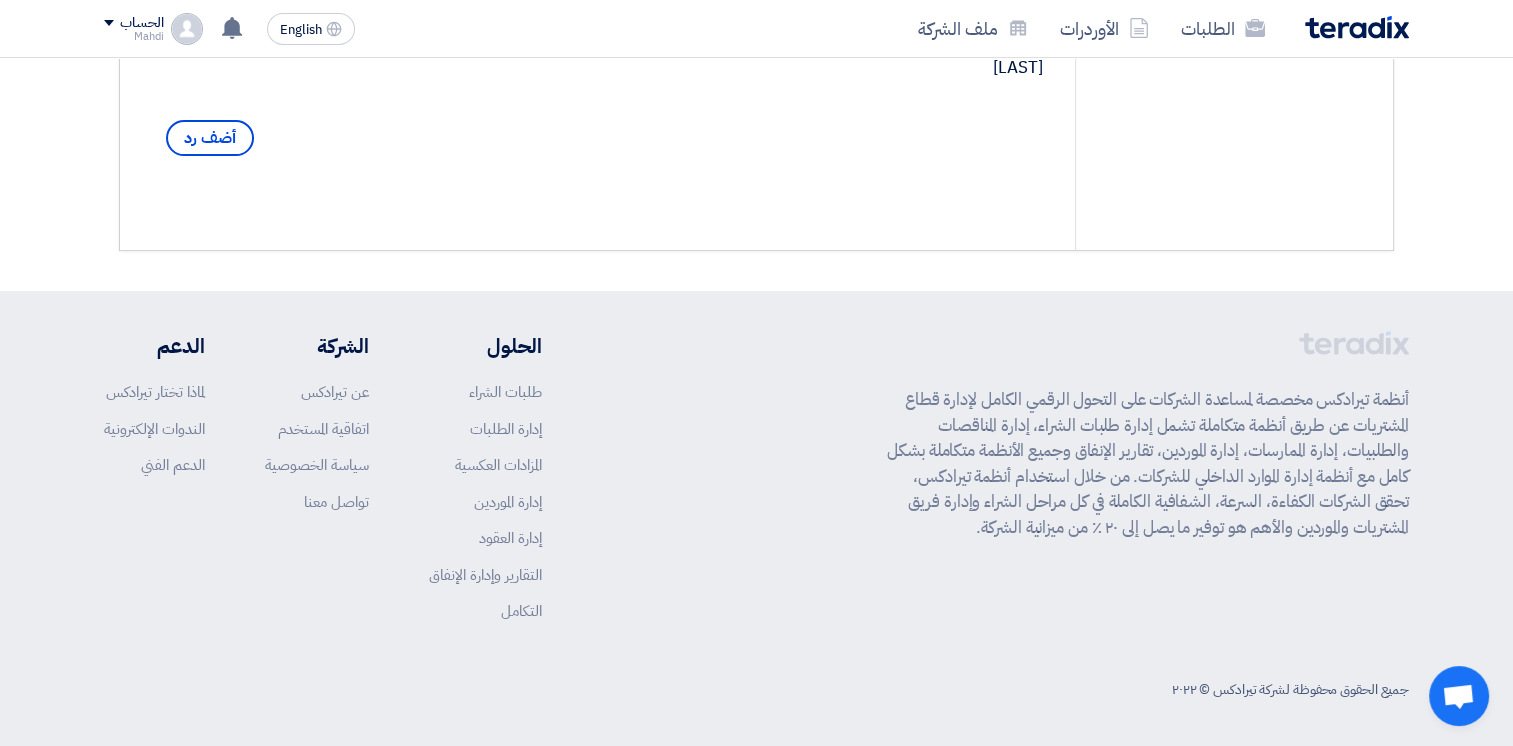 scroll, scrollTop: 143, scrollLeft: 0, axis: vertical 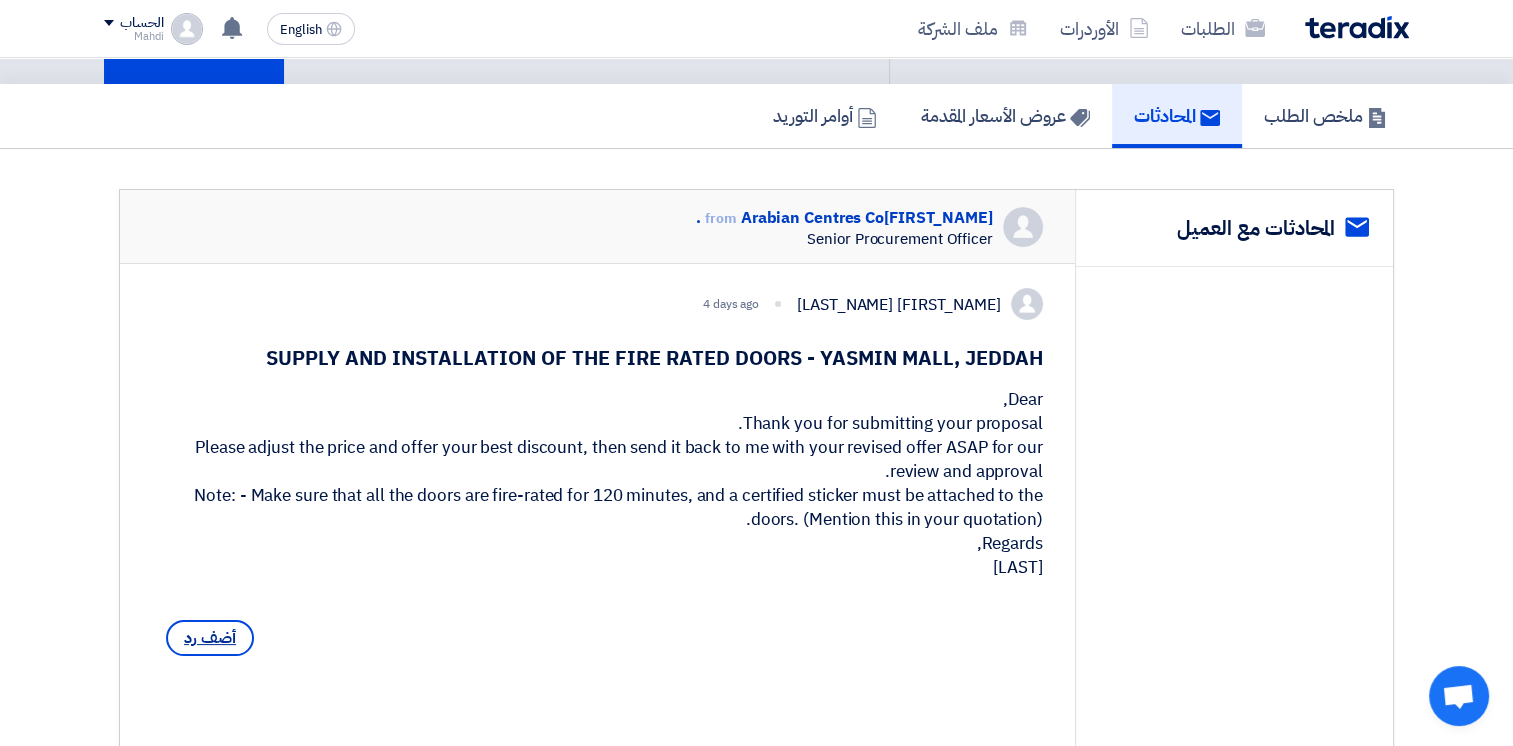 click on "أضف رد" at bounding box center (210, 638) 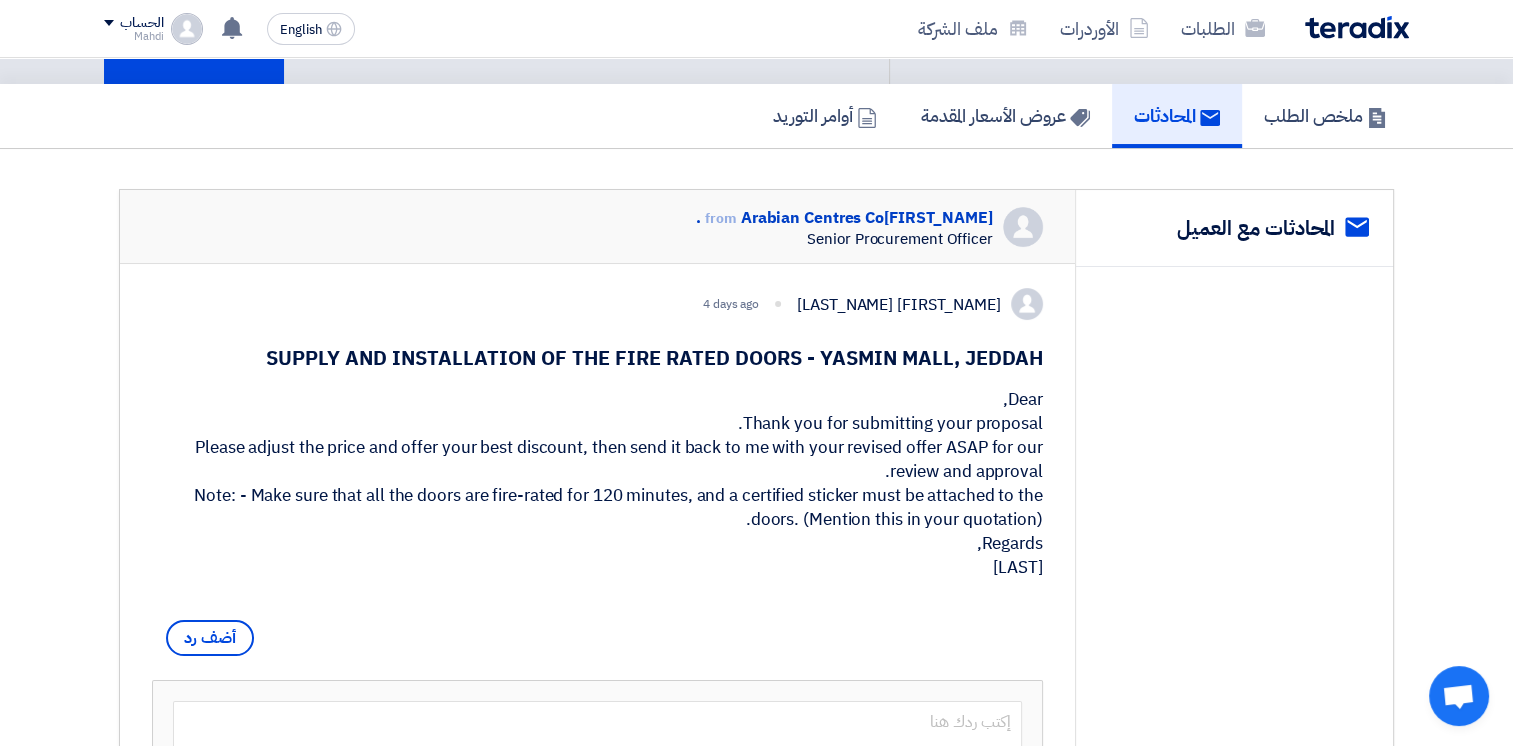 scroll, scrollTop: 643, scrollLeft: 0, axis: vertical 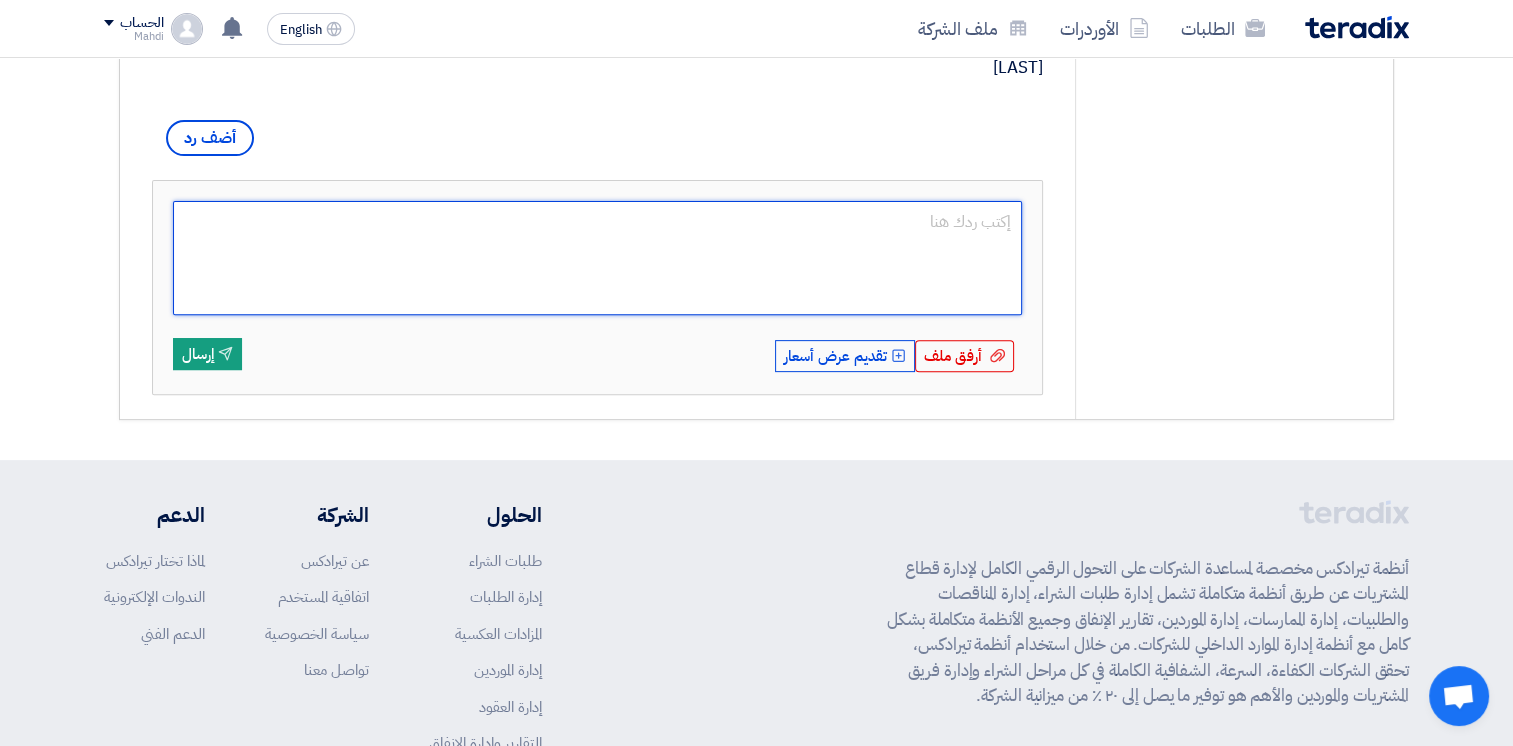 click at bounding box center (597, 258) 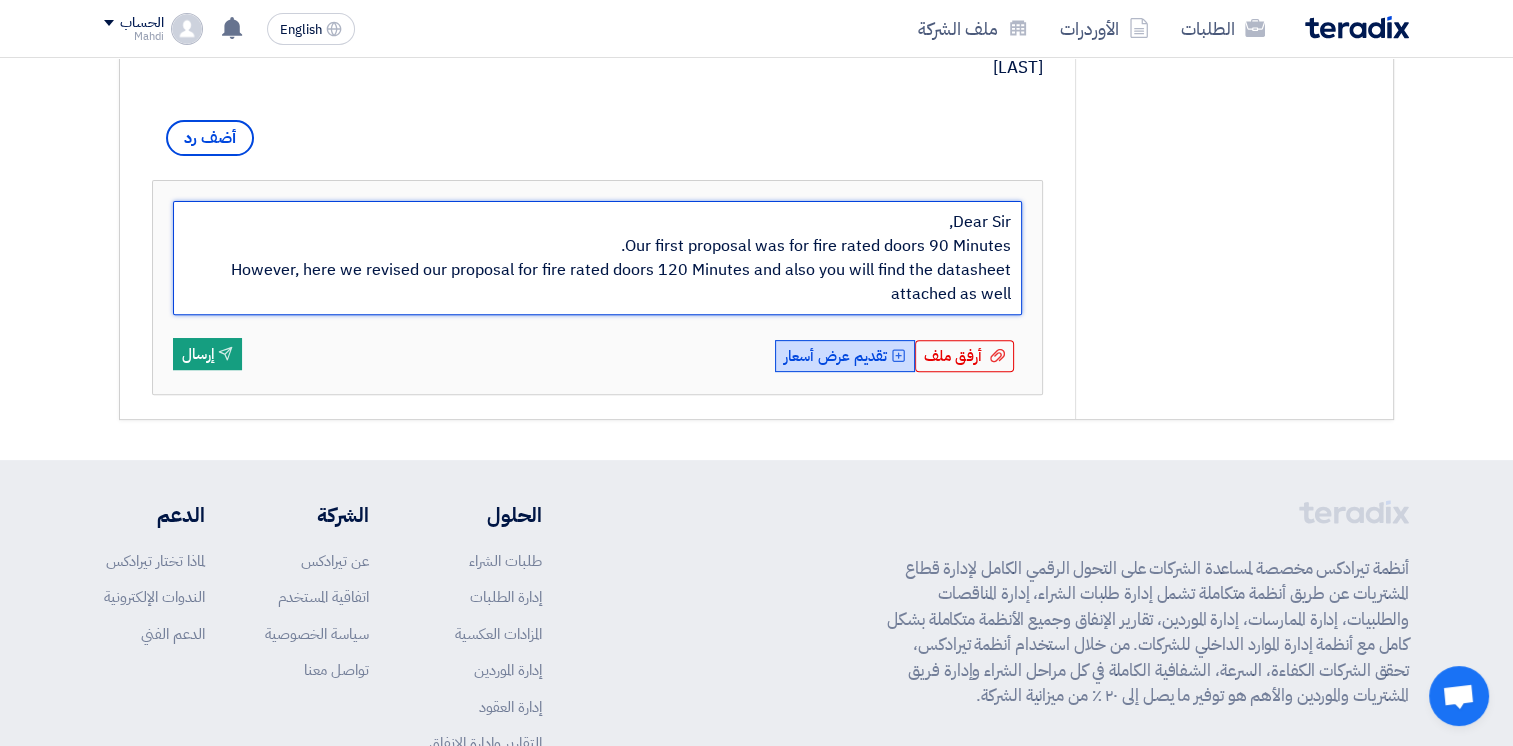 scroll, scrollTop: 16, scrollLeft: 0, axis: vertical 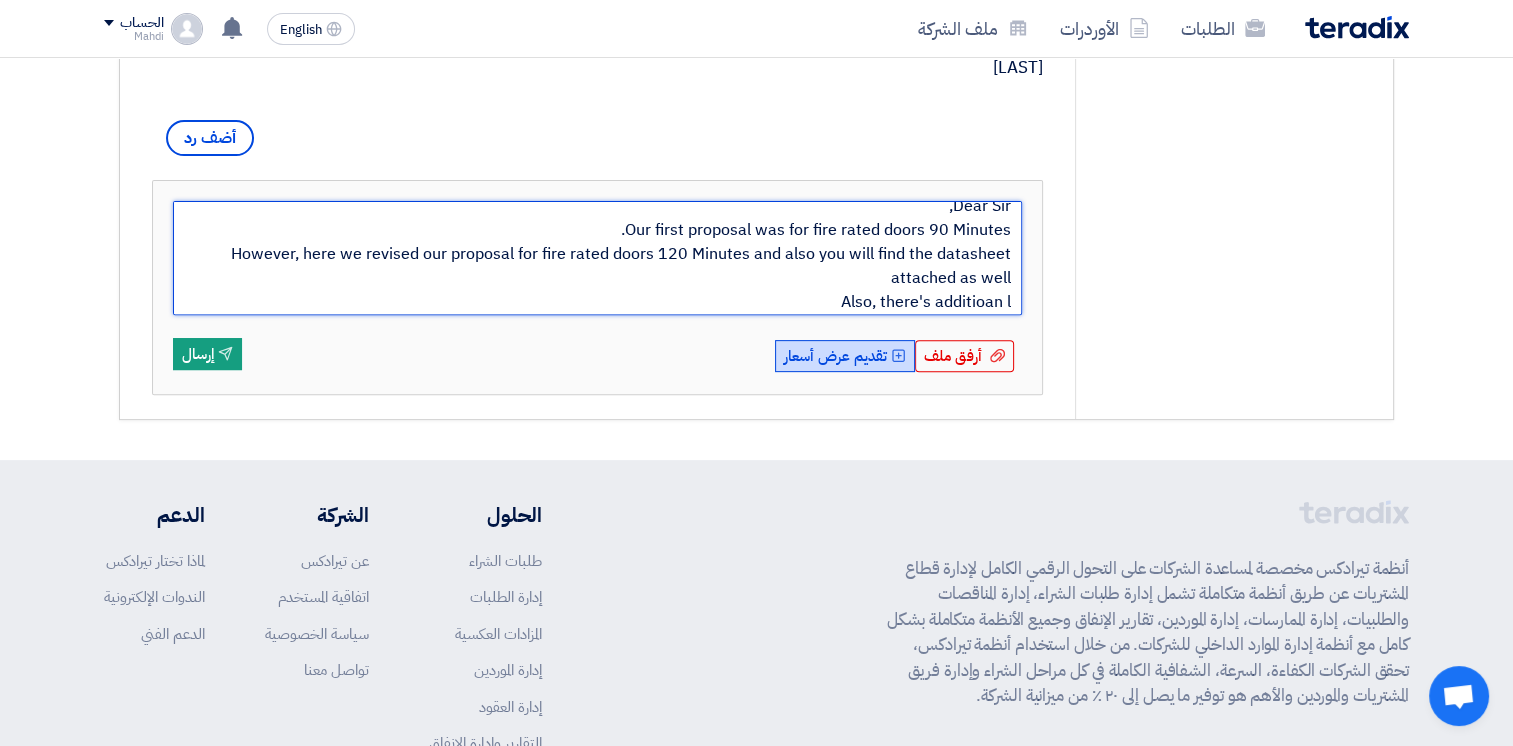 type on "Dear Sir,
Our first proposal was for fire rated doors 90 Minutes.
However, here we revised our proposal for fire rated doors 120 Minutes and also you will find the datasheet attached as well
Also, there's additioan" 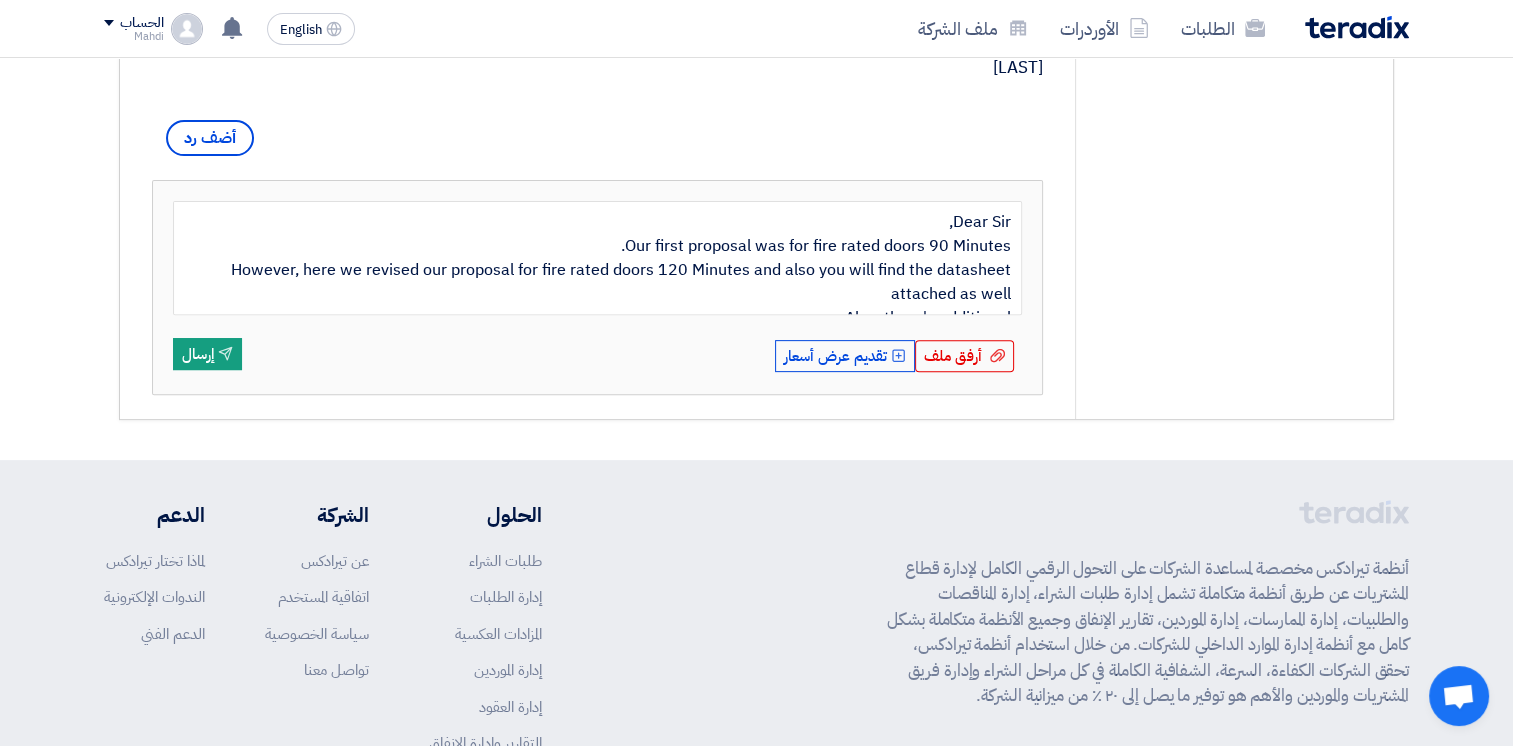 scroll, scrollTop: 16, scrollLeft: 0, axis: vertical 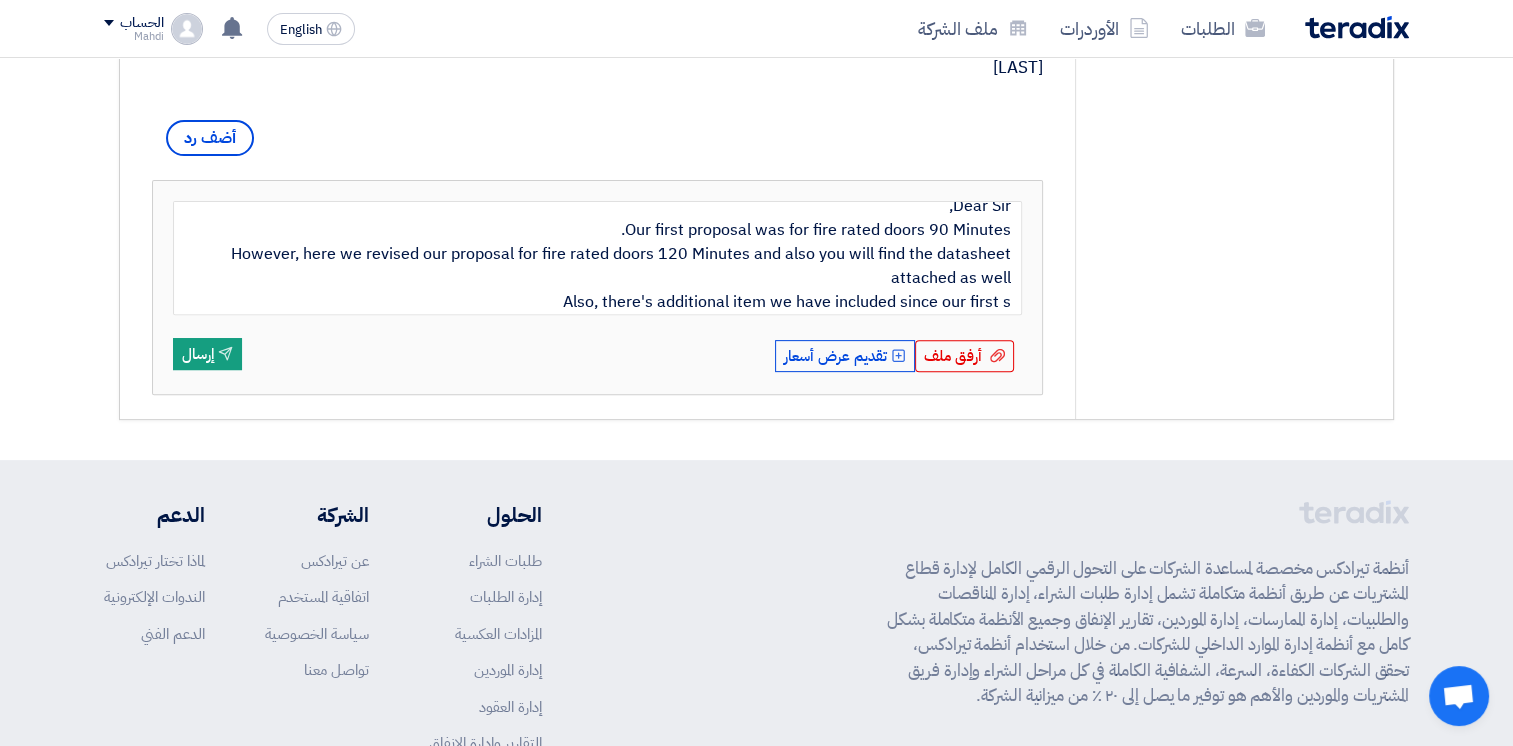 type on "Dear Sir,
Our first proposal was for fire rated doors 90 Minutes.
However, here we revised our proposal for fire rated doors 120 Minutes and also you will find the datasheet attached as well
Also, there's additional item we have included since our first su" 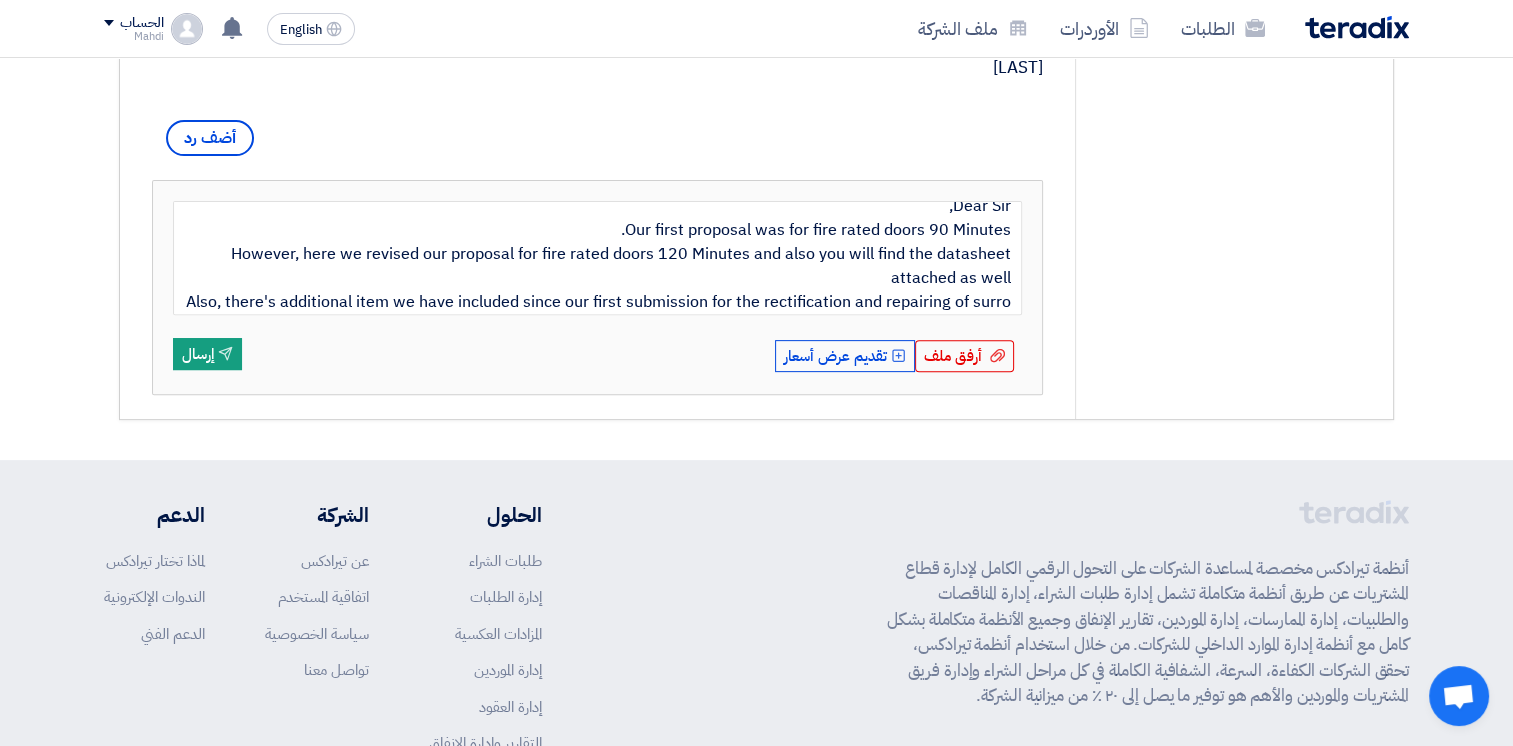 scroll, scrollTop: 40, scrollLeft: 0, axis: vertical 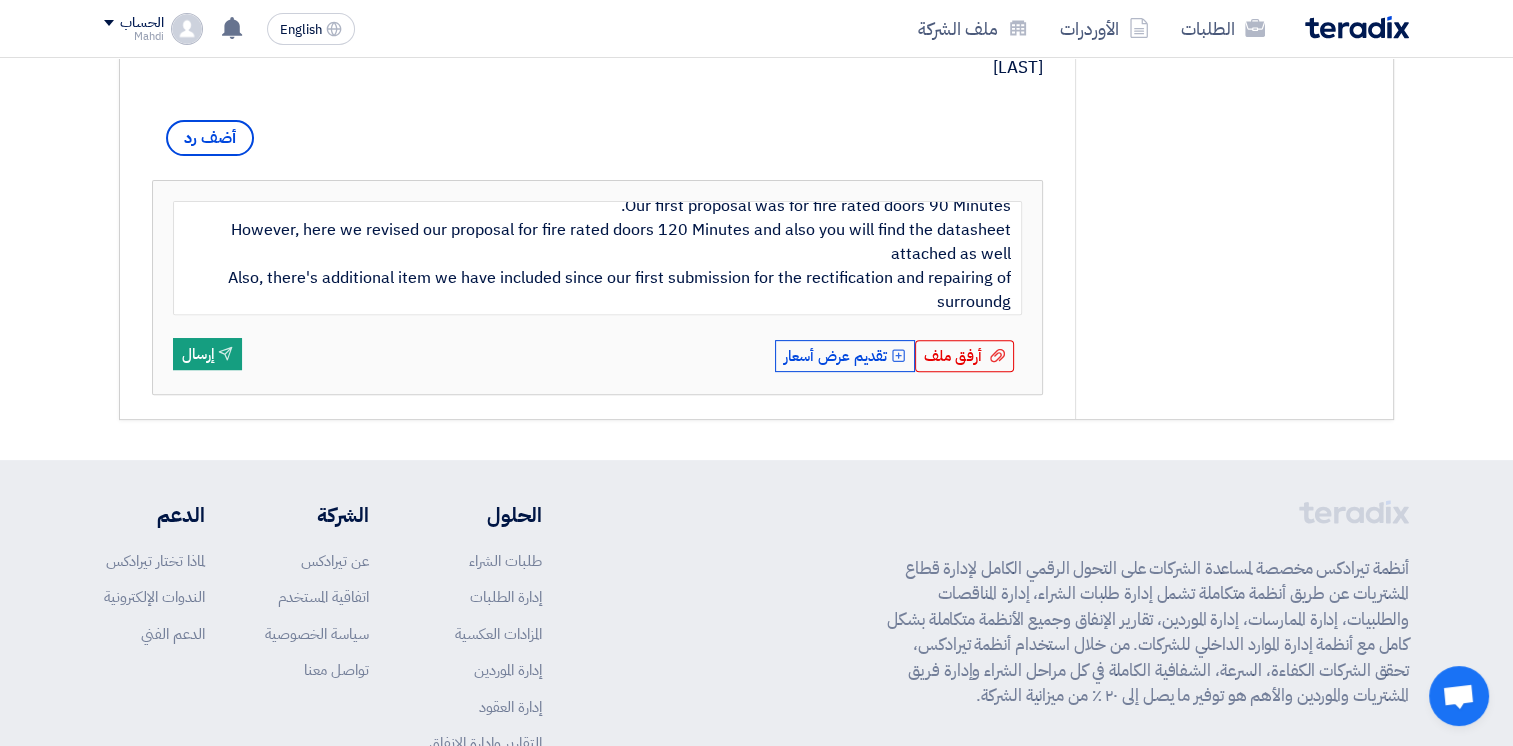 type on "Dear Sir,
Our first proposal was for fire rated doors 90 Minutes.
However, here we revised our proposal for fire rated doors 120 Minutes and also you will find the datasheet attached as well
Also, there's additional item we have included since our first submission for the rectification and repairing of surroundg" 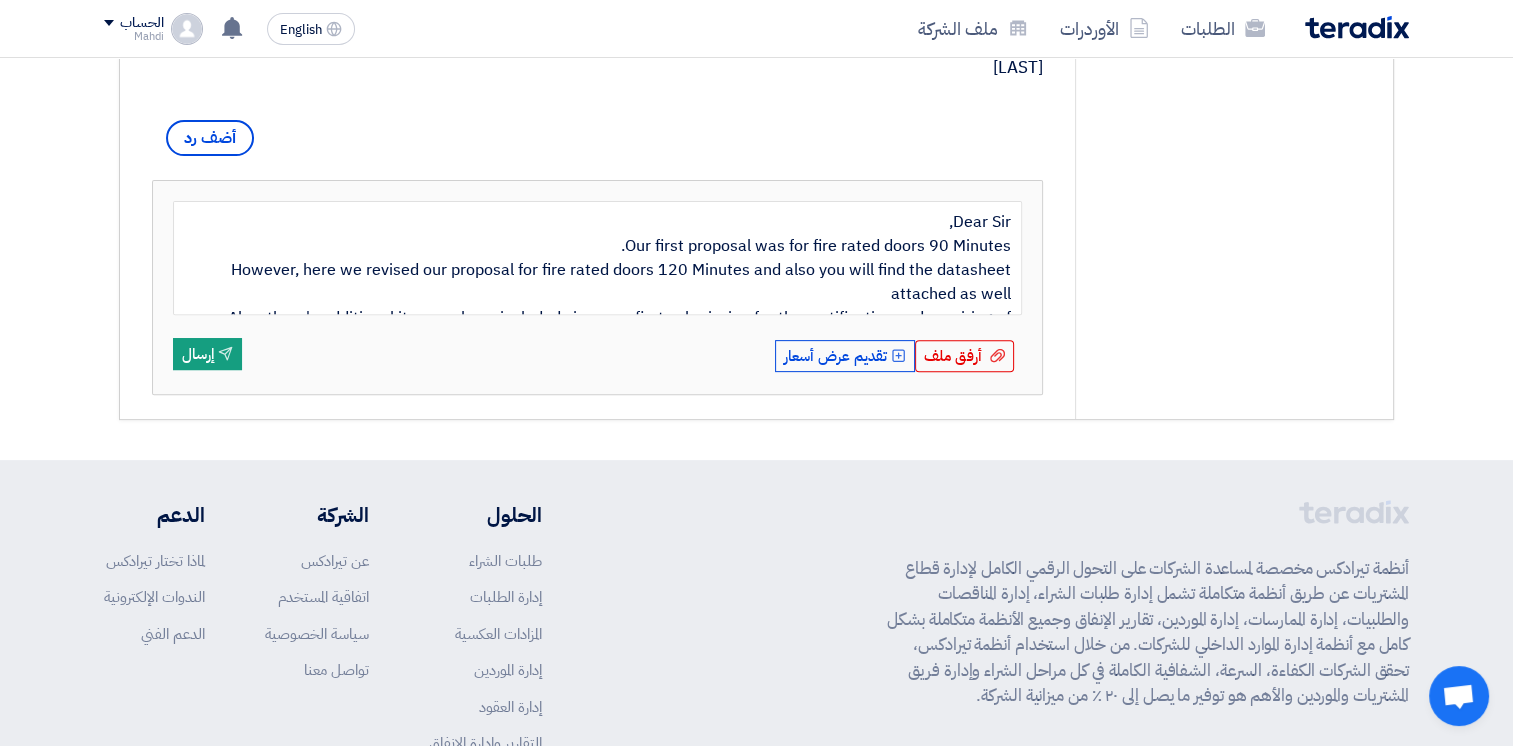 scroll, scrollTop: 48, scrollLeft: 0, axis: vertical 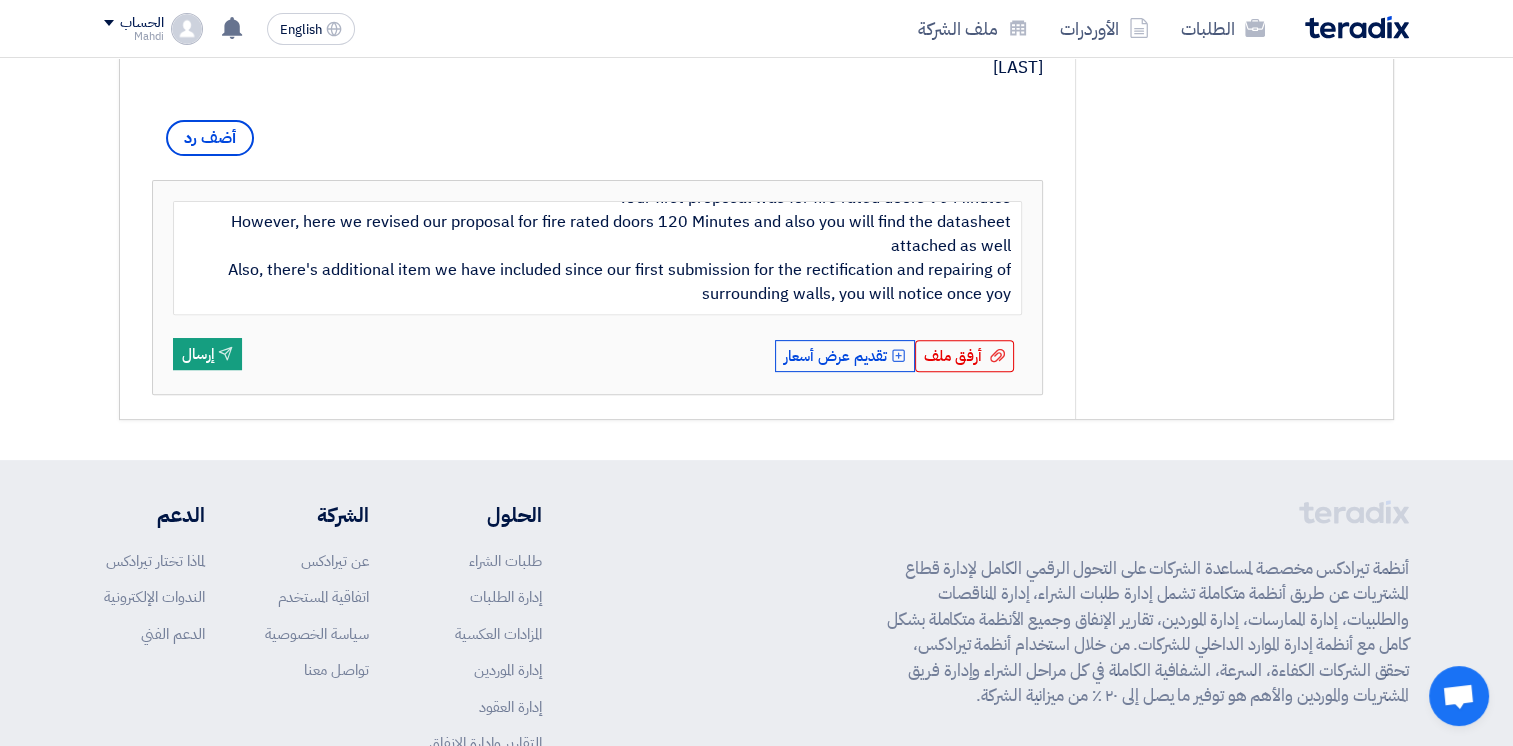 type on "Dear Sir,
Our first proposal was for fire rated doors 90 Minutes.
However, here we revised our proposal for fire rated doors 120 Minutes and also you will find the datasheet attached as well
Also, there's additional item we have included since our first submission for the rectification and repairing of surrounding walls, you will notice once you yo" 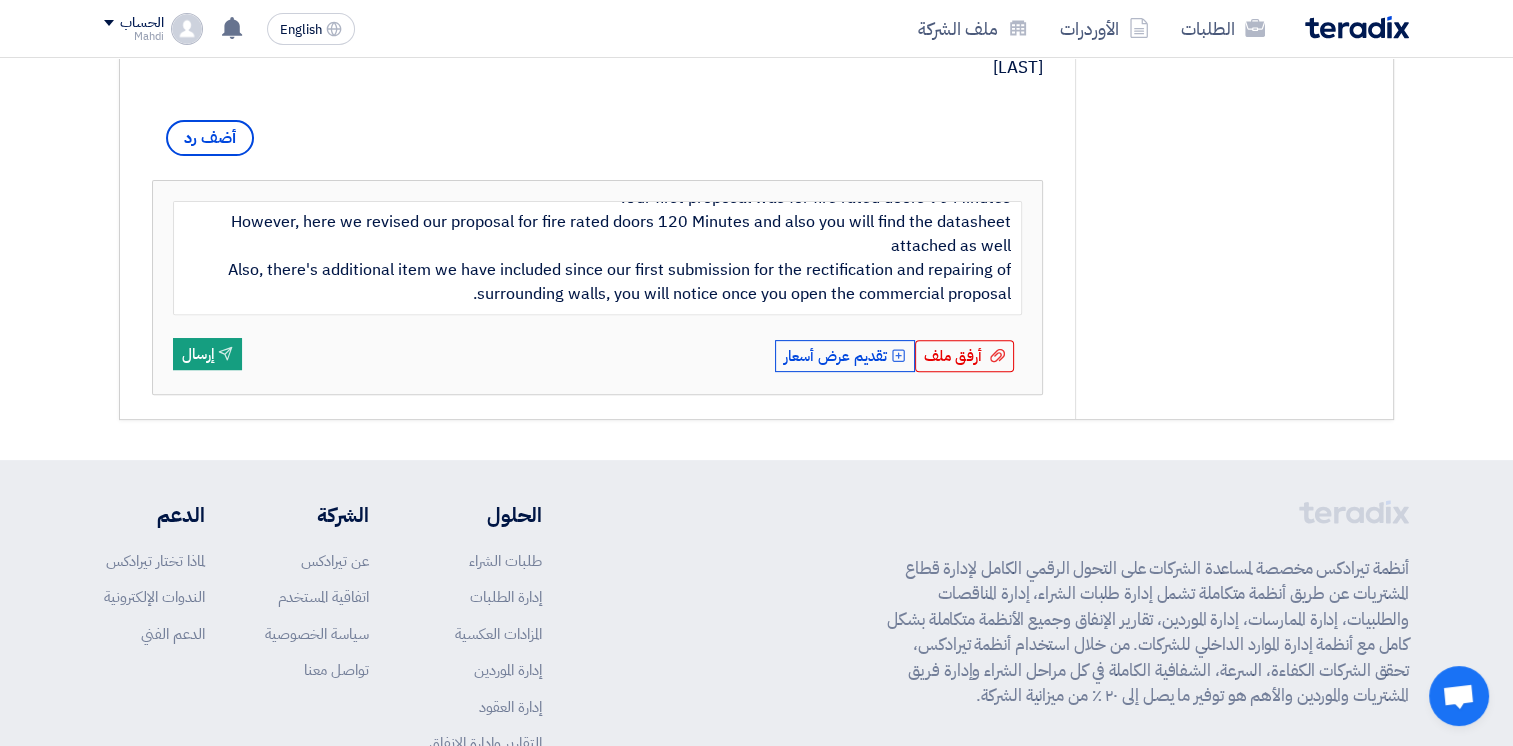 scroll, scrollTop: 64, scrollLeft: 0, axis: vertical 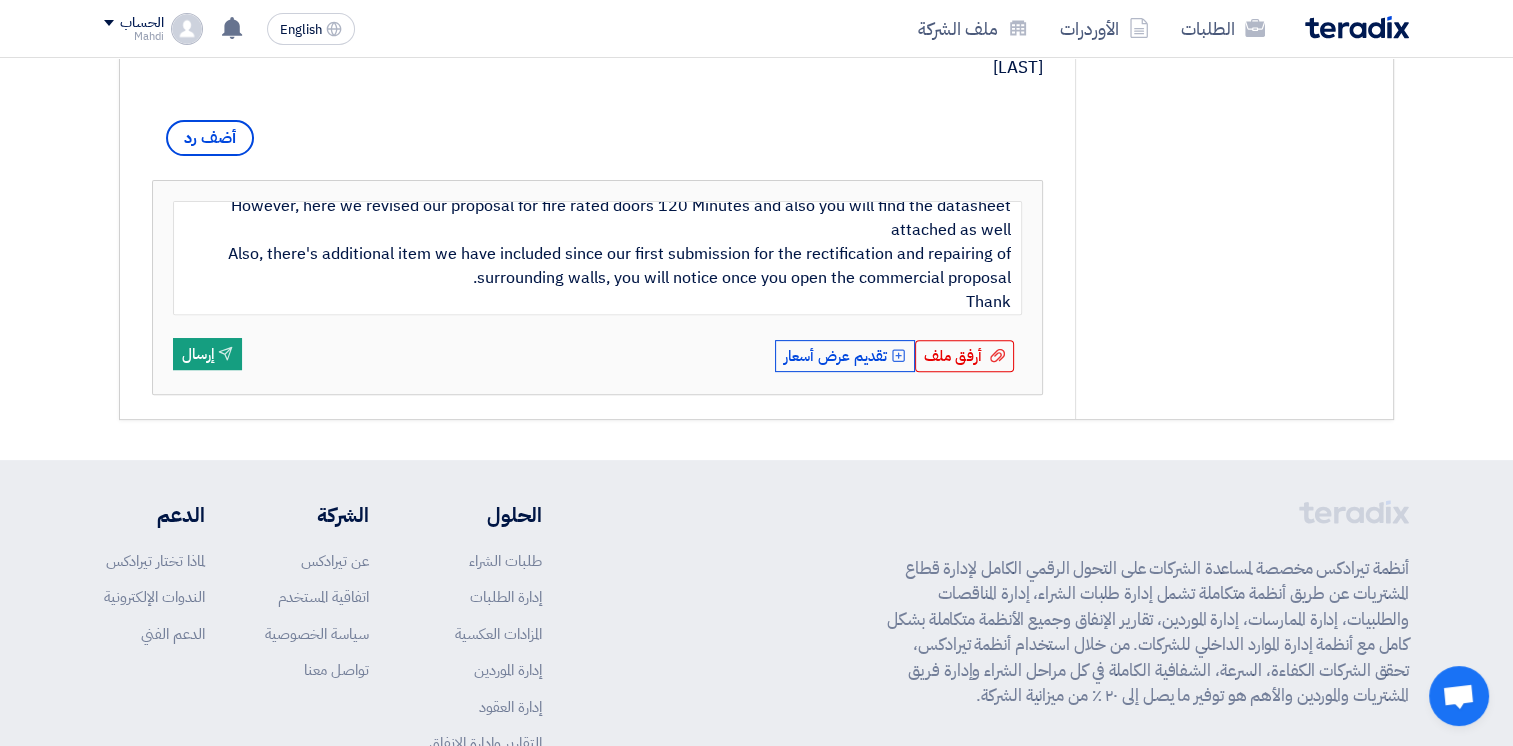 type on "Dear Sir,
Our first proposal was for fire rated doors 90 Minutes.
However, here we revised our proposal for fire rated doors 120 Minutes and also you will find the datasheet attached as well
Also, there's additional item we have included since our first submission for the rectification and repairing of surrounding walls, you will notice once you open the commercial proposal.
Thanks" 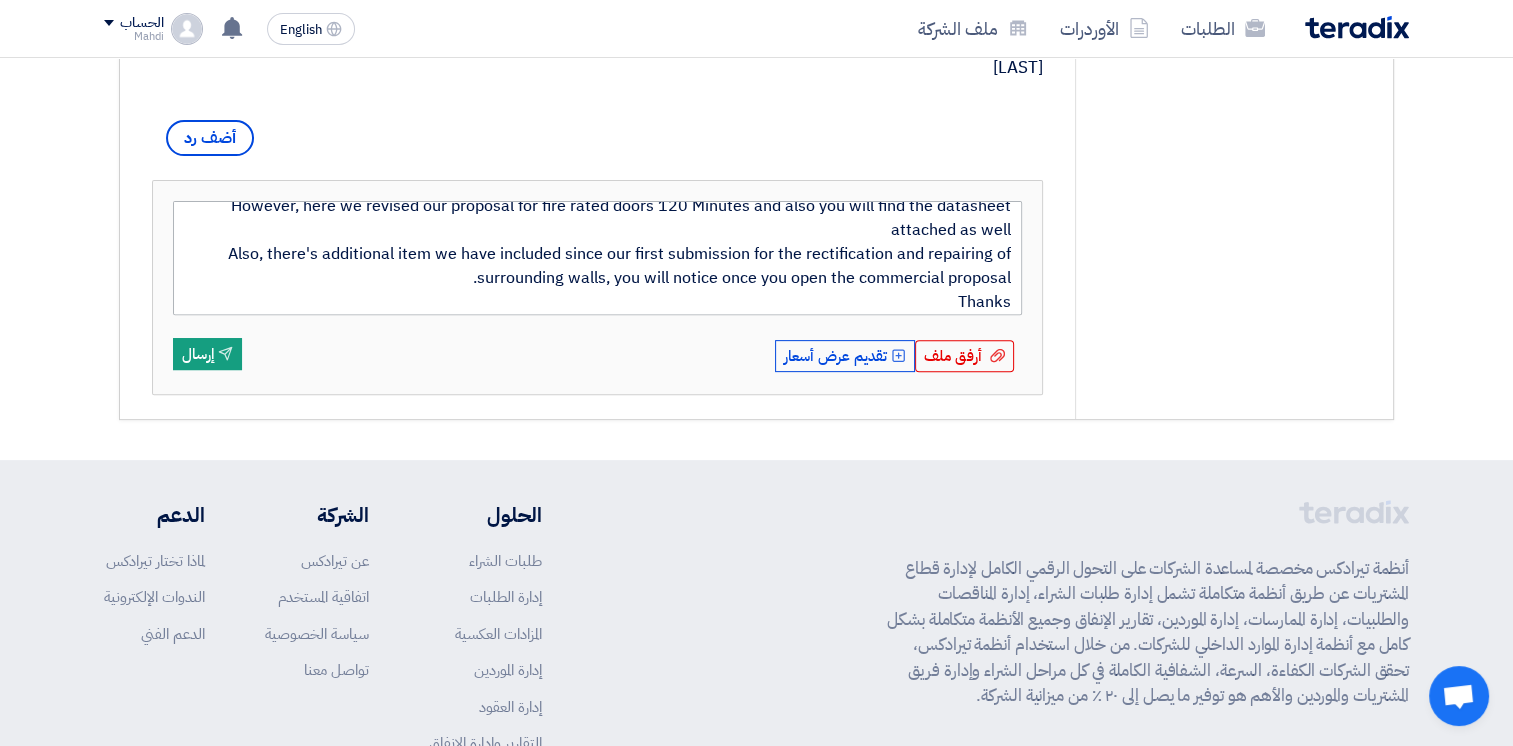 click on "Dear Sir,
Our first proposal was for fire rated doors 90 Minutes.
However, here we revised our proposal for fire rated doors 120 Minutes and also you will find the datasheet attached as well
Also, there's additional item we have included since our first submission for the rectification and repairing of surrounding walls, you will notice once you open the commercial proposal.
Thanks" at bounding box center [597, 258] 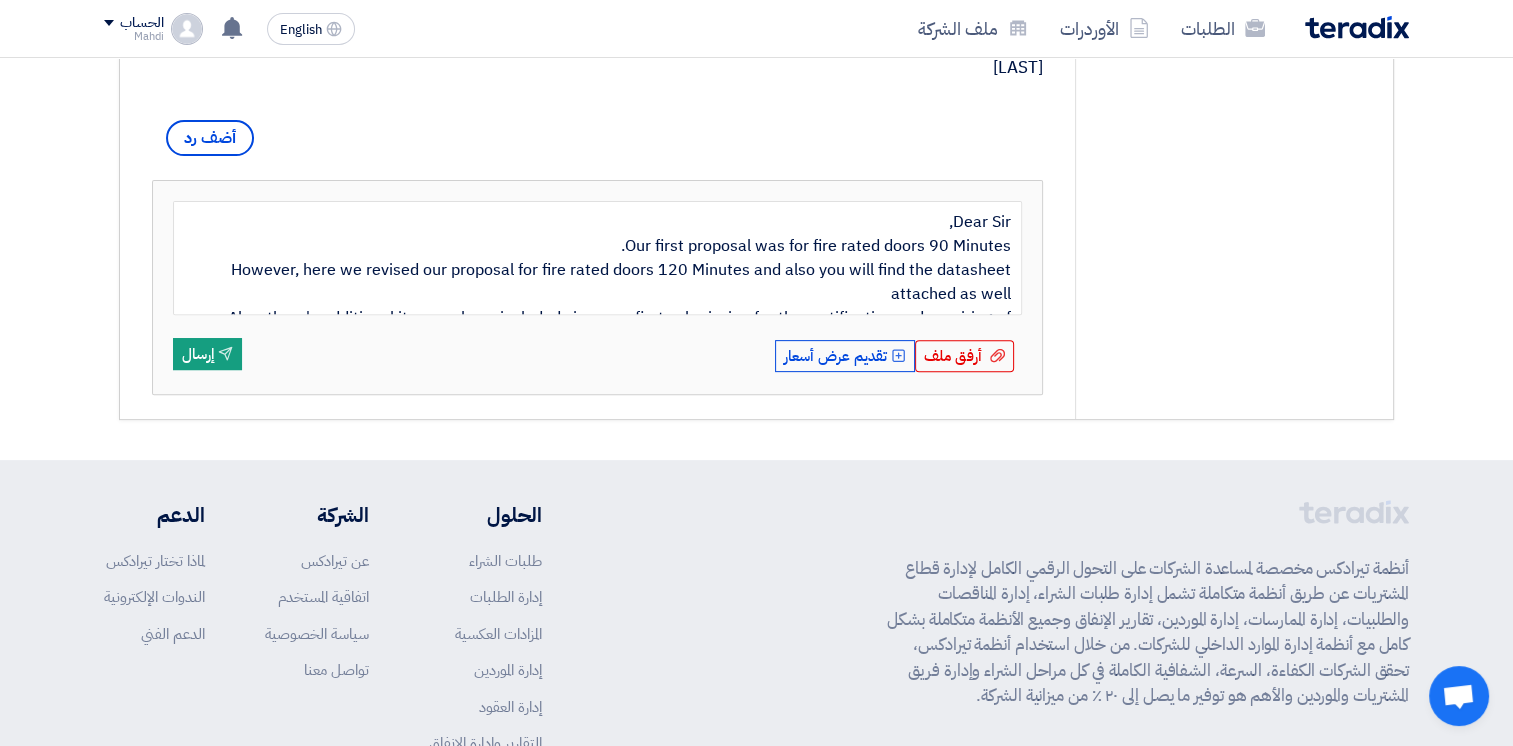 scroll, scrollTop: 72, scrollLeft: 0, axis: vertical 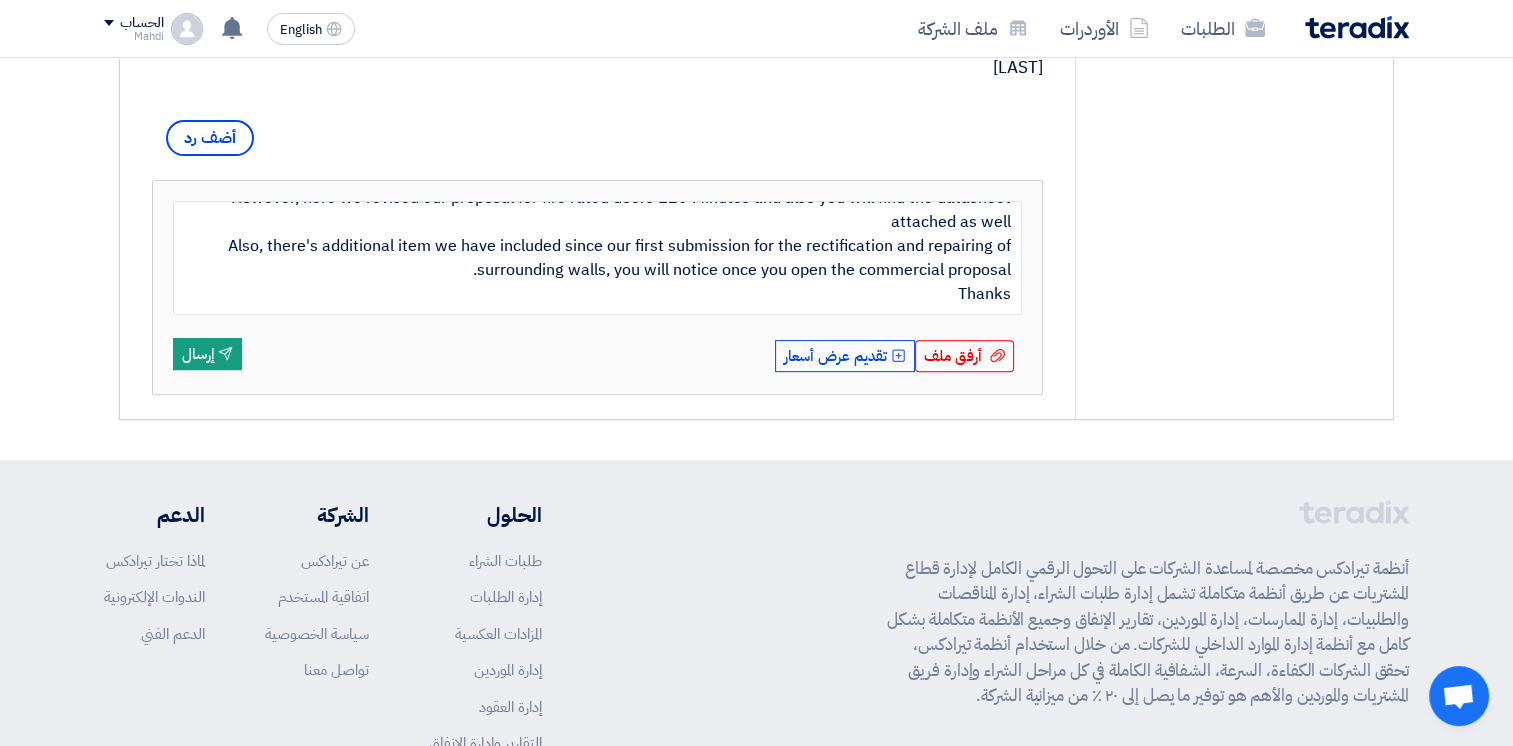 click on "Dear Sir,
Our first proposal was for fire rated doors 90 Minutes.
However, here we revised our proposal for fire rated doors 120 Minutes and also you will find the datasheet attached as well
Also, there's additional item we have included since our first submission for the rectification and repairing of surrounding walls, you will notice once you open the commercial proposal.
Thanks" at bounding box center [597, 258] 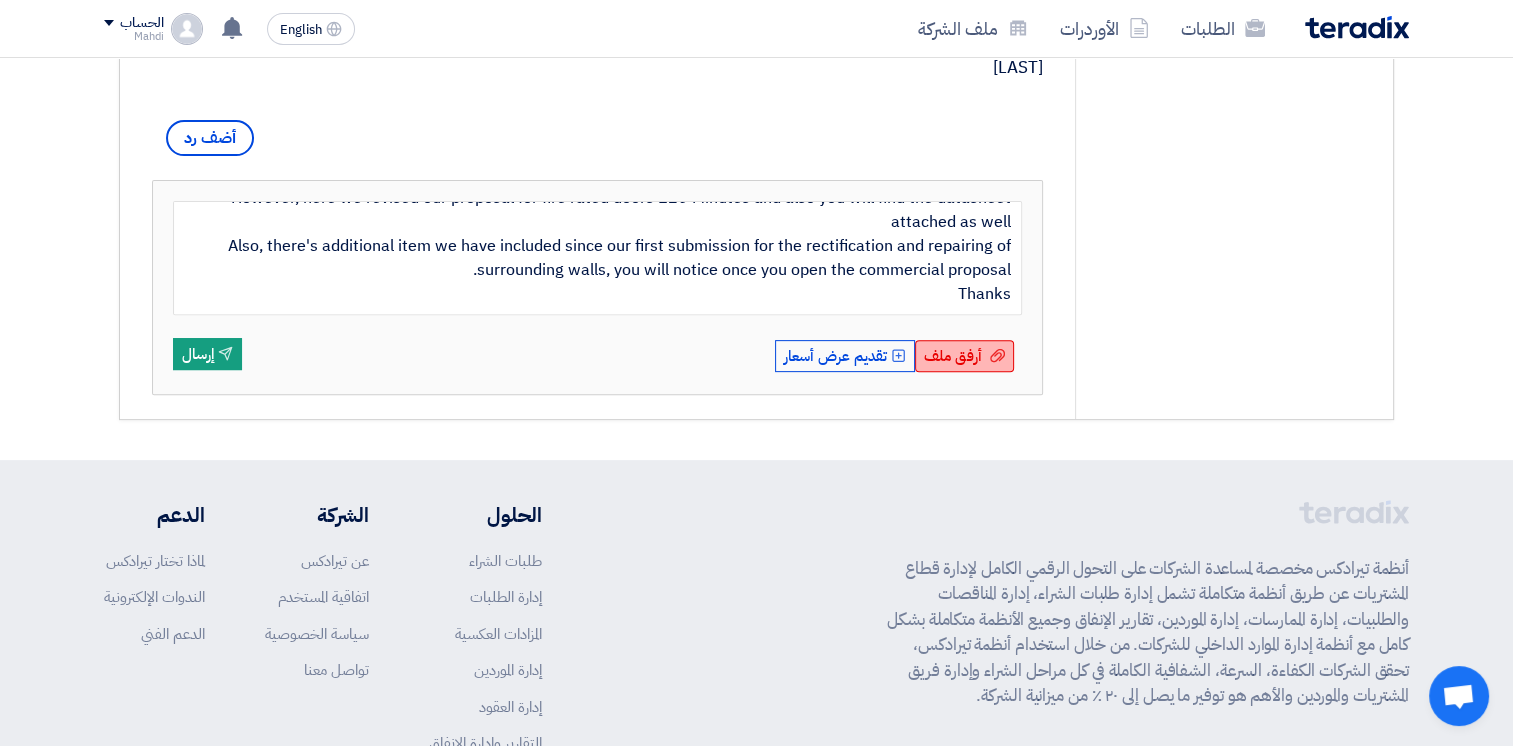 click on "أرفق ملف
أرفق ملف" at bounding box center (964, 356) 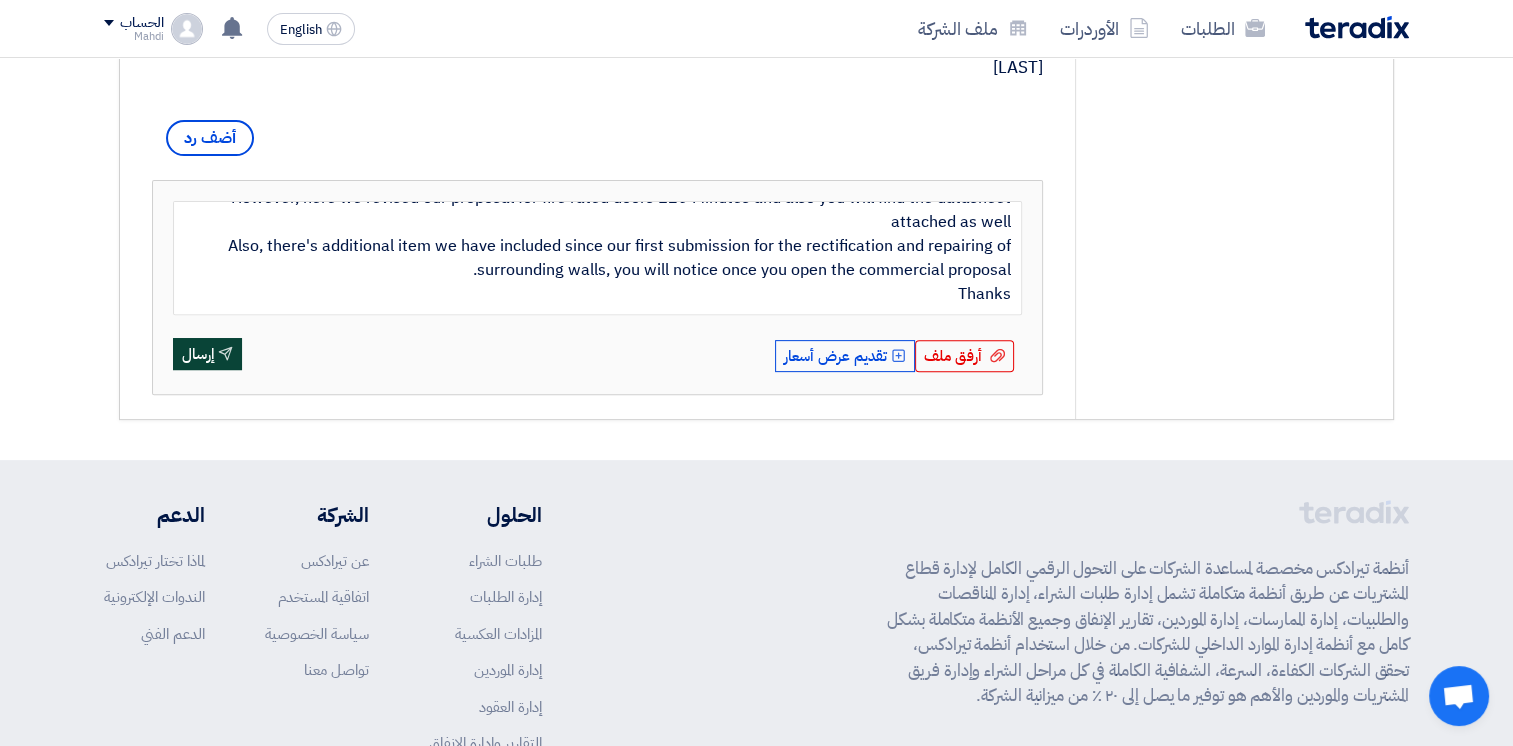 click 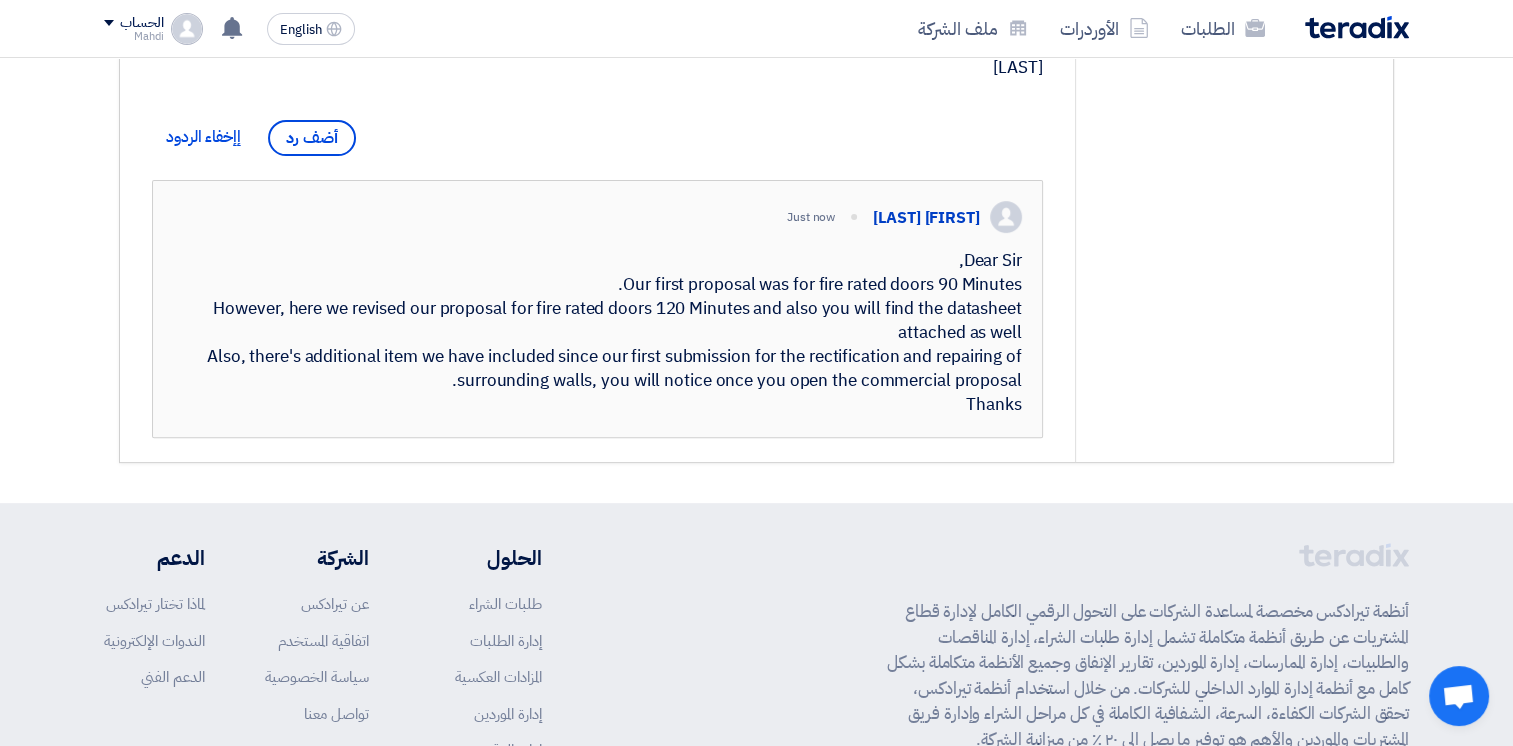 scroll, scrollTop: 143, scrollLeft: 0, axis: vertical 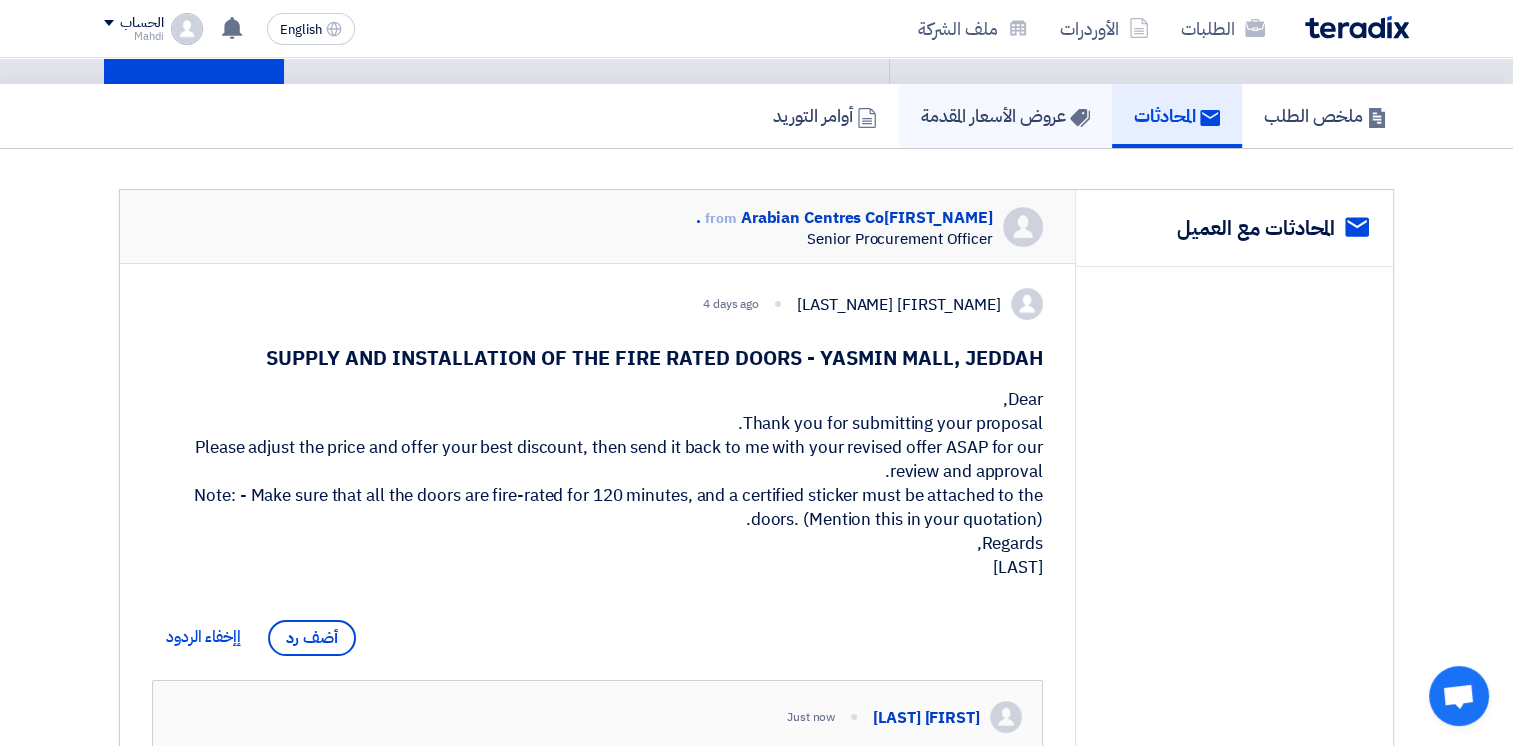 click on "عروض الأسعار المقدمة" 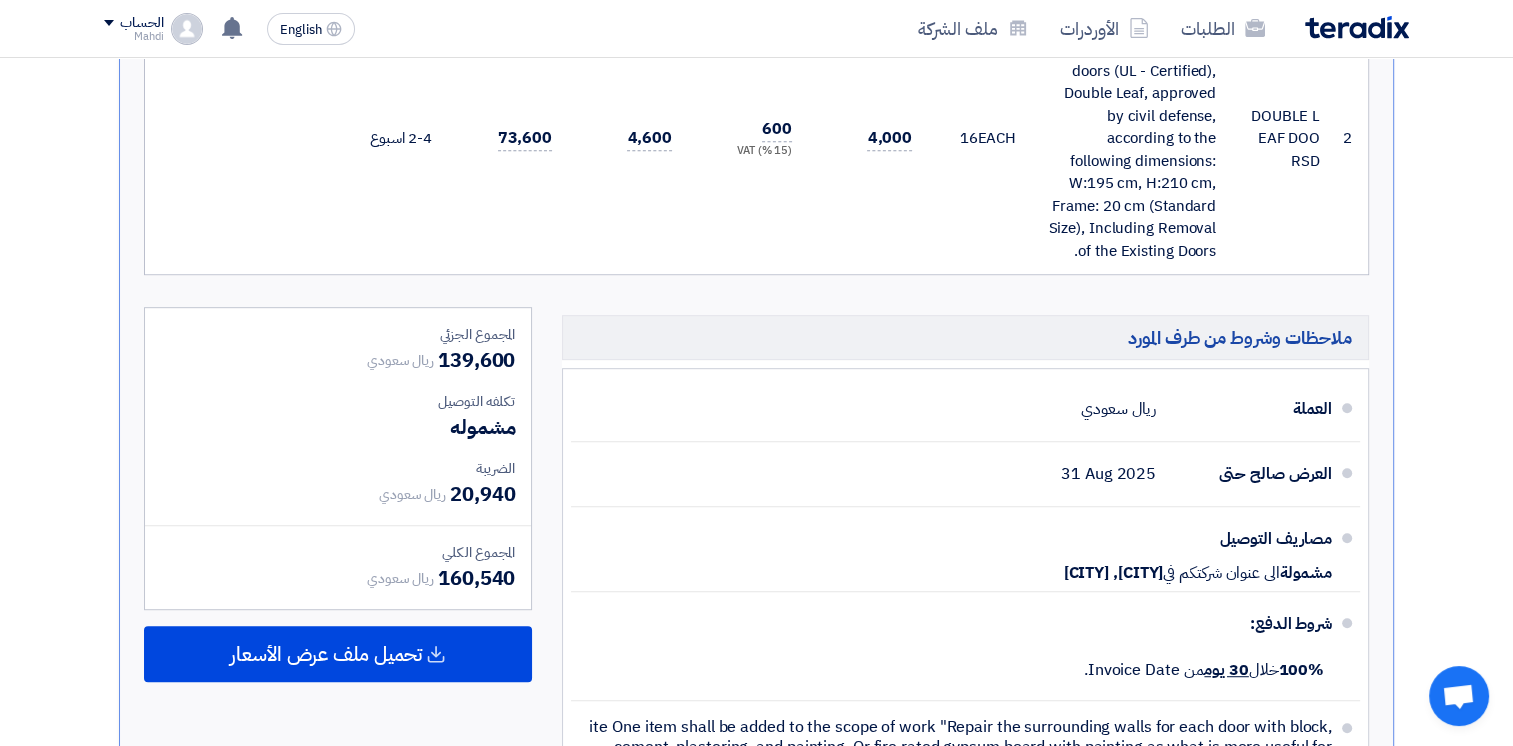 scroll, scrollTop: 0, scrollLeft: 0, axis: both 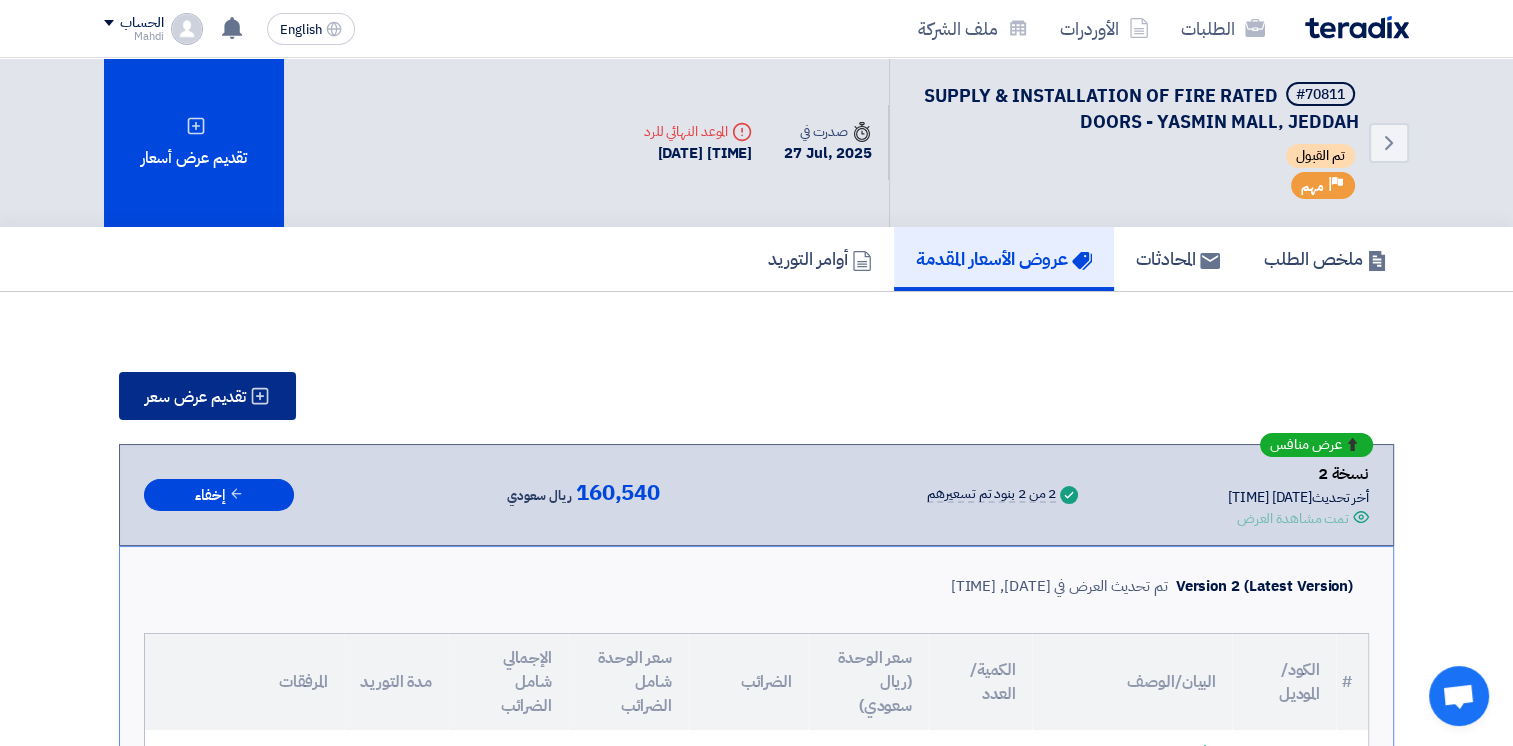 click on "تقديم عرض سعر" 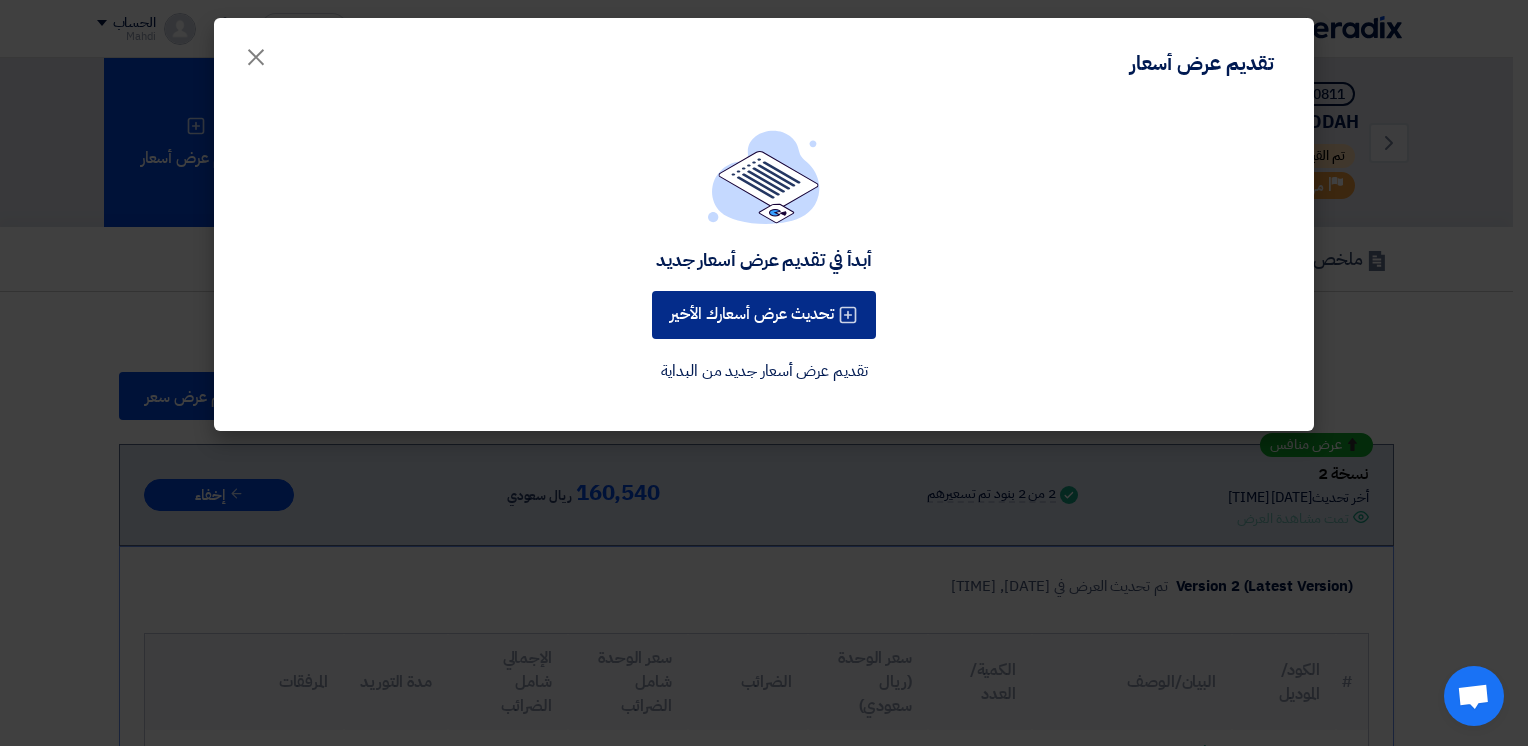 click on "تحديث عرض أسعارك الأخير" 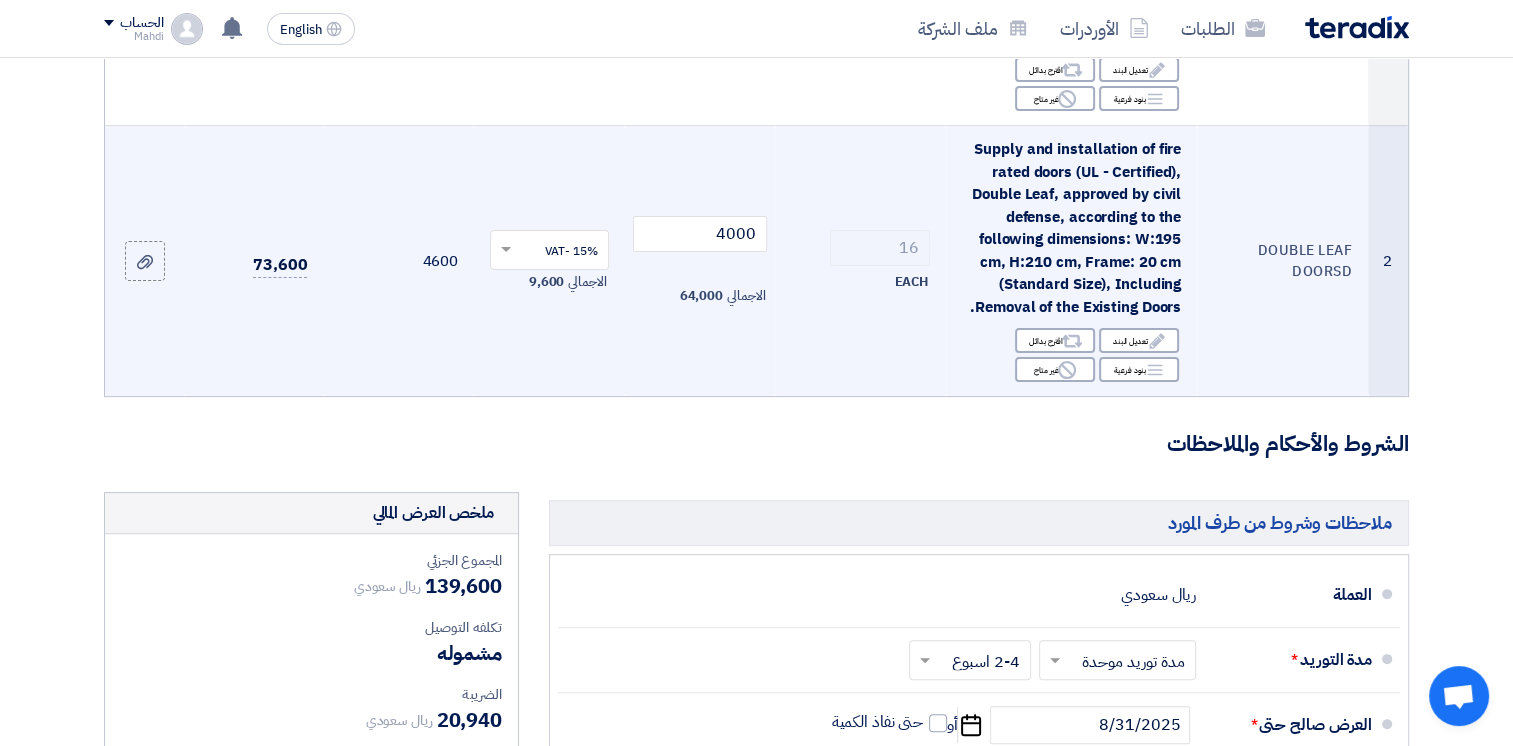 scroll, scrollTop: 0, scrollLeft: 0, axis: both 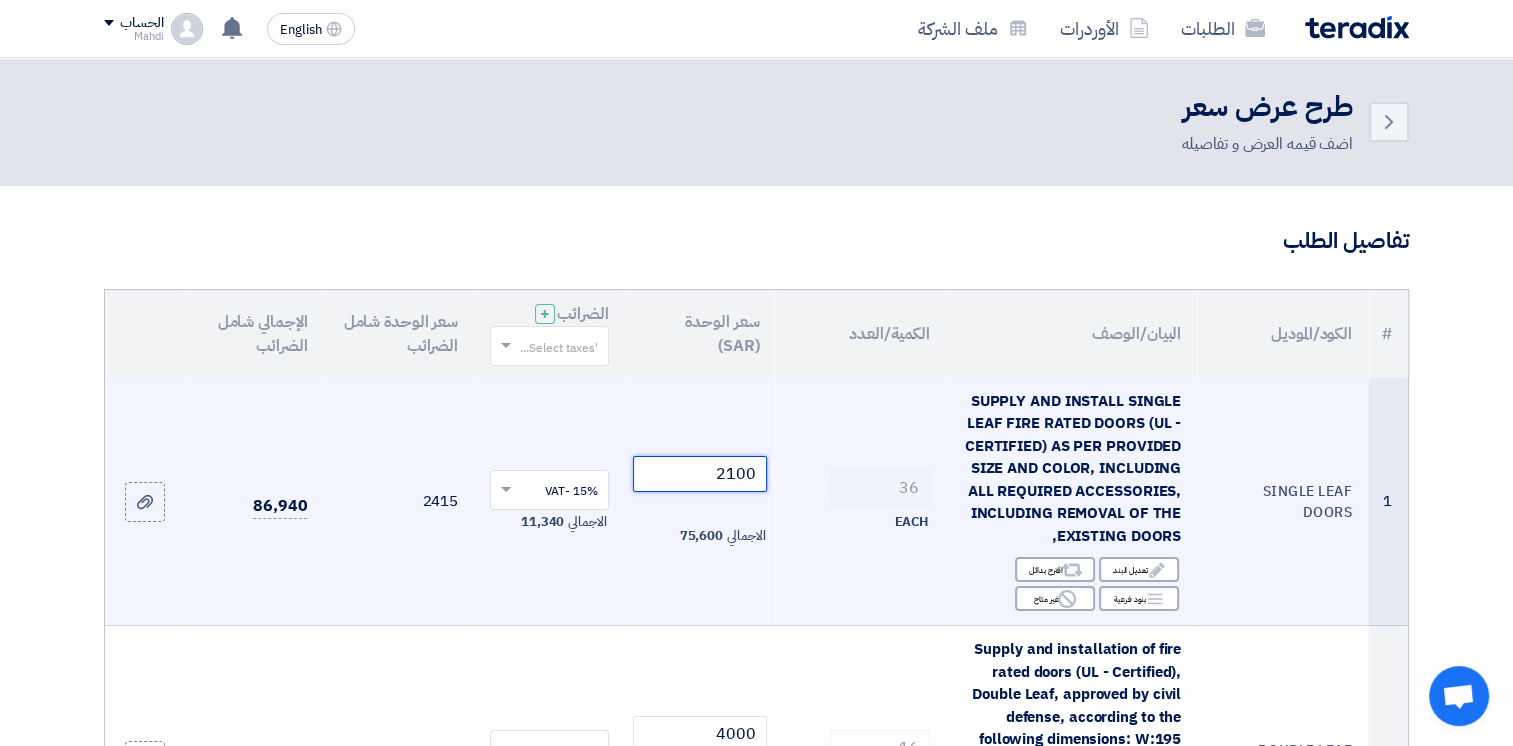 drag, startPoint x: 708, startPoint y: 482, endPoint x: 791, endPoint y: 467, distance: 84.34453 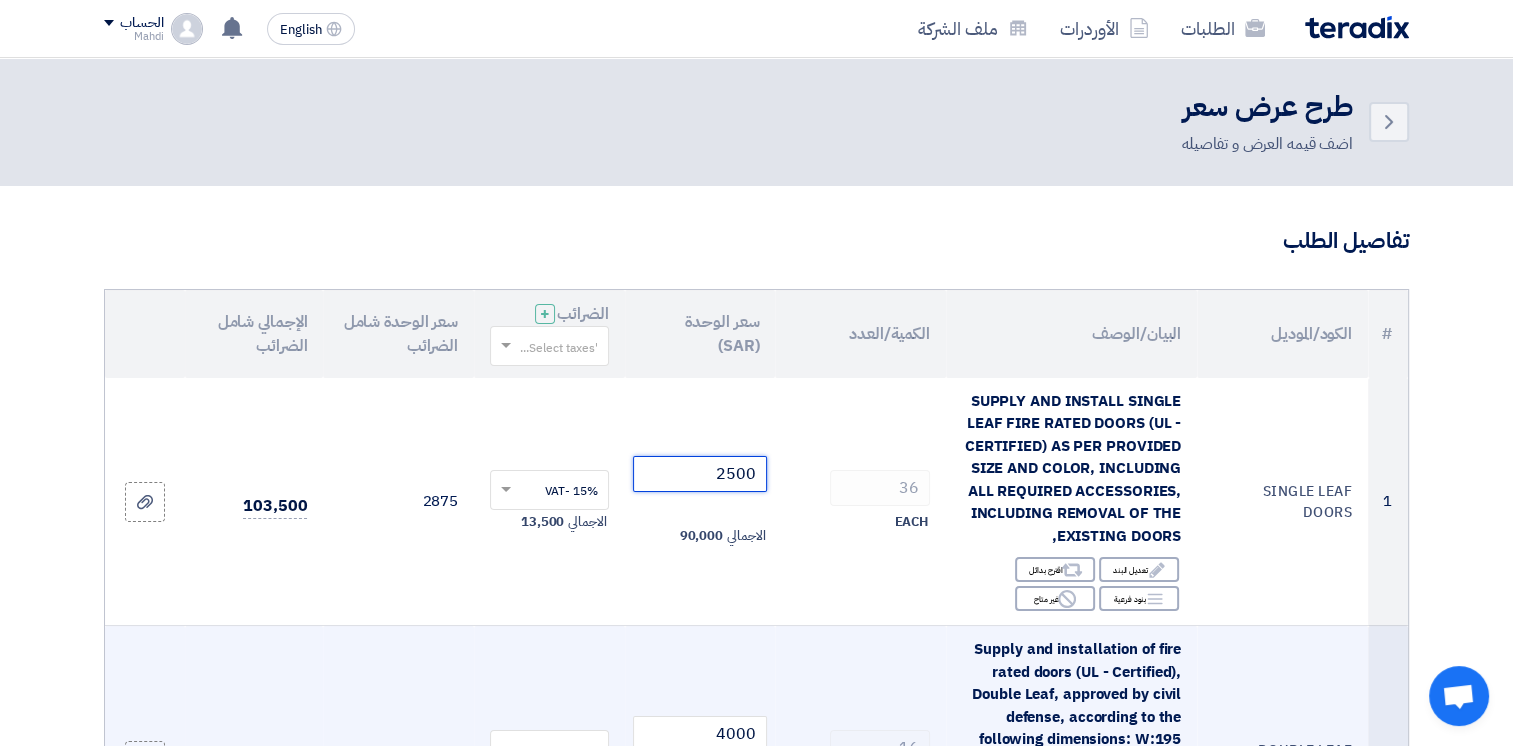 scroll, scrollTop: 500, scrollLeft: 0, axis: vertical 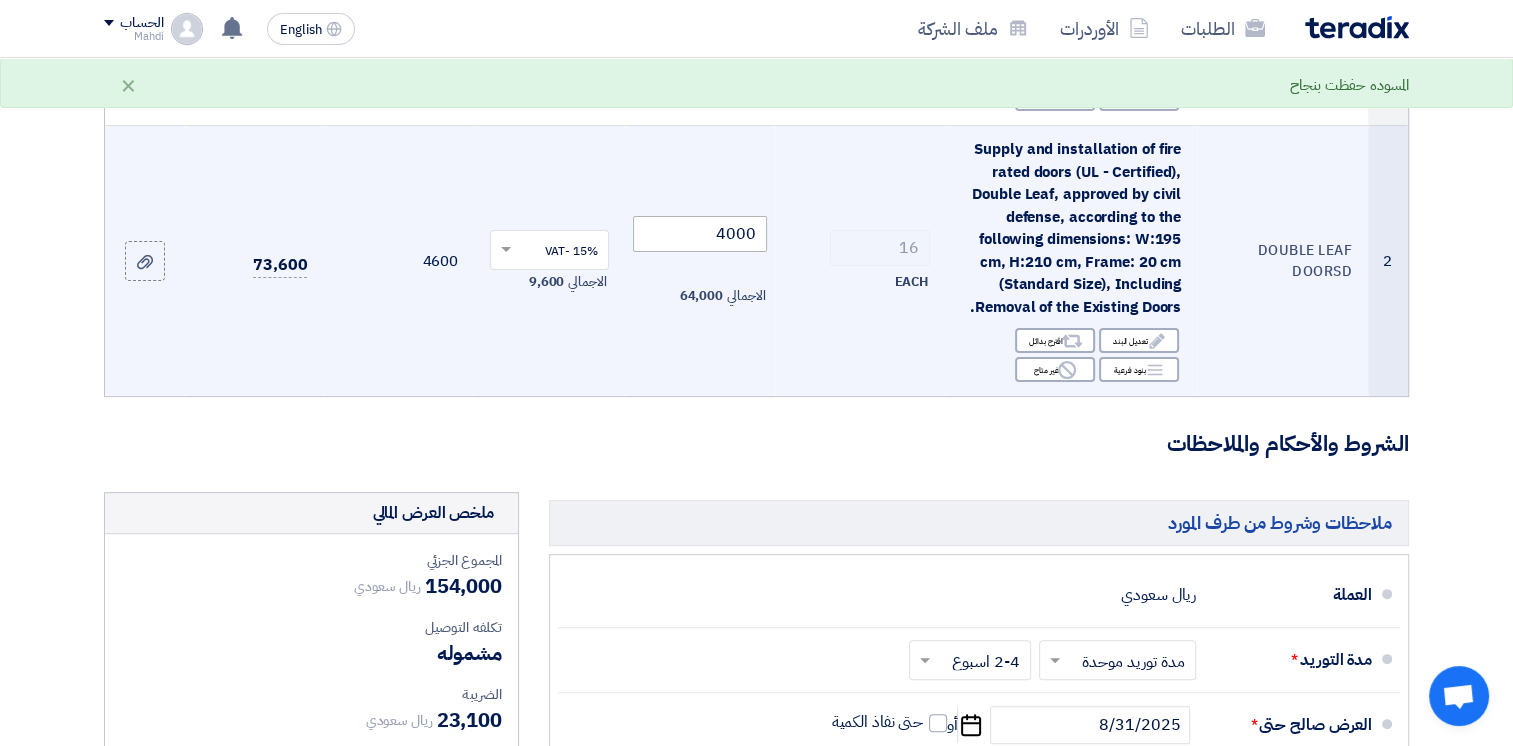 type on "2500" 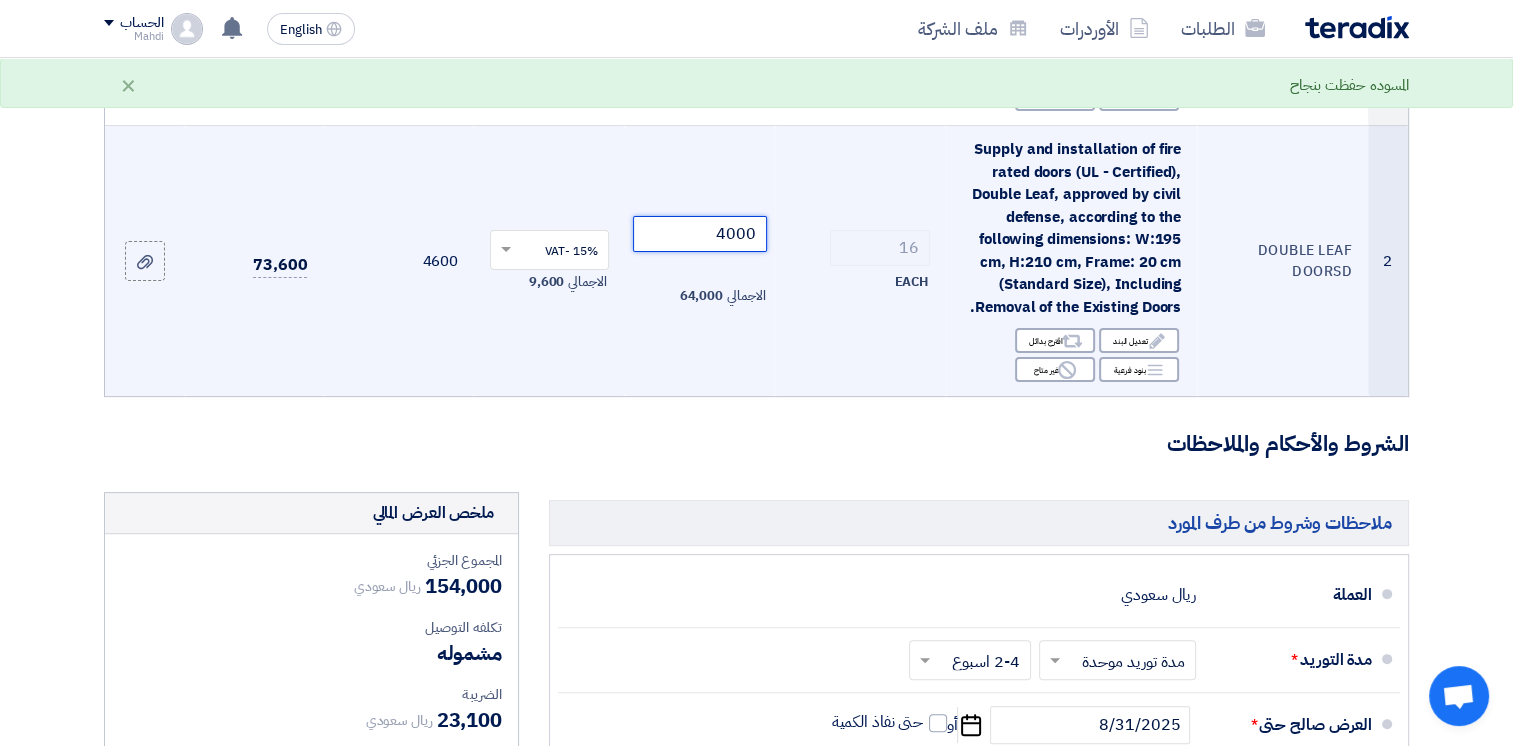 drag, startPoint x: 710, startPoint y: 235, endPoint x: 794, endPoint y: 232, distance: 84.05355 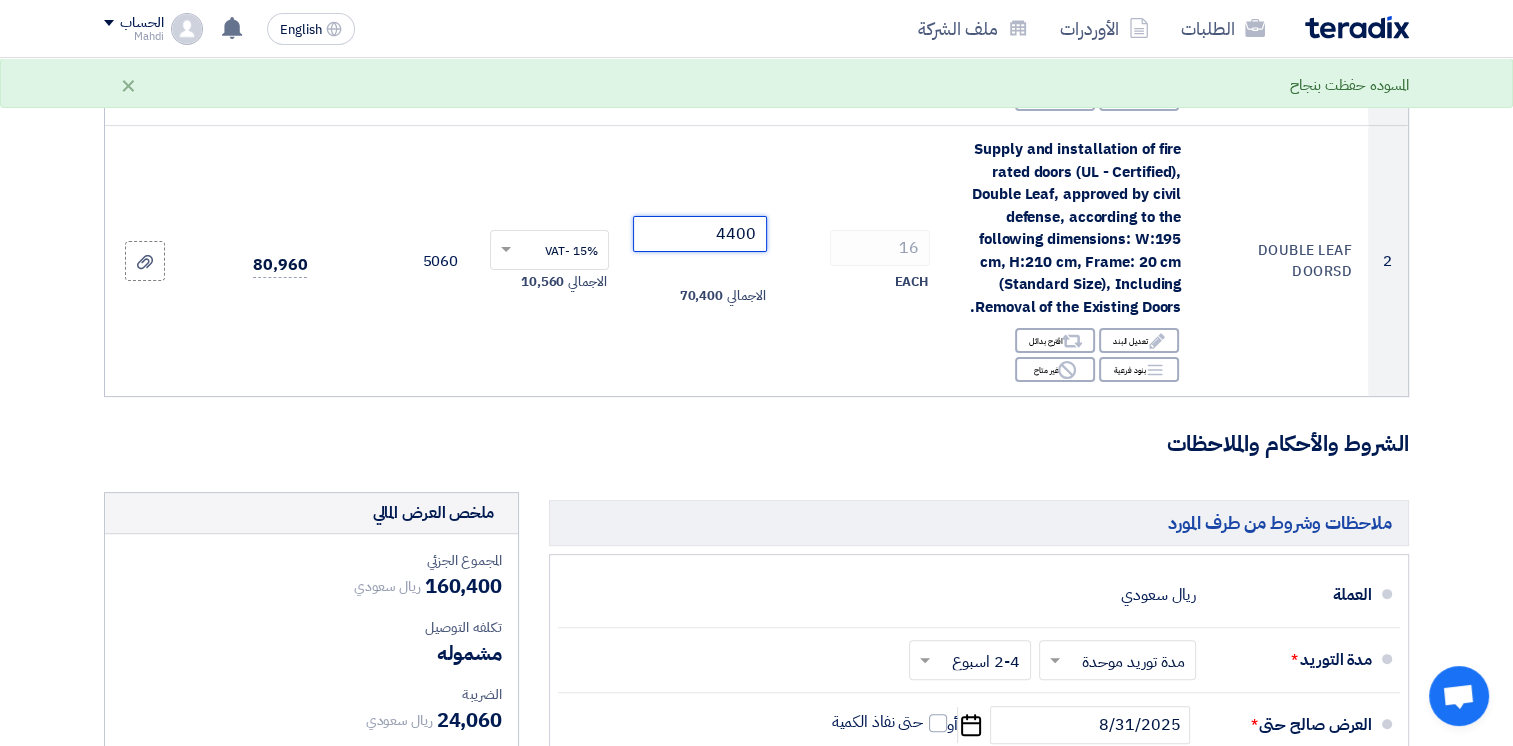 type on "4400" 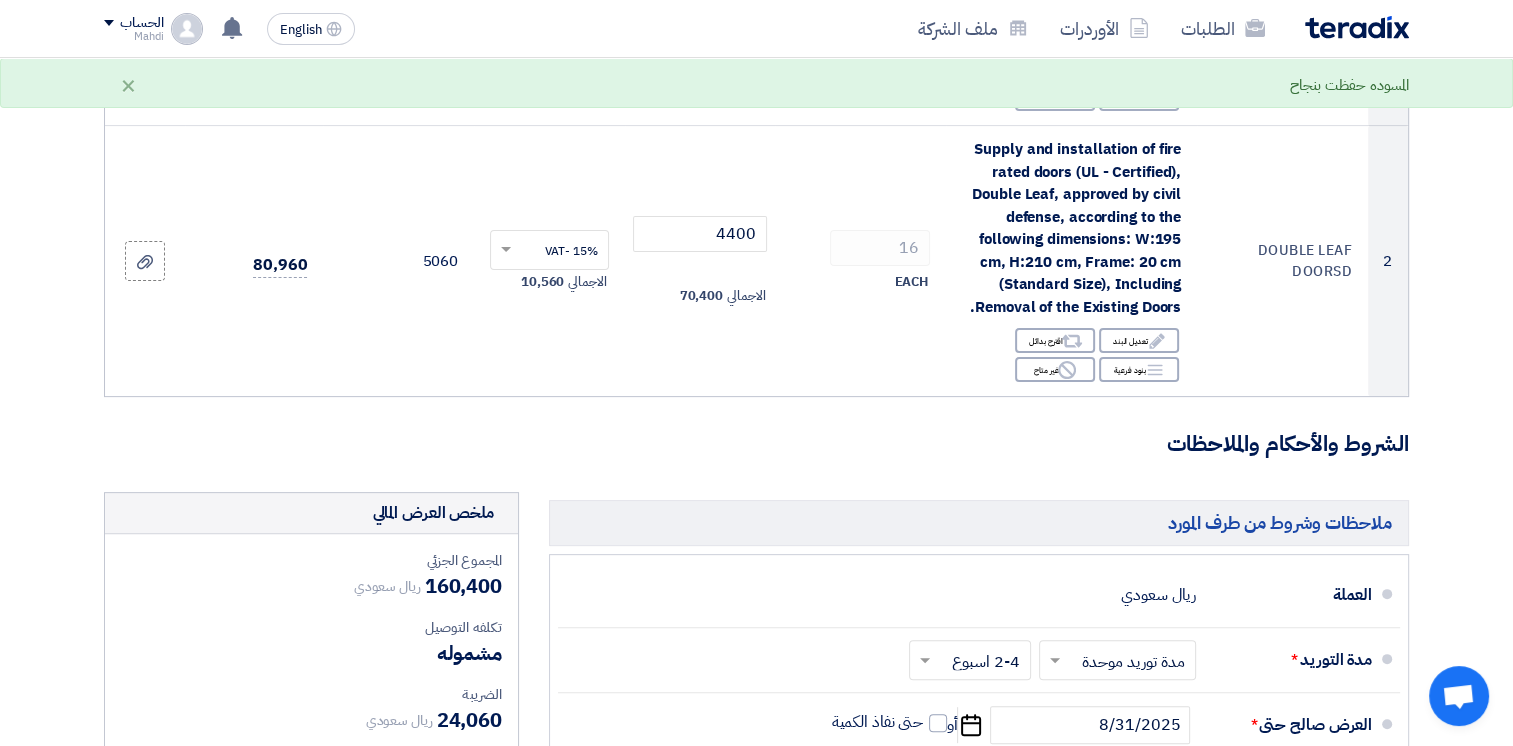 click on "تفاصيل الطلب
#
الكود/الموديل
البيان/الوصف
الكمية/العدد
سعر الوحدة (SAR)
الضرائب
+
'Select taxes...
سعر الوحدة شامل الضرائب
1 Edit Reject" 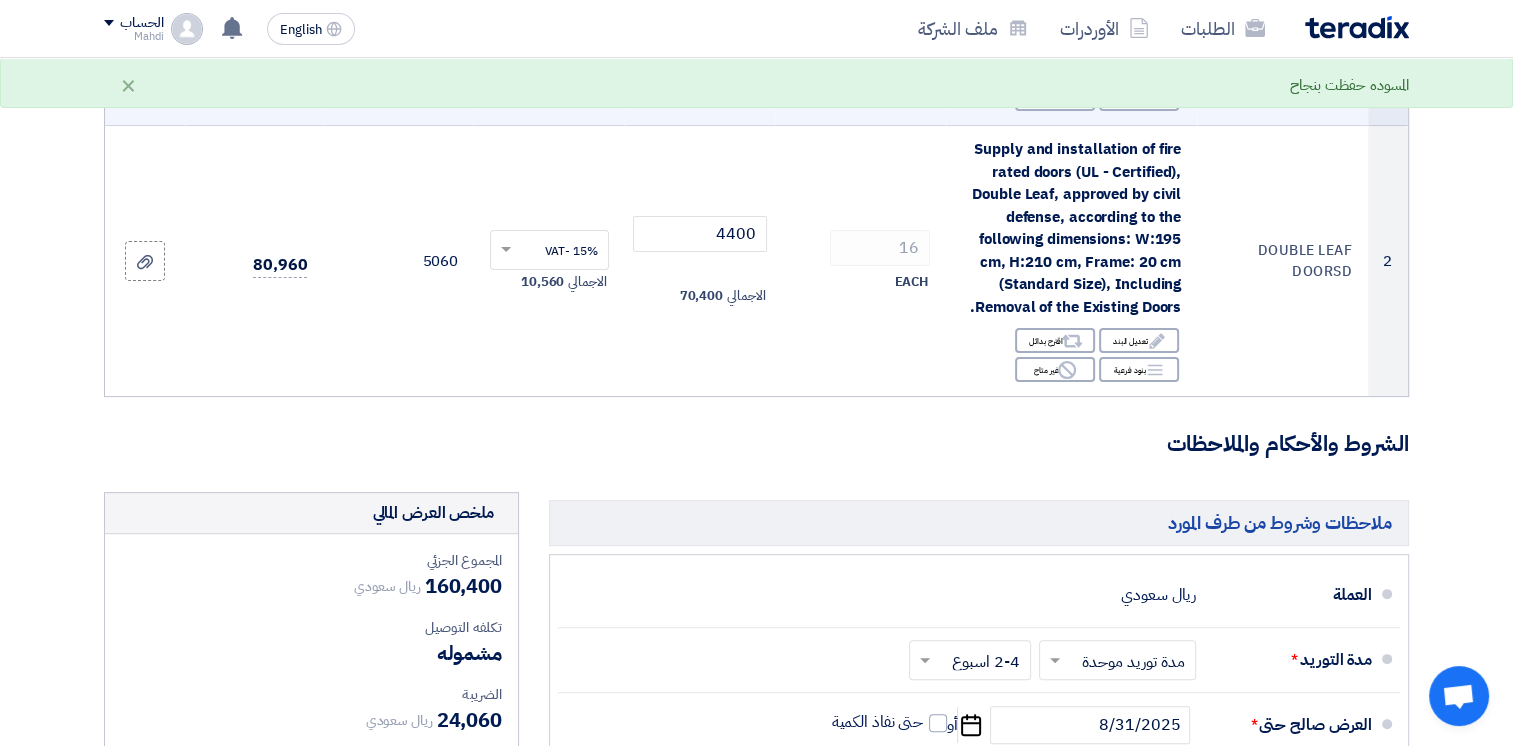 scroll, scrollTop: 1000, scrollLeft: 0, axis: vertical 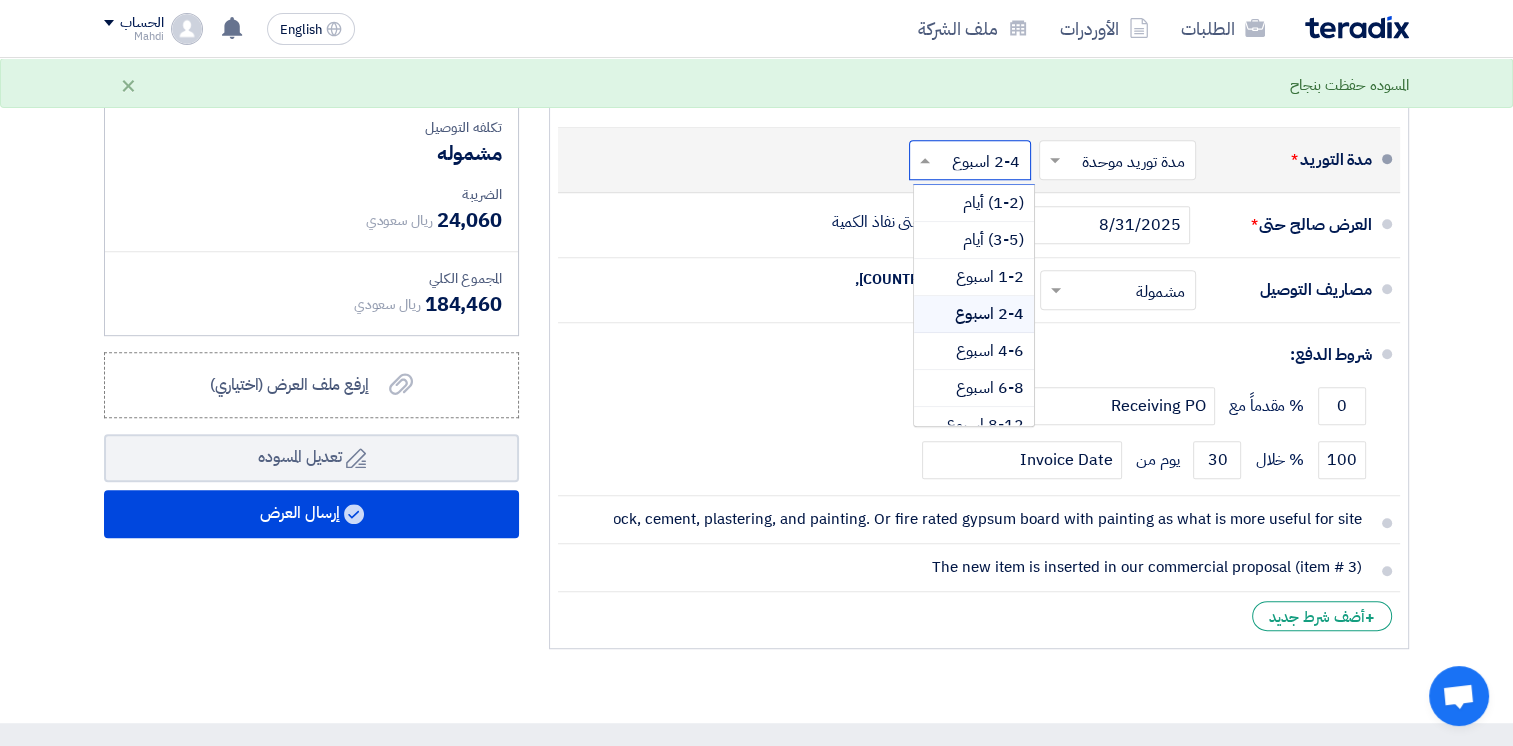 click 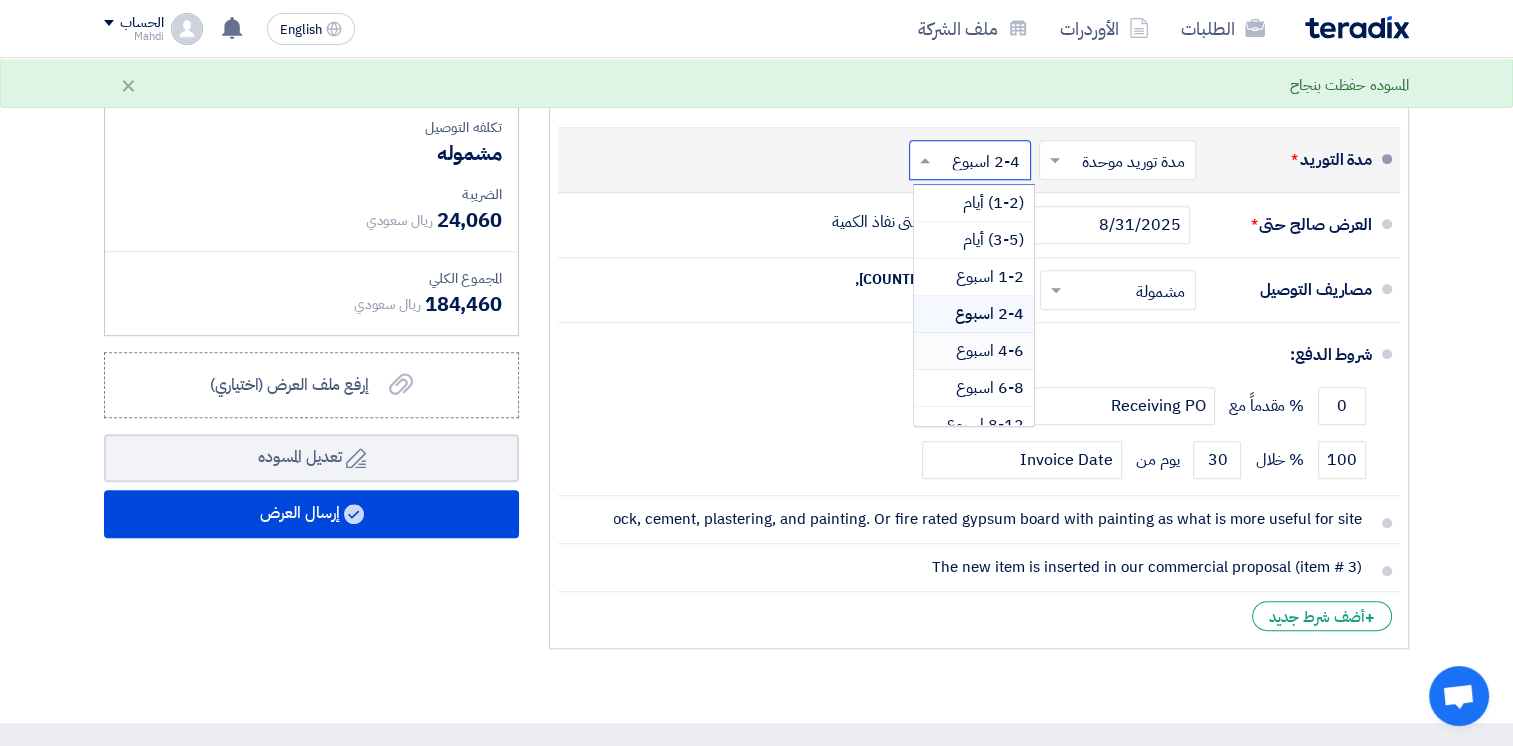 click on "4-6 اسبوع" at bounding box center (990, 351) 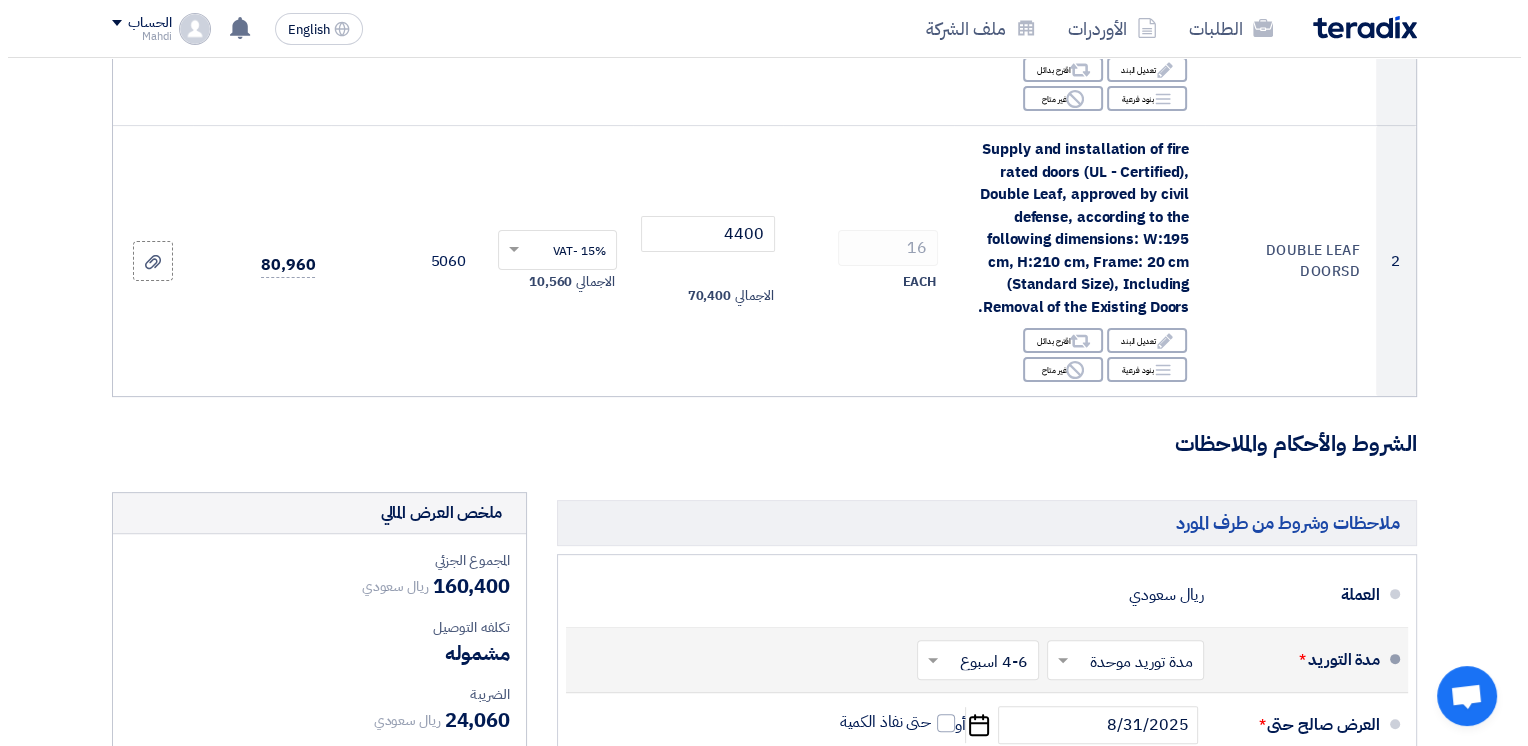 scroll, scrollTop: 1000, scrollLeft: 0, axis: vertical 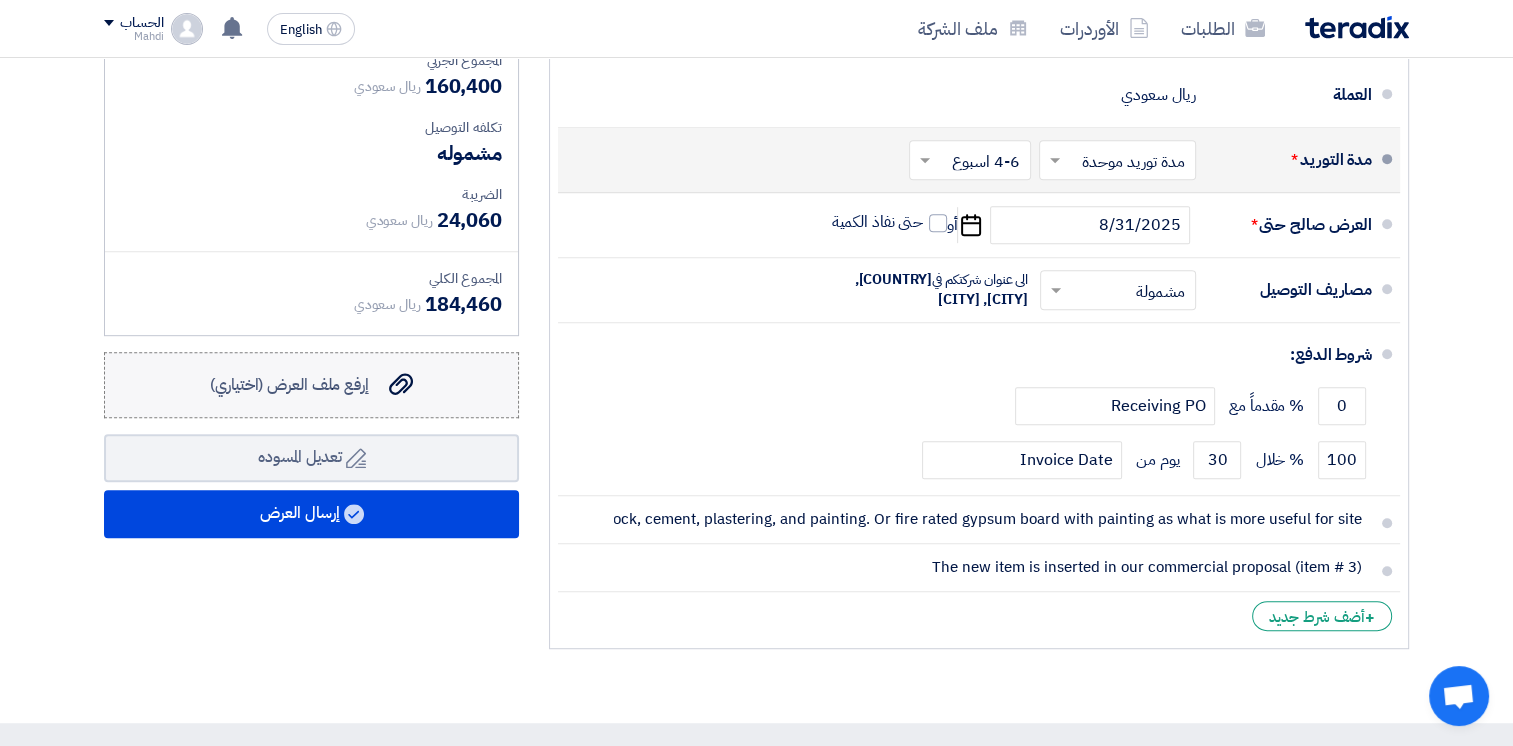 click on "إرفع ملف العرض (اختياري)" 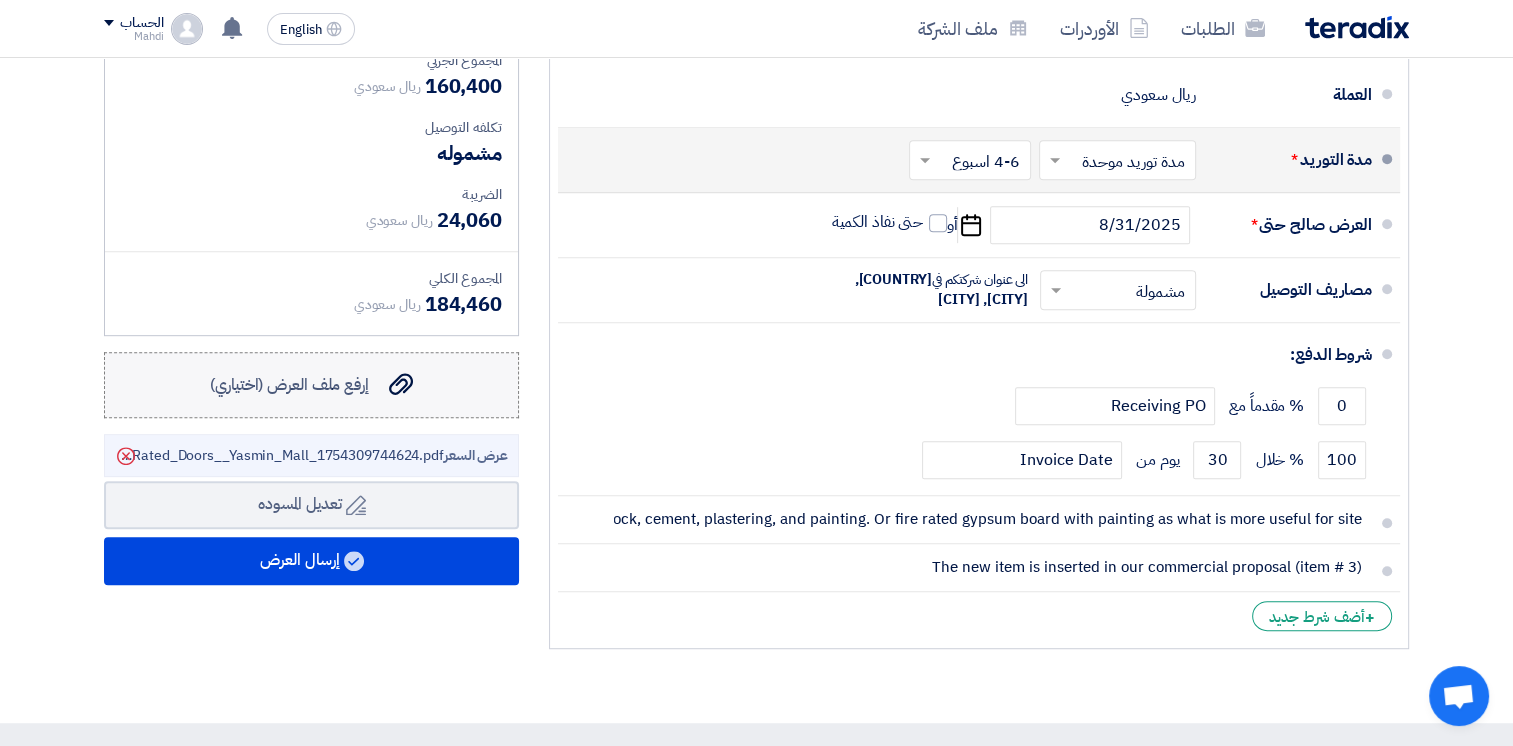 click on "إرفع ملف العرض (اختياري)" 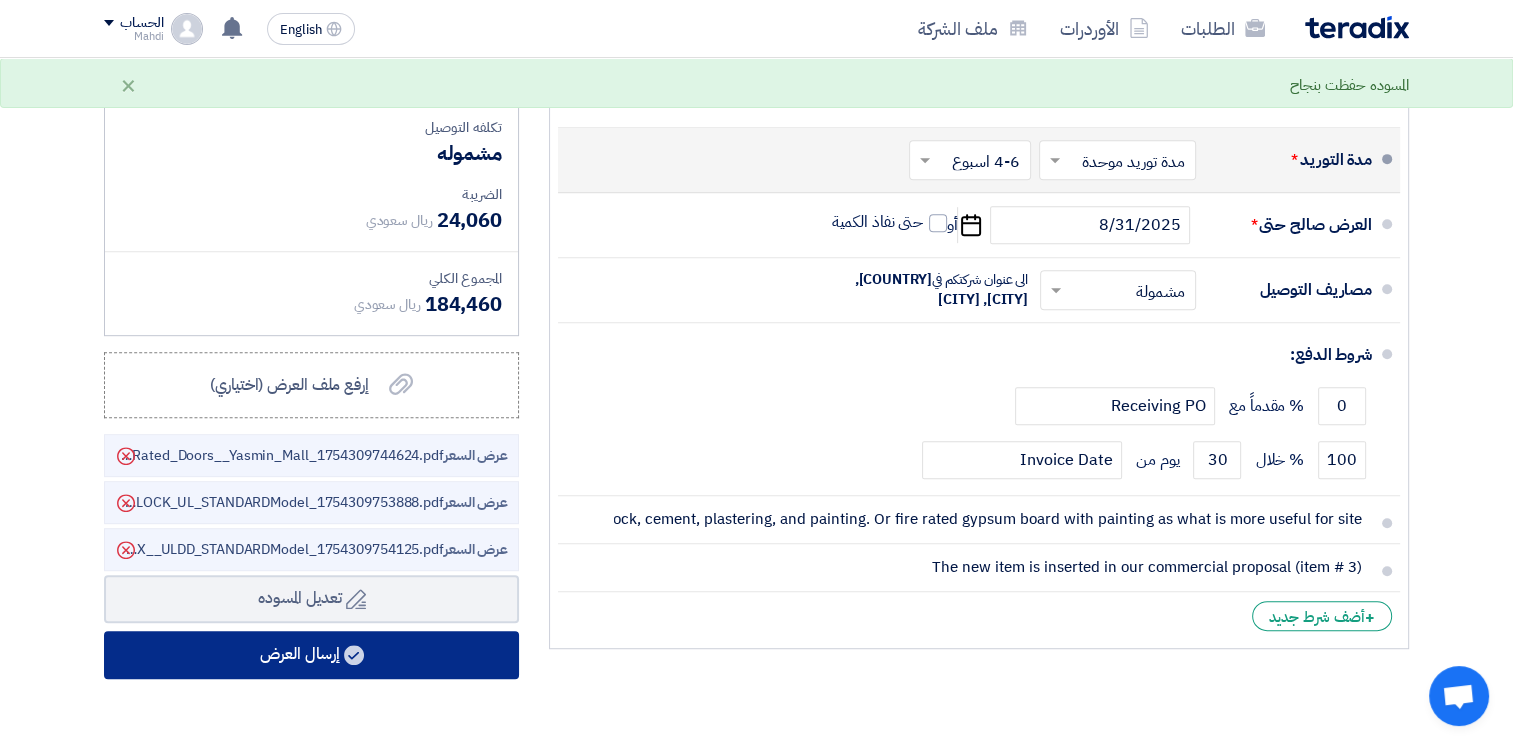 click on "إرسال العرض" 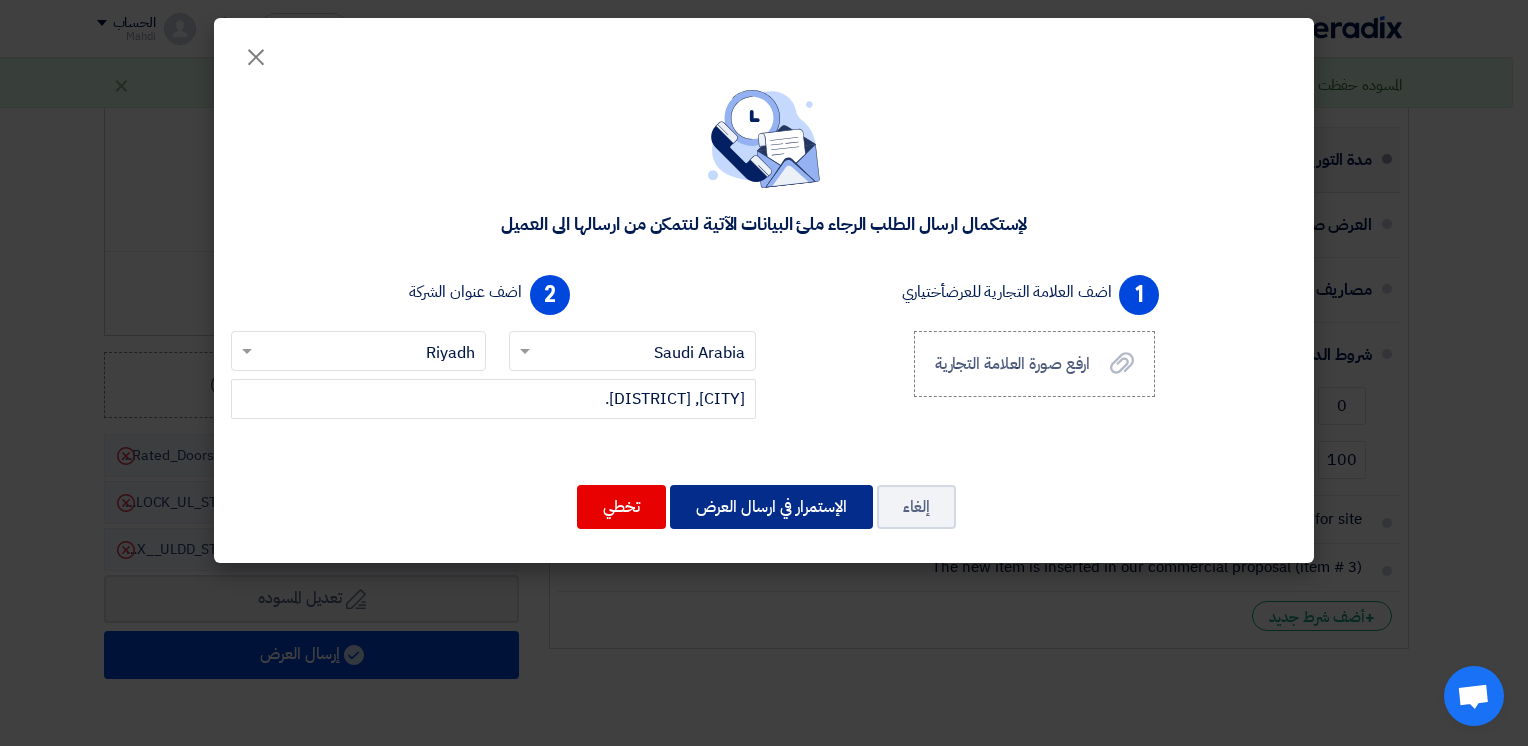 click on "الإستمرار في ارسال العرض" 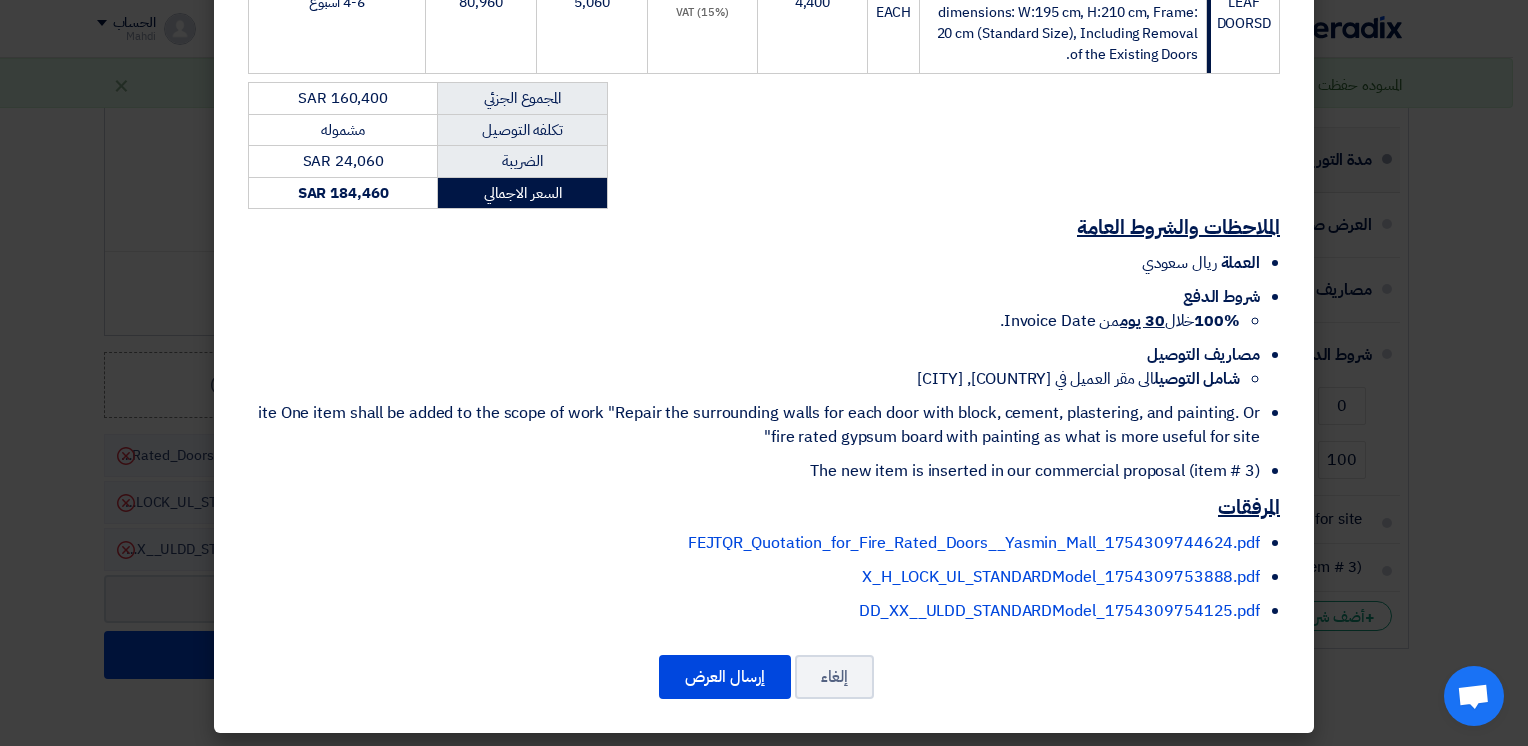 scroll, scrollTop: 593, scrollLeft: 0, axis: vertical 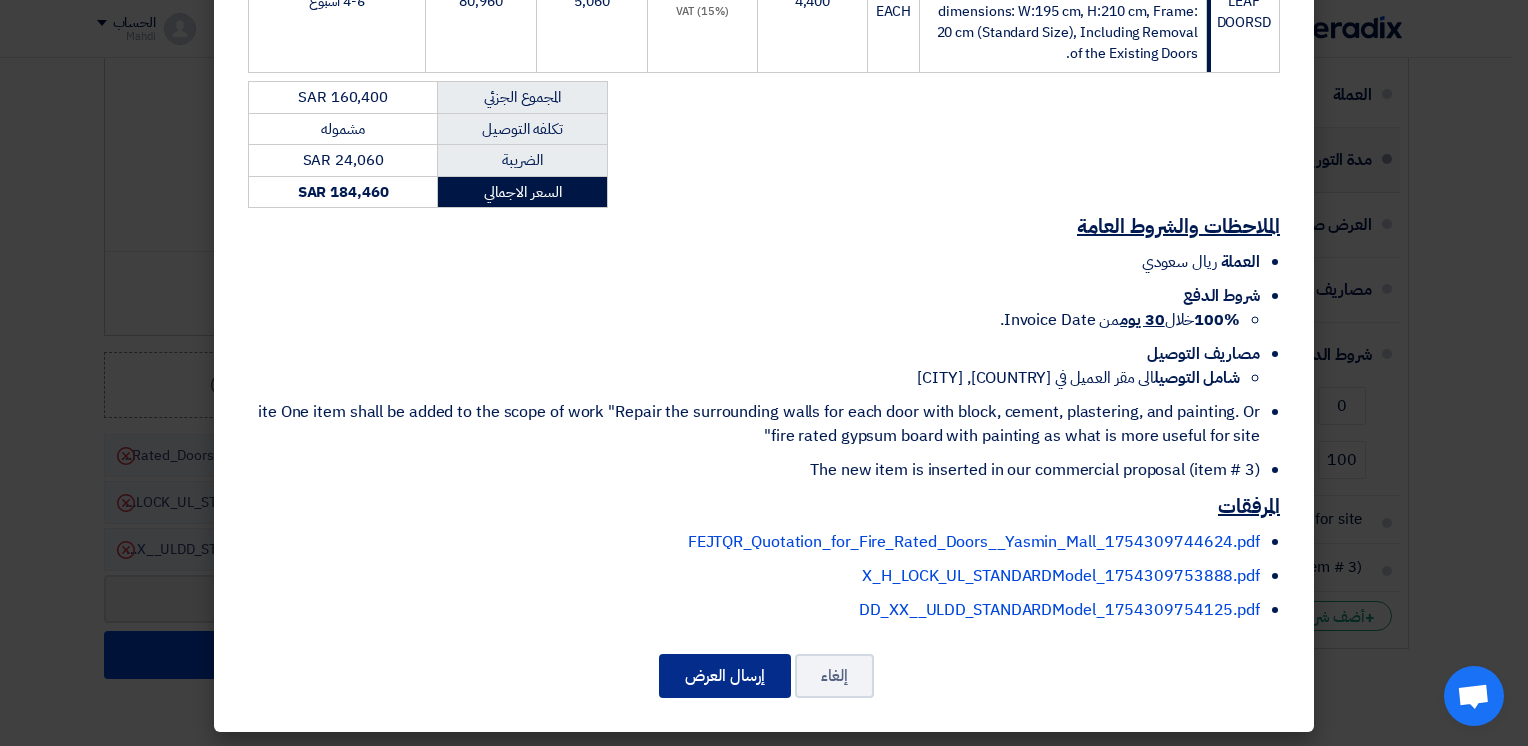 click on "إرسال العرض" 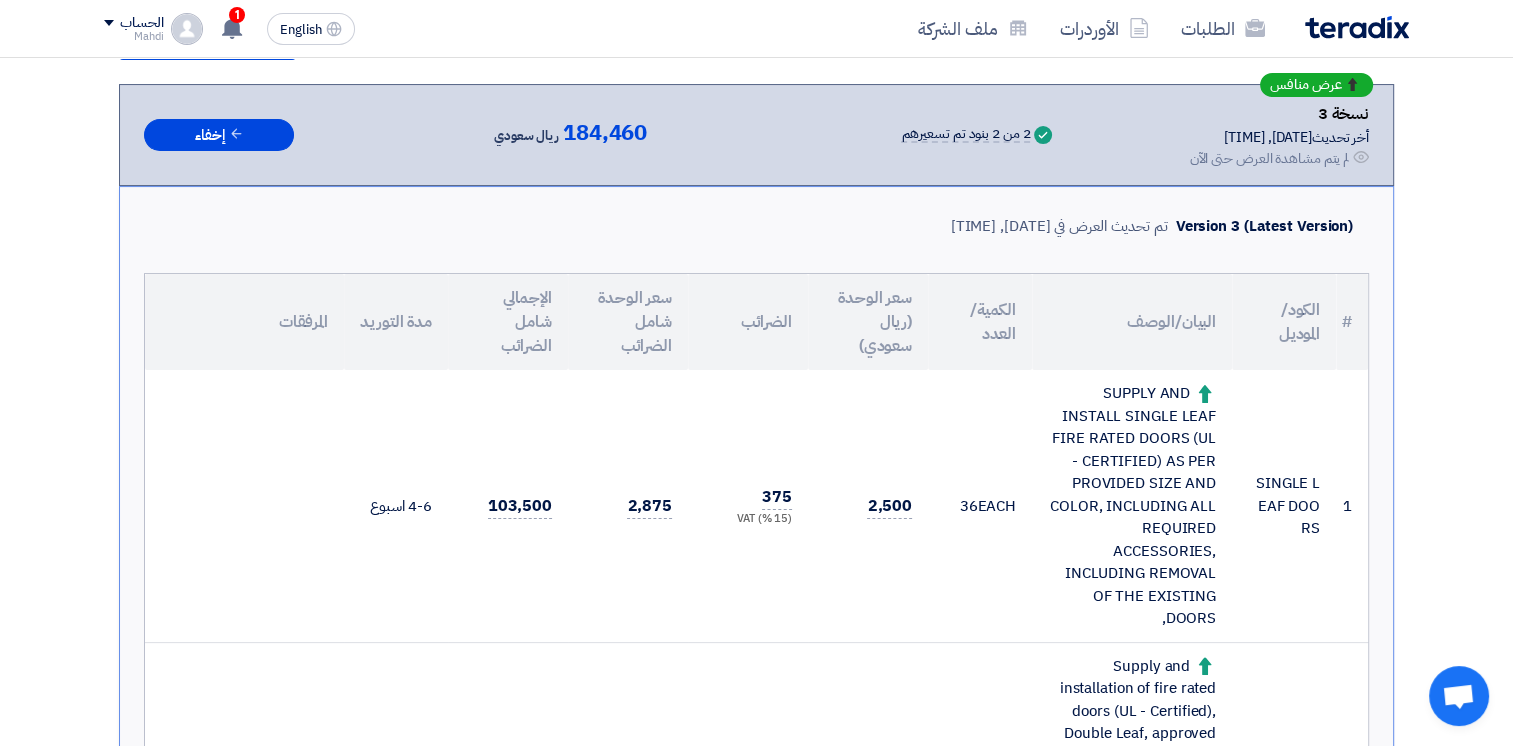 scroll, scrollTop: 0, scrollLeft: 0, axis: both 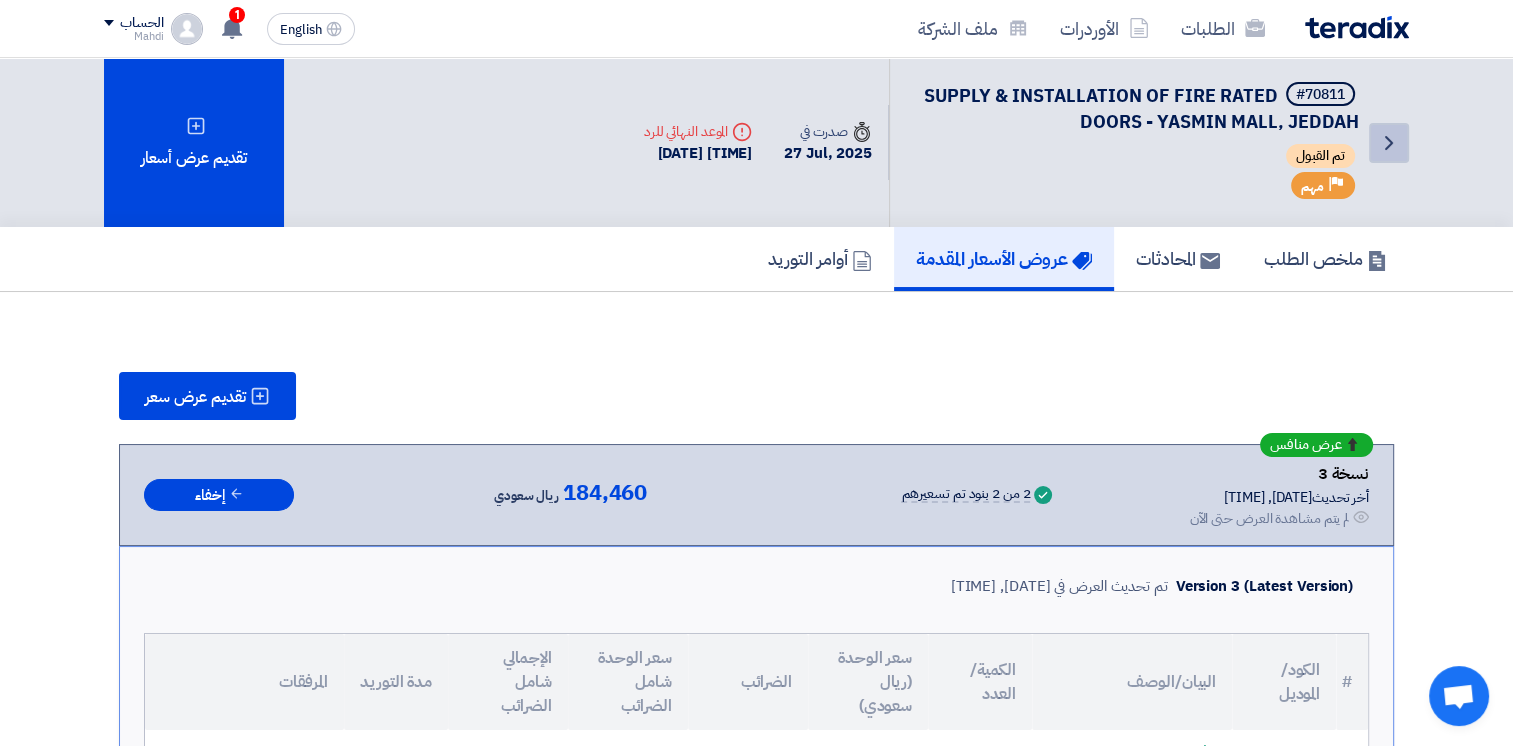 click on "Back" 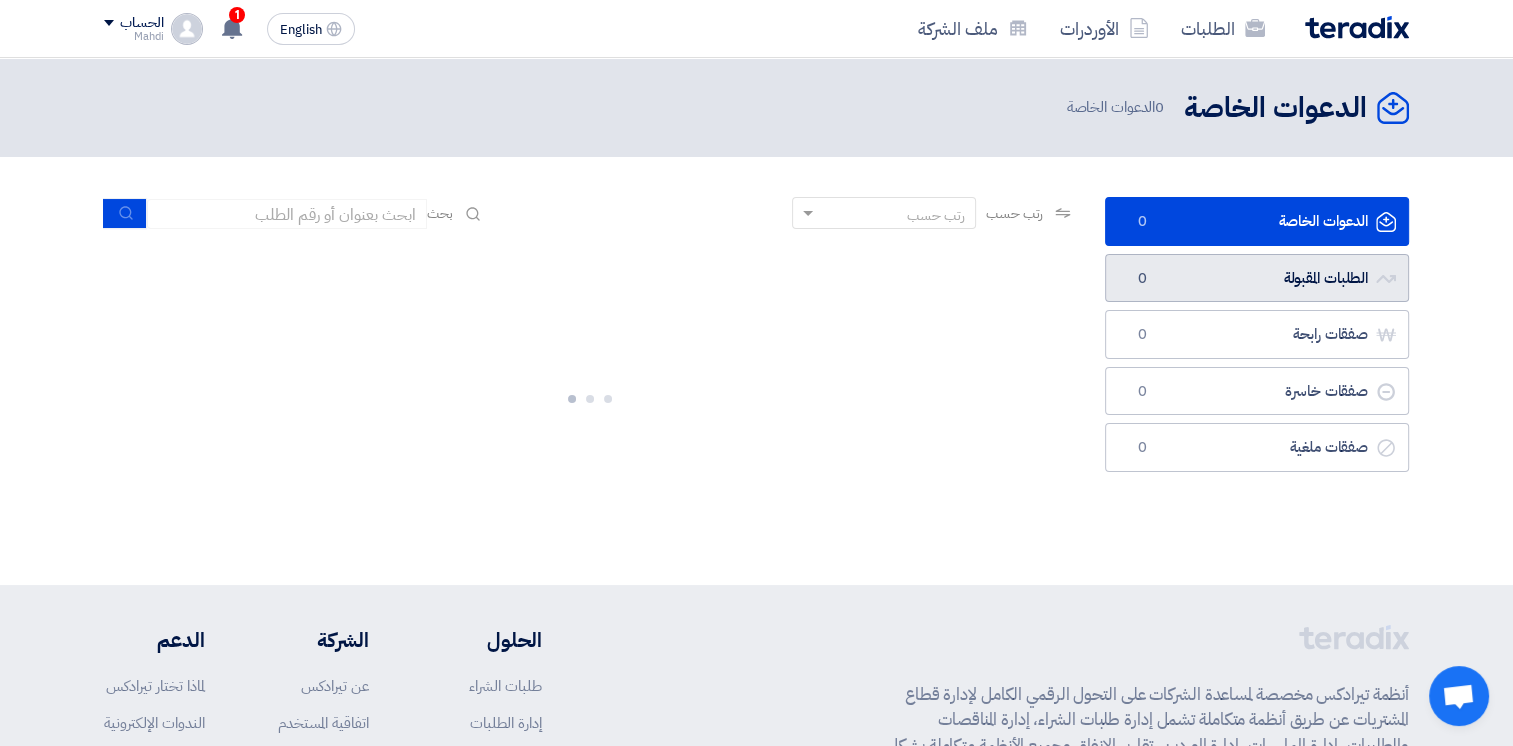 click on "الطلبات المقبولة
الطلبات المقبولة
0" 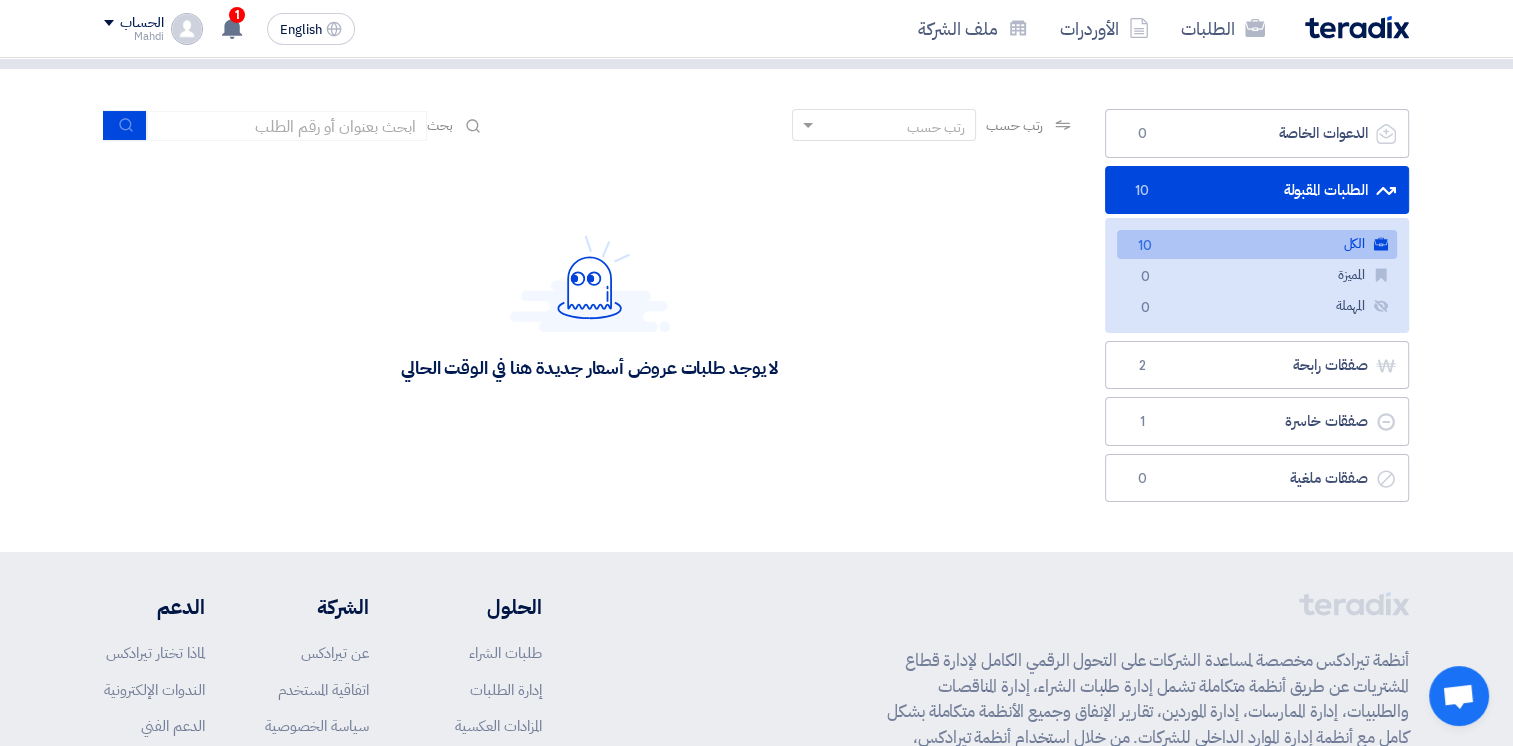 scroll, scrollTop: 96, scrollLeft: 0, axis: vertical 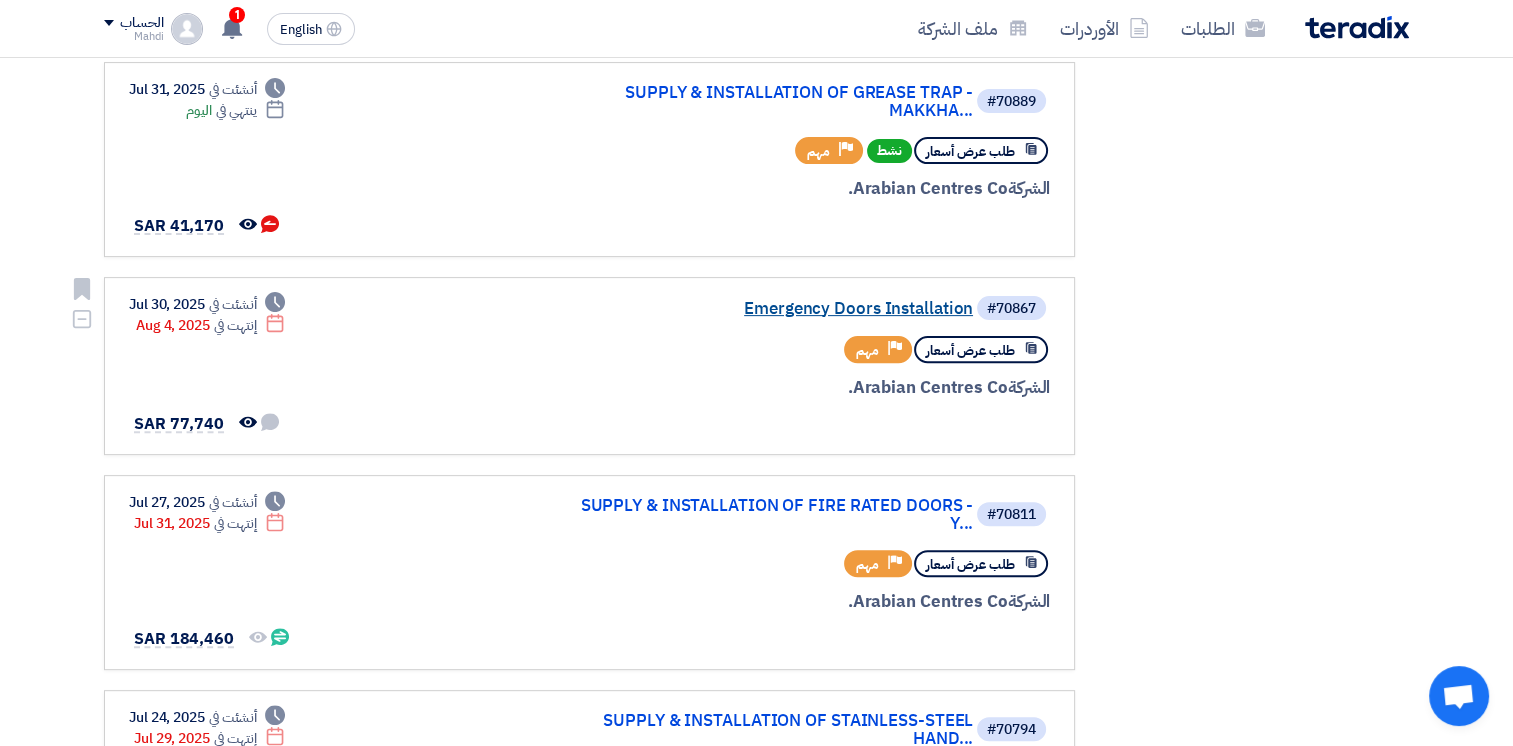 click on "Emergency Doors Installation" 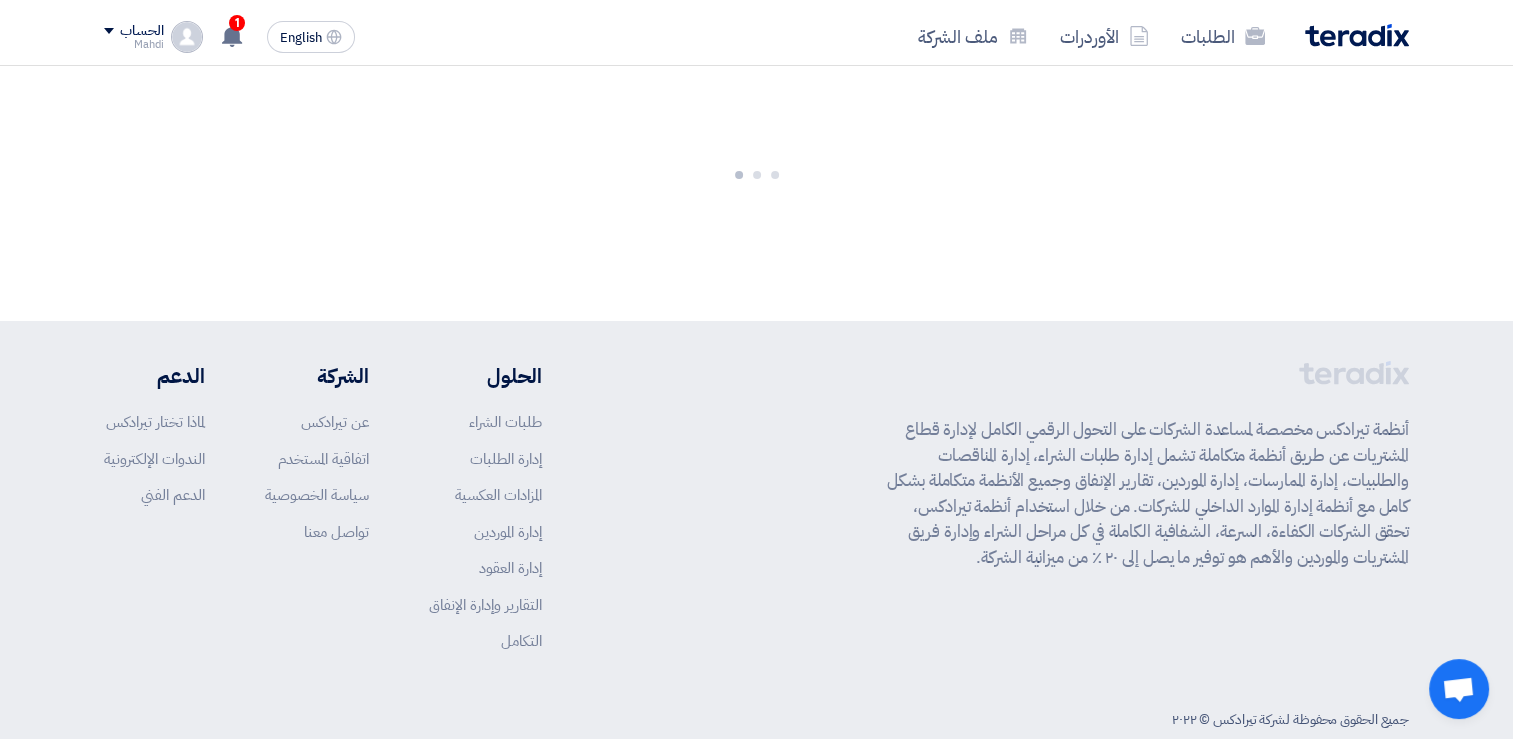 scroll, scrollTop: 0, scrollLeft: 0, axis: both 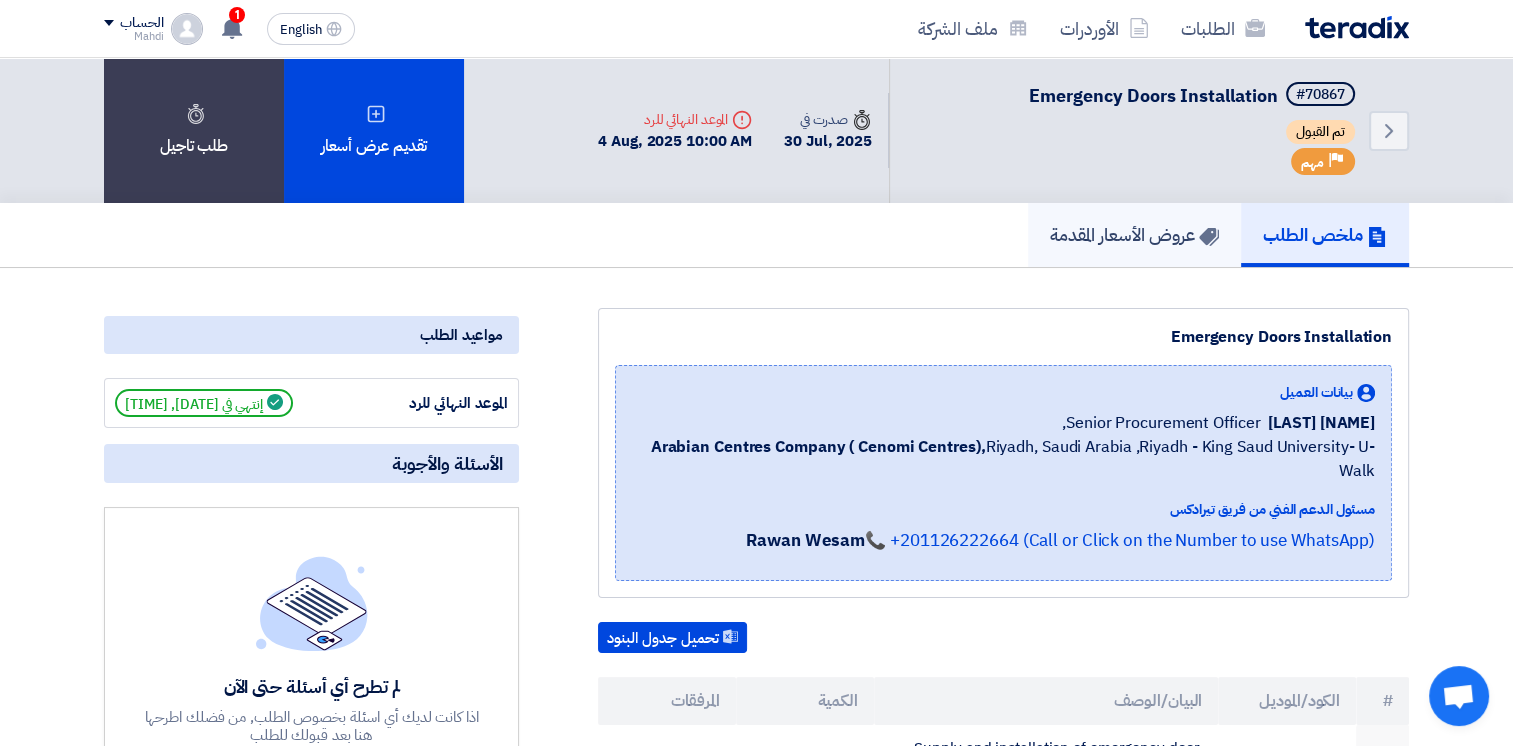 click on "عروض الأسعار المقدمة" 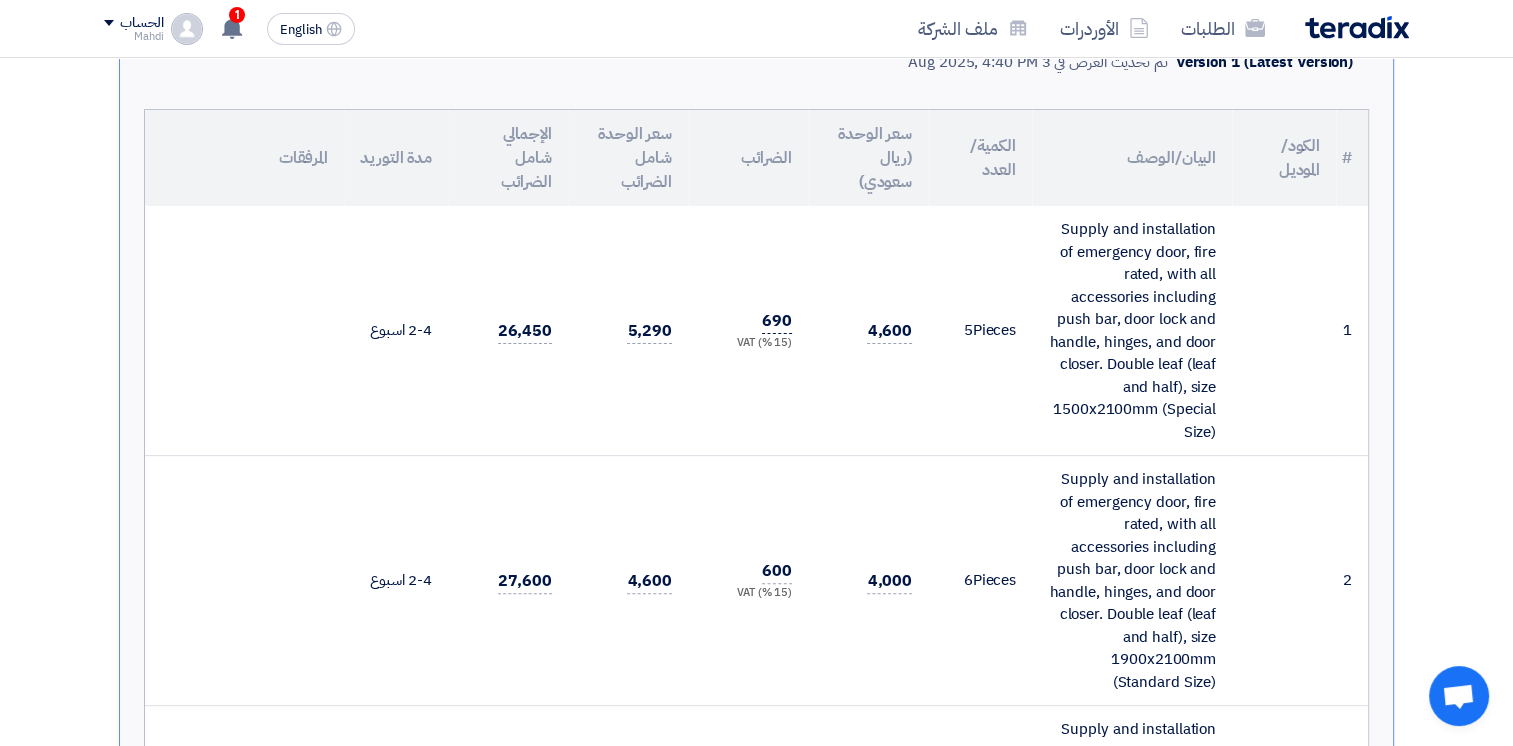 scroll, scrollTop: 0, scrollLeft: 0, axis: both 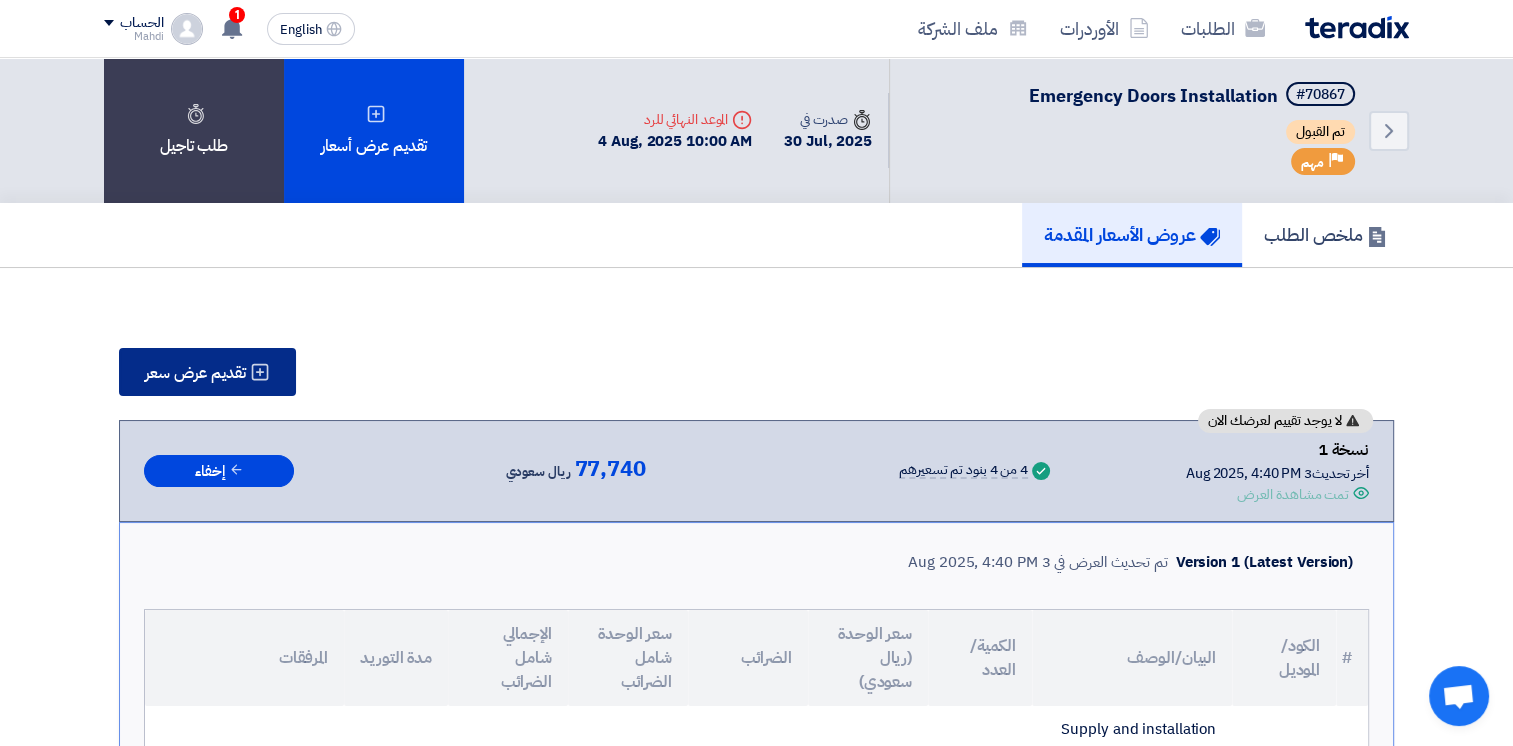 click on "تقديم عرض سعر" 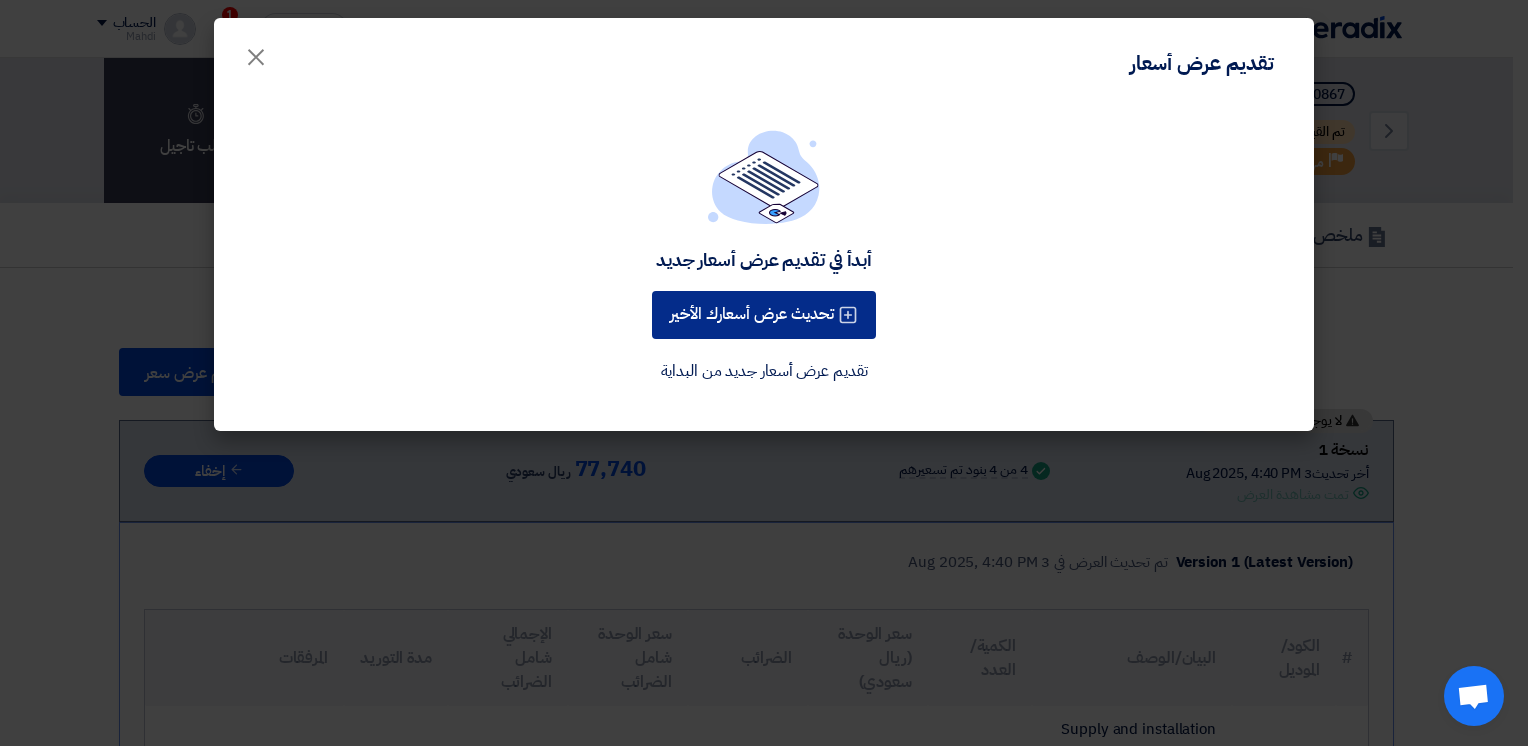 click on "تحديث عرض أسعارك الأخير" 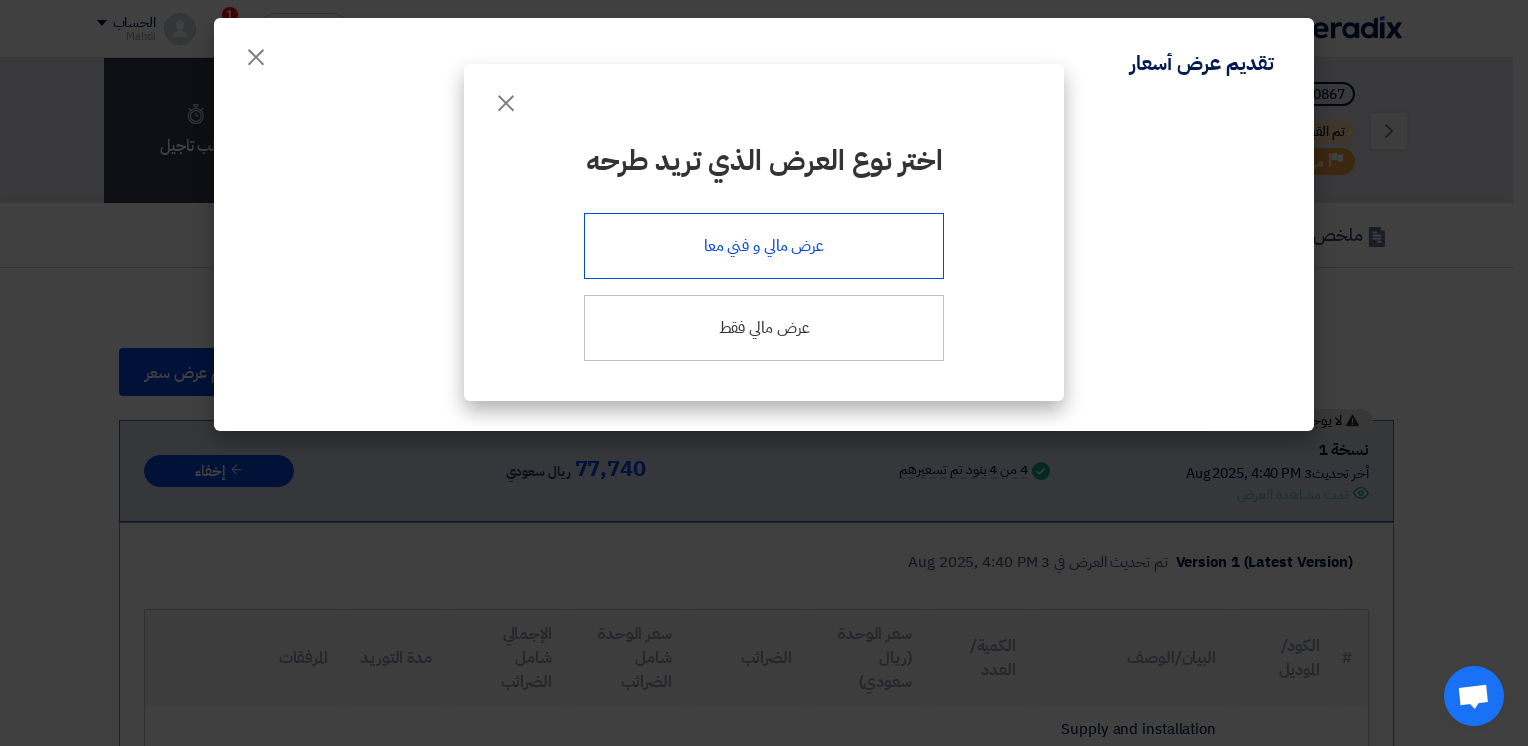 click on "عرض مالي و فني معا" 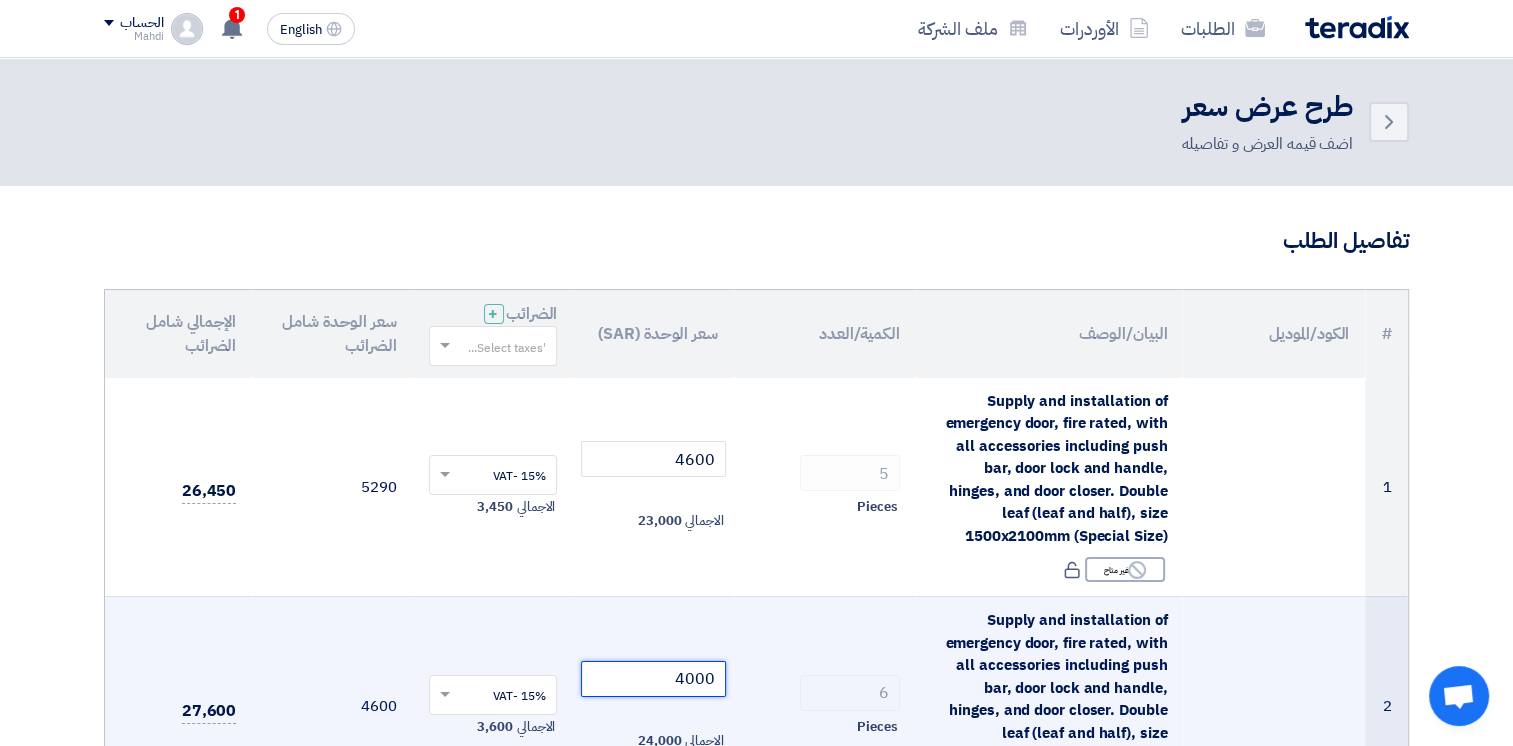 drag, startPoint x: 671, startPoint y: 682, endPoint x: 780, endPoint y: 682, distance: 109 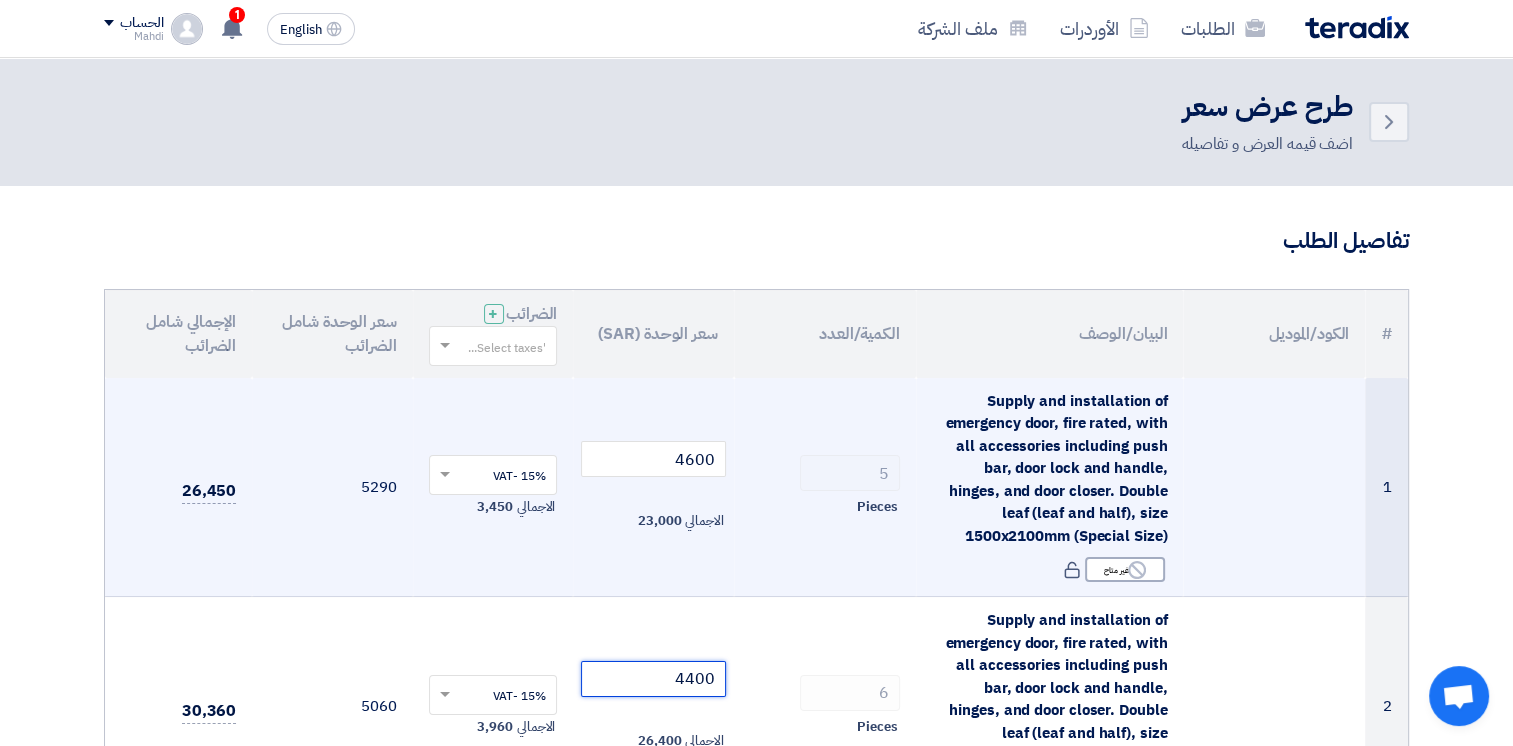 scroll, scrollTop: 500, scrollLeft: 0, axis: vertical 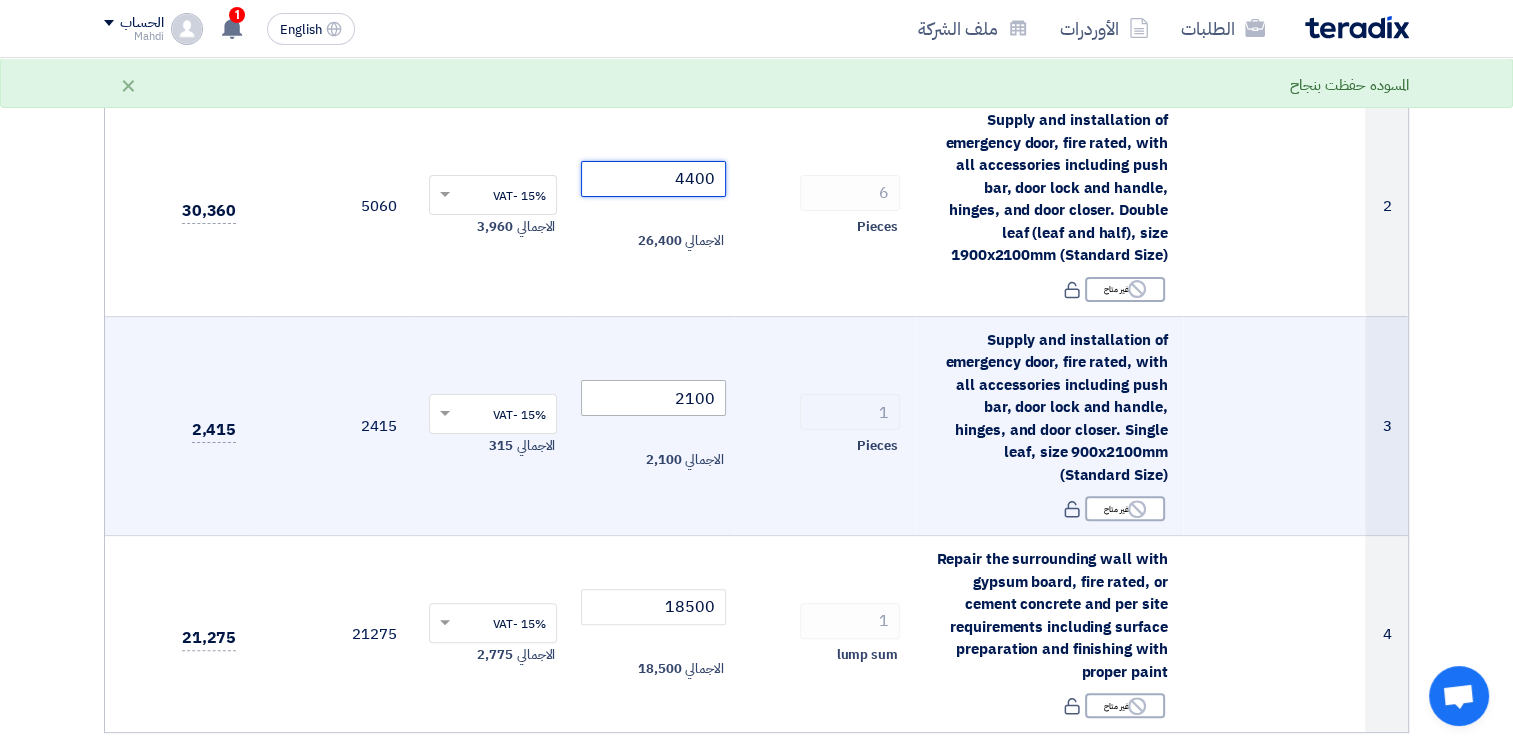 type on "4400" 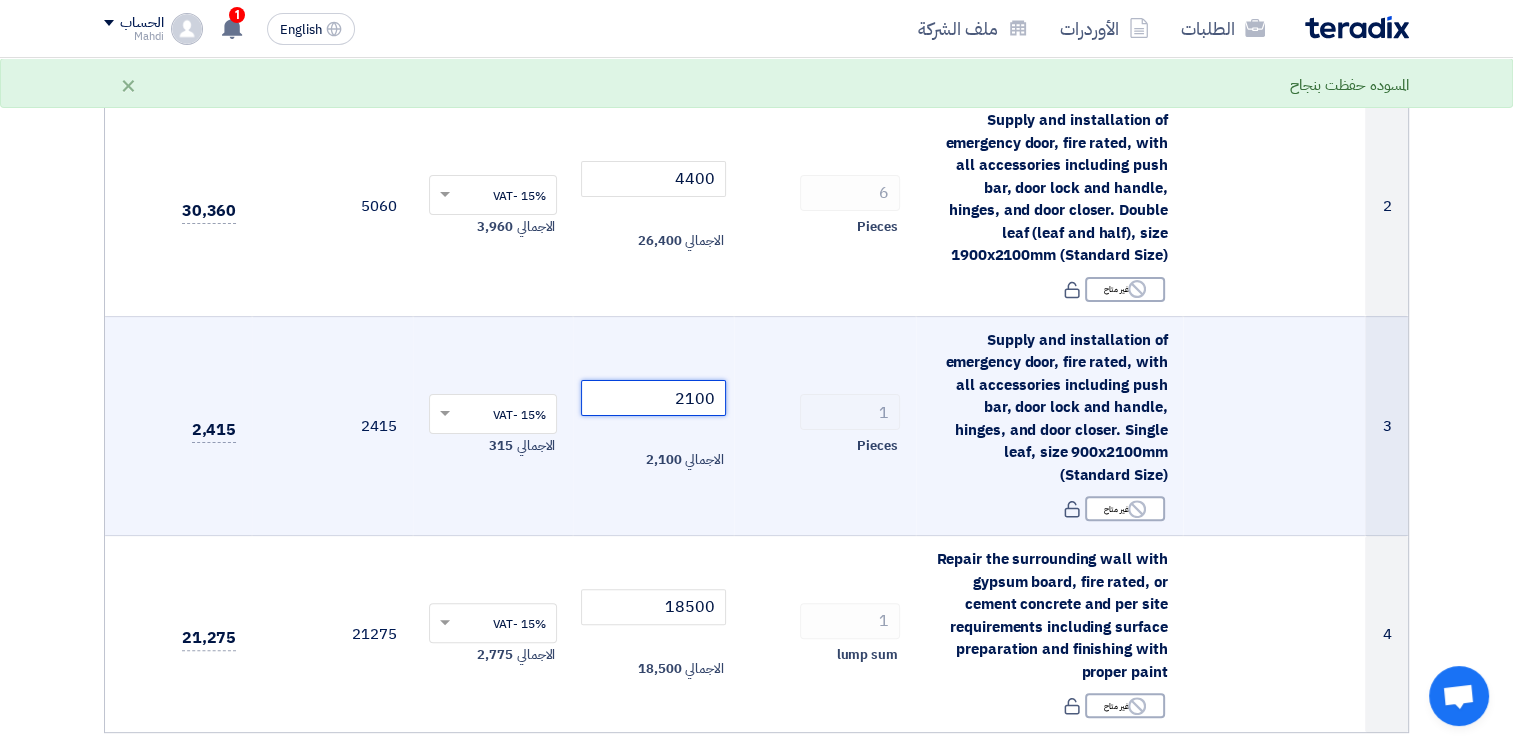 drag, startPoint x: 676, startPoint y: 382, endPoint x: 794, endPoint y: 382, distance: 118 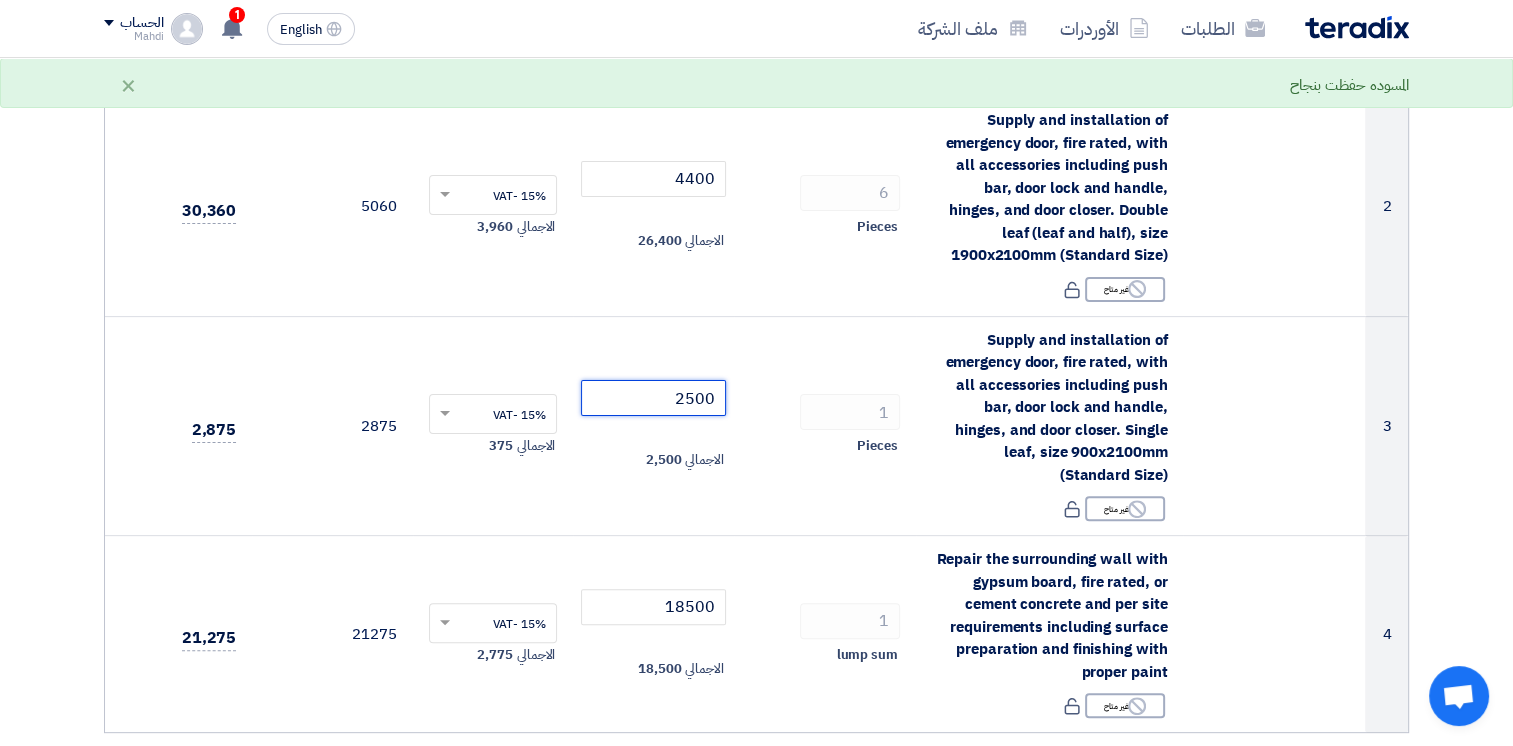 type on "2500" 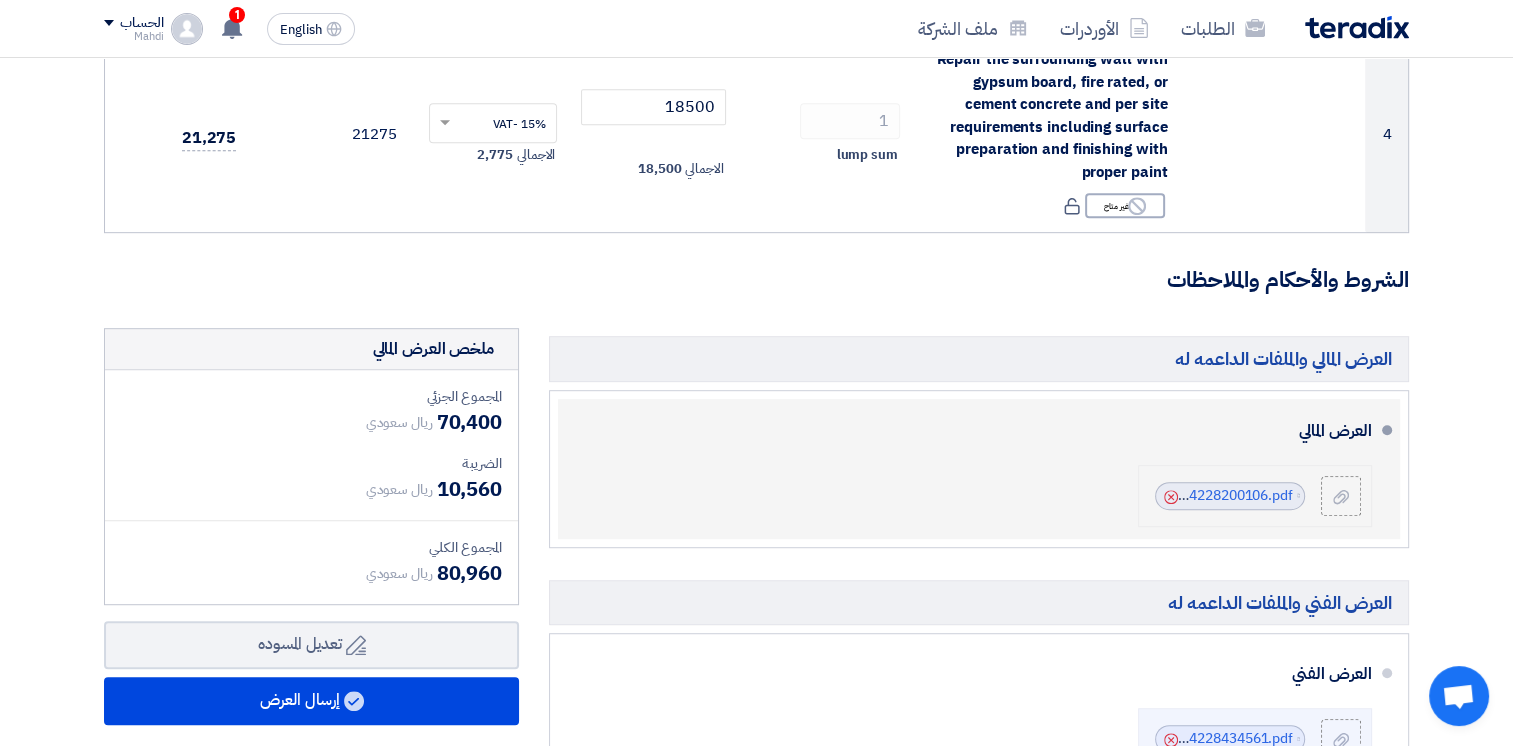 click 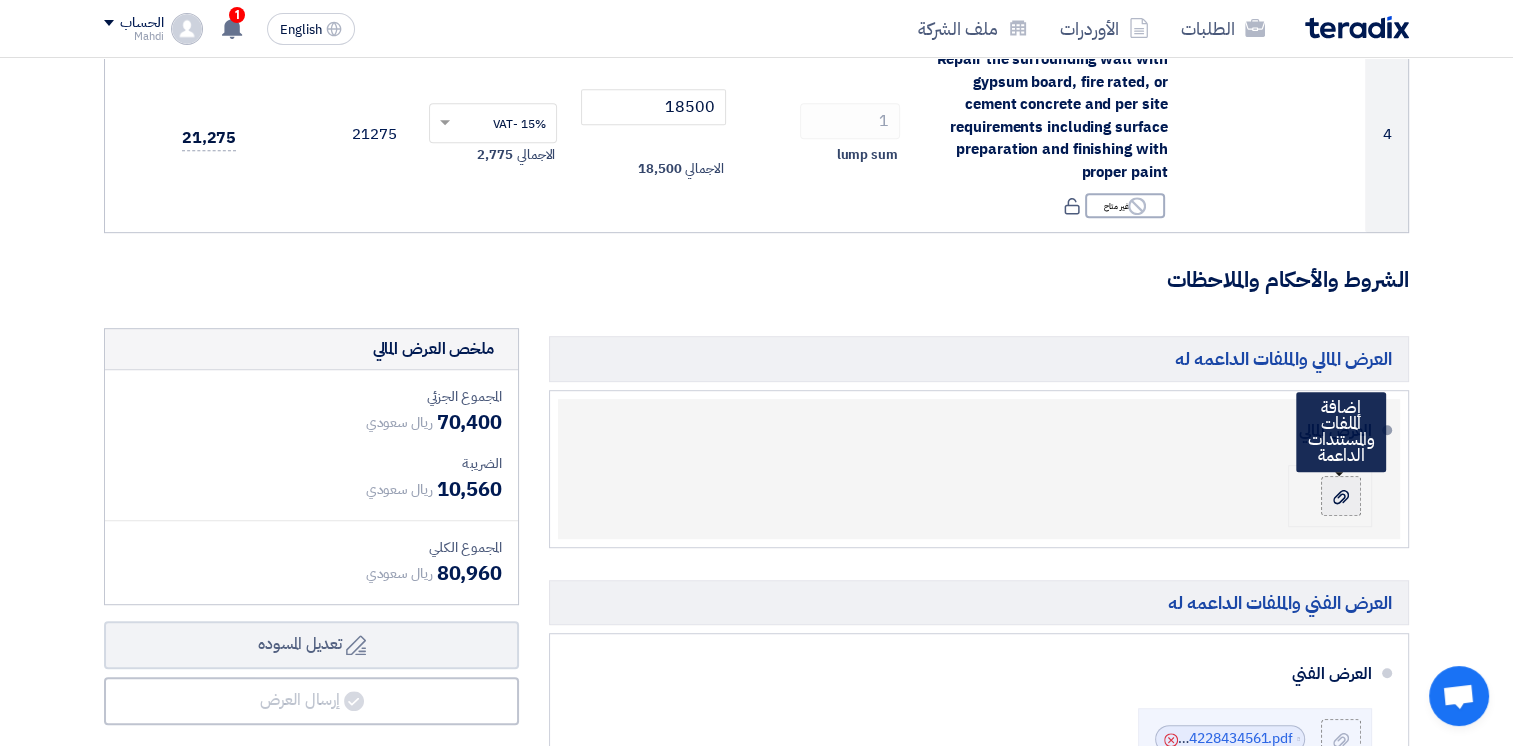 click 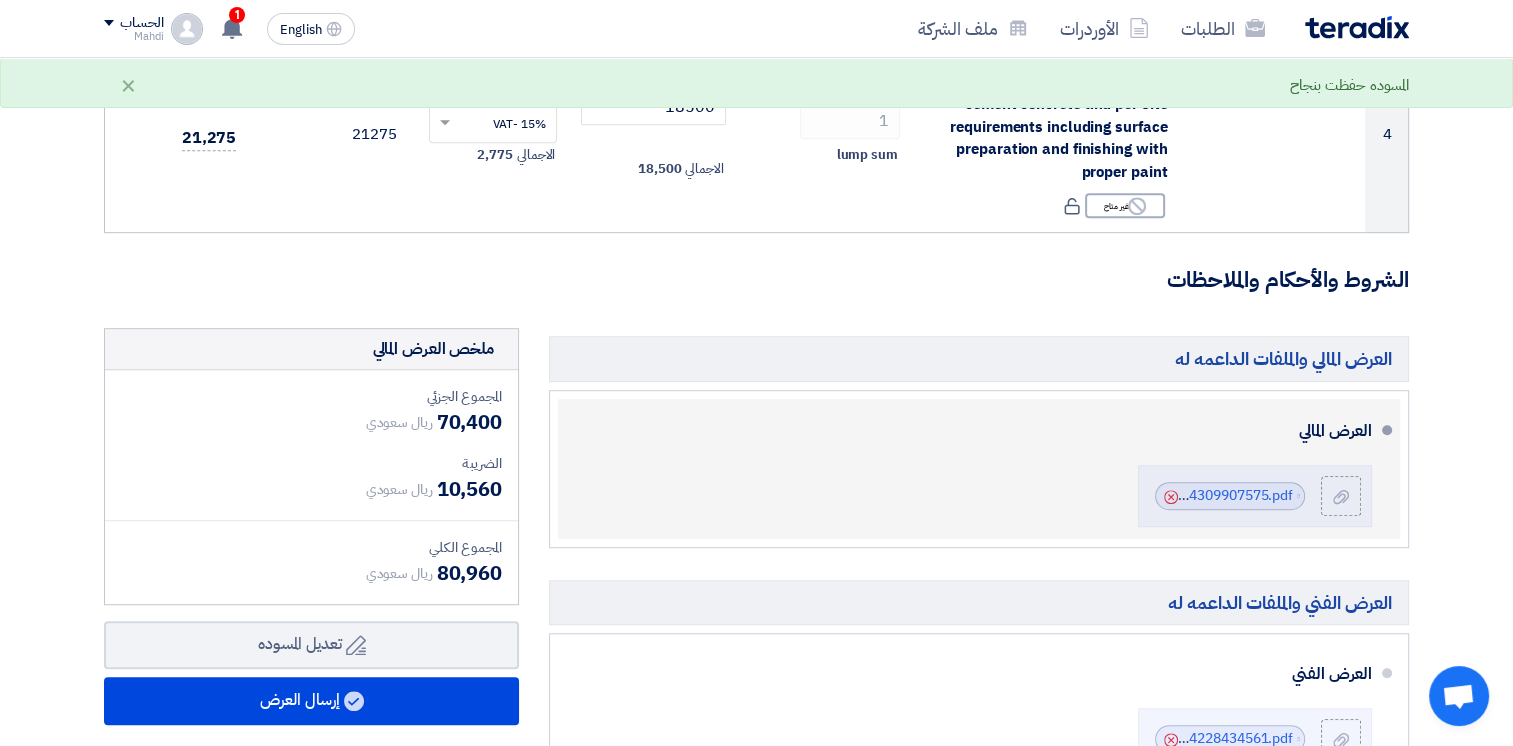 scroll, scrollTop: 1500, scrollLeft: 0, axis: vertical 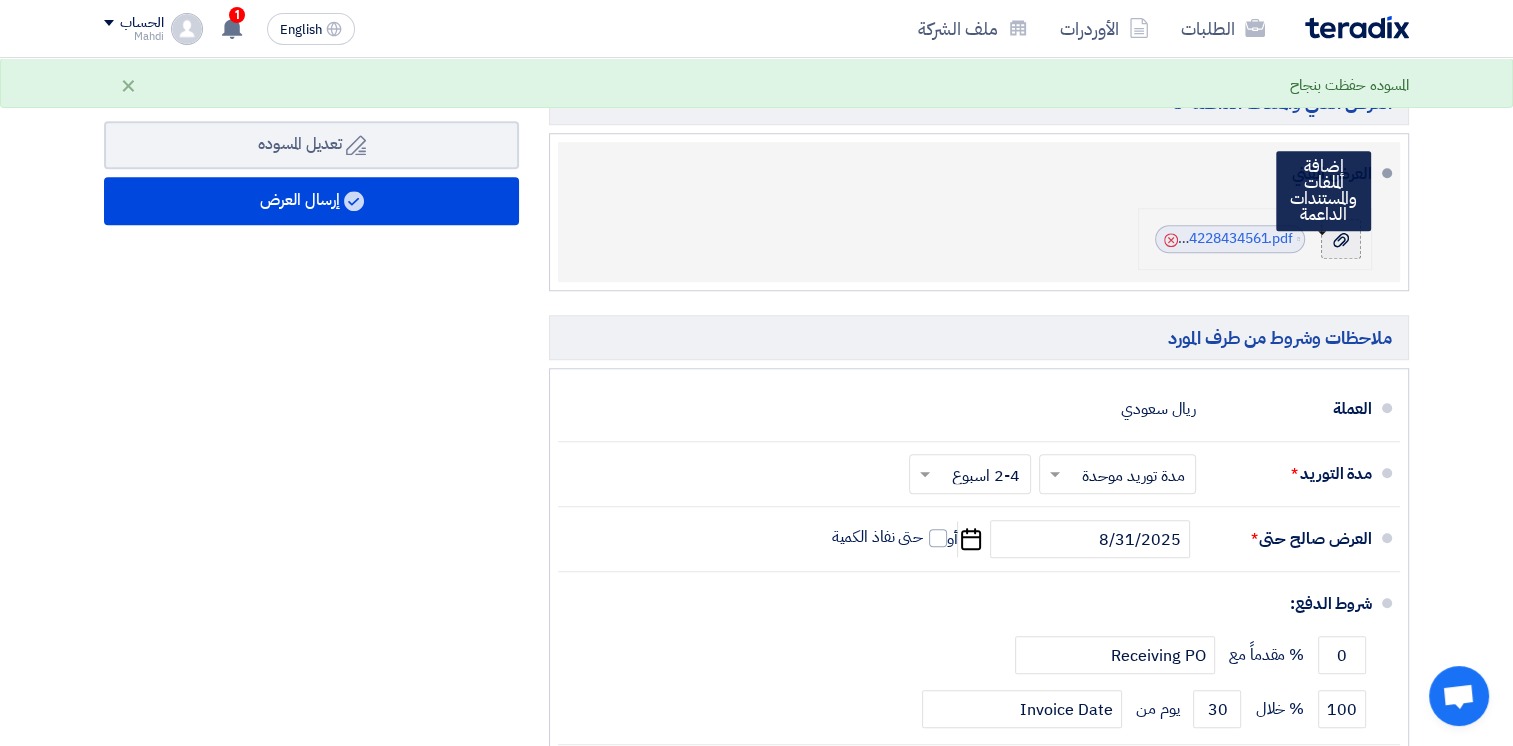 click 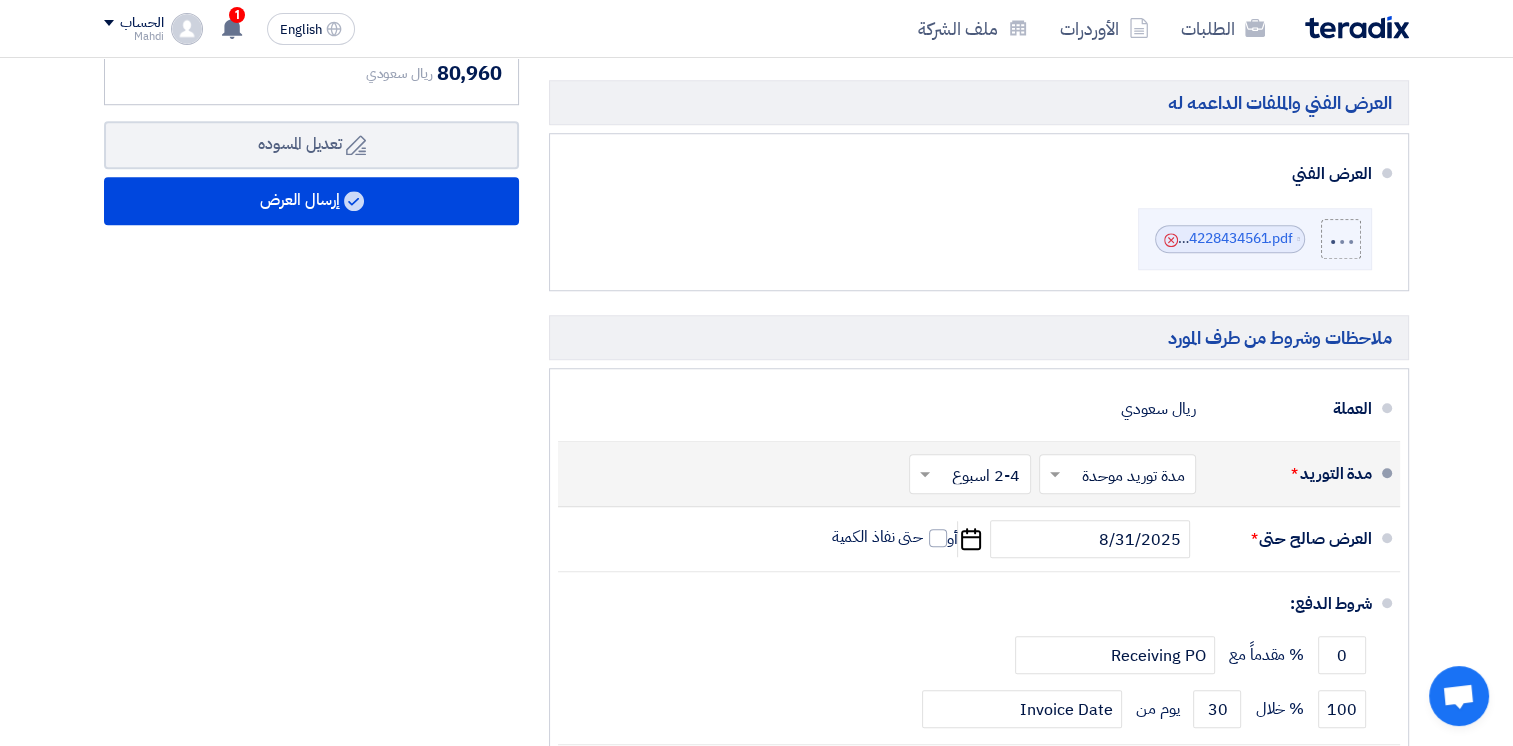 click 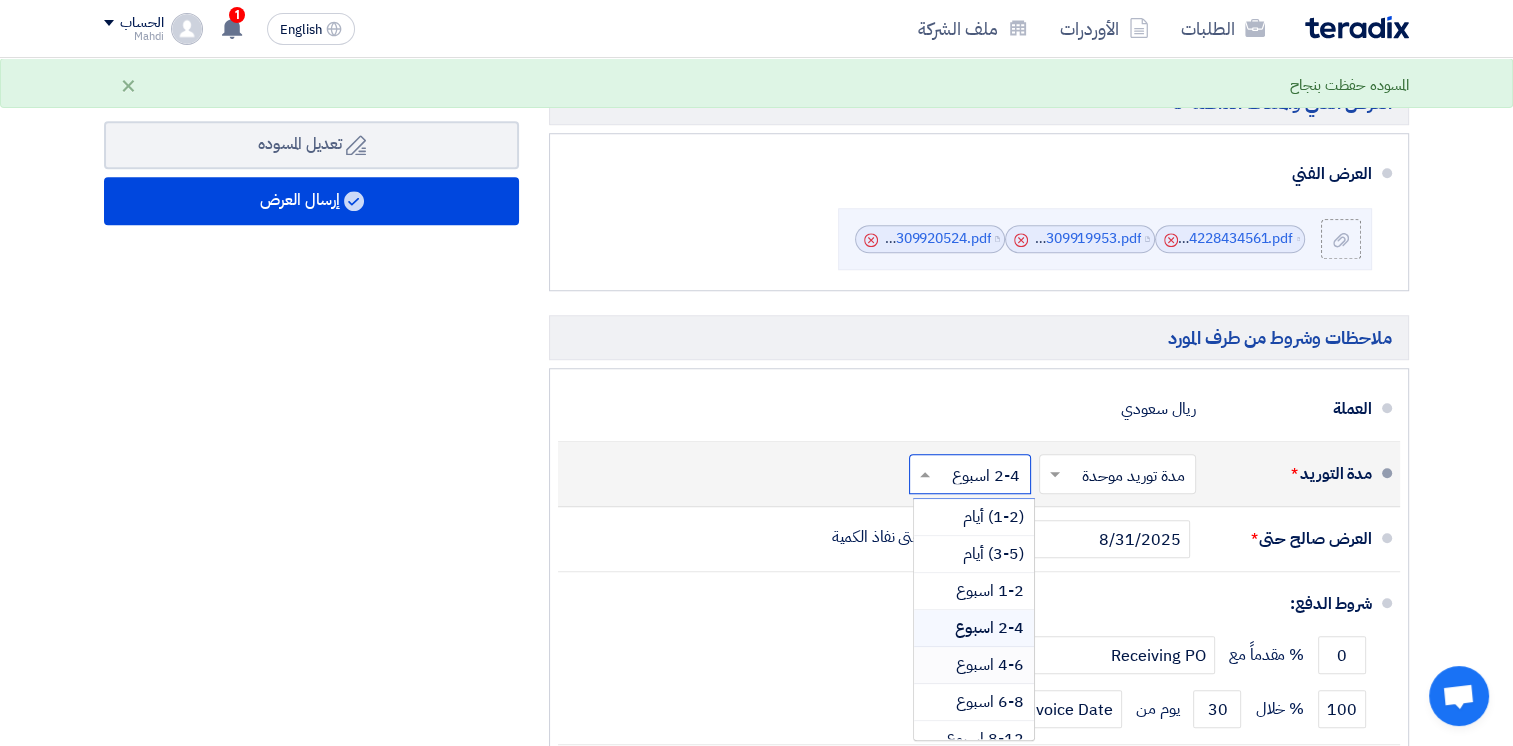 click on "4-6 اسبوع" at bounding box center (990, 665) 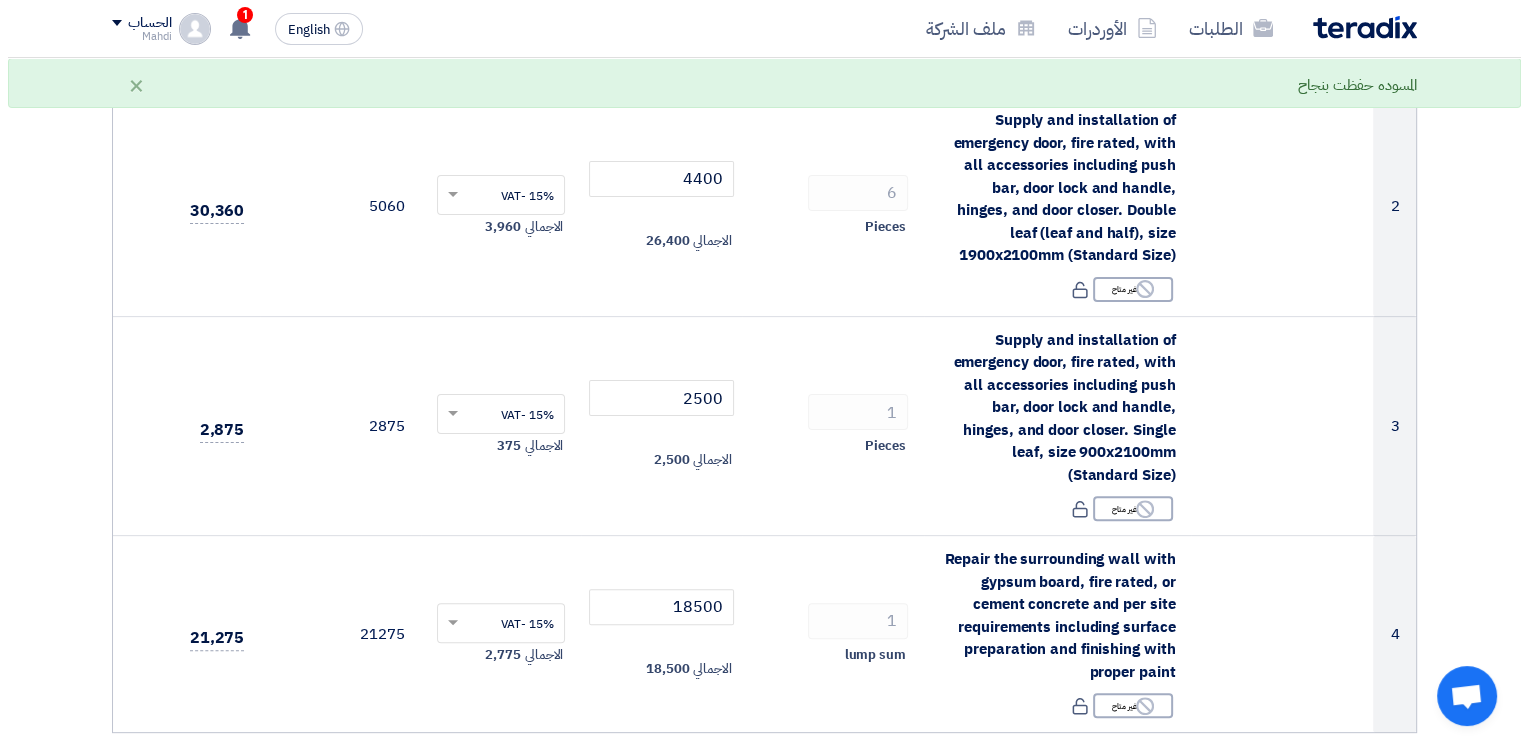 scroll, scrollTop: 1000, scrollLeft: 0, axis: vertical 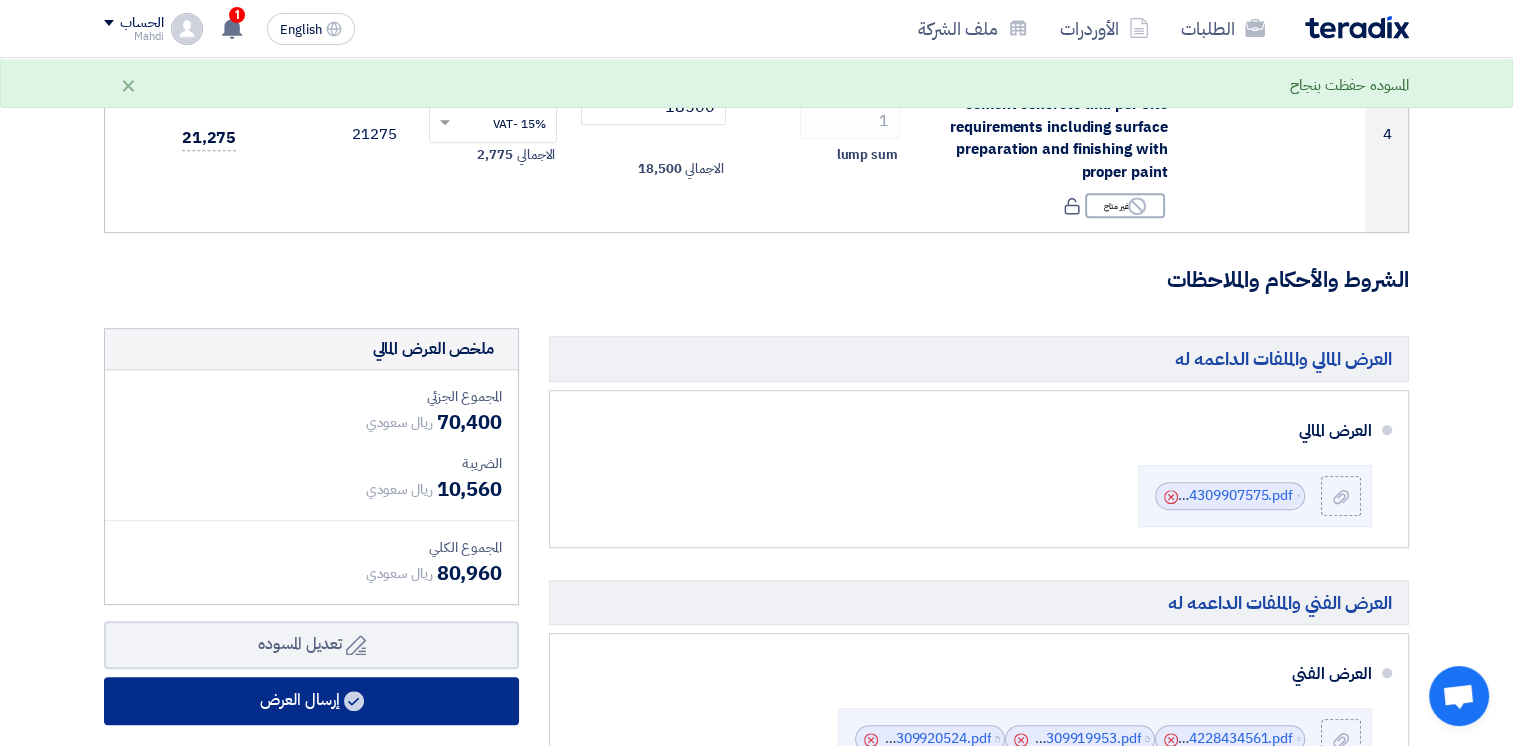 click on "إرسال العرض" 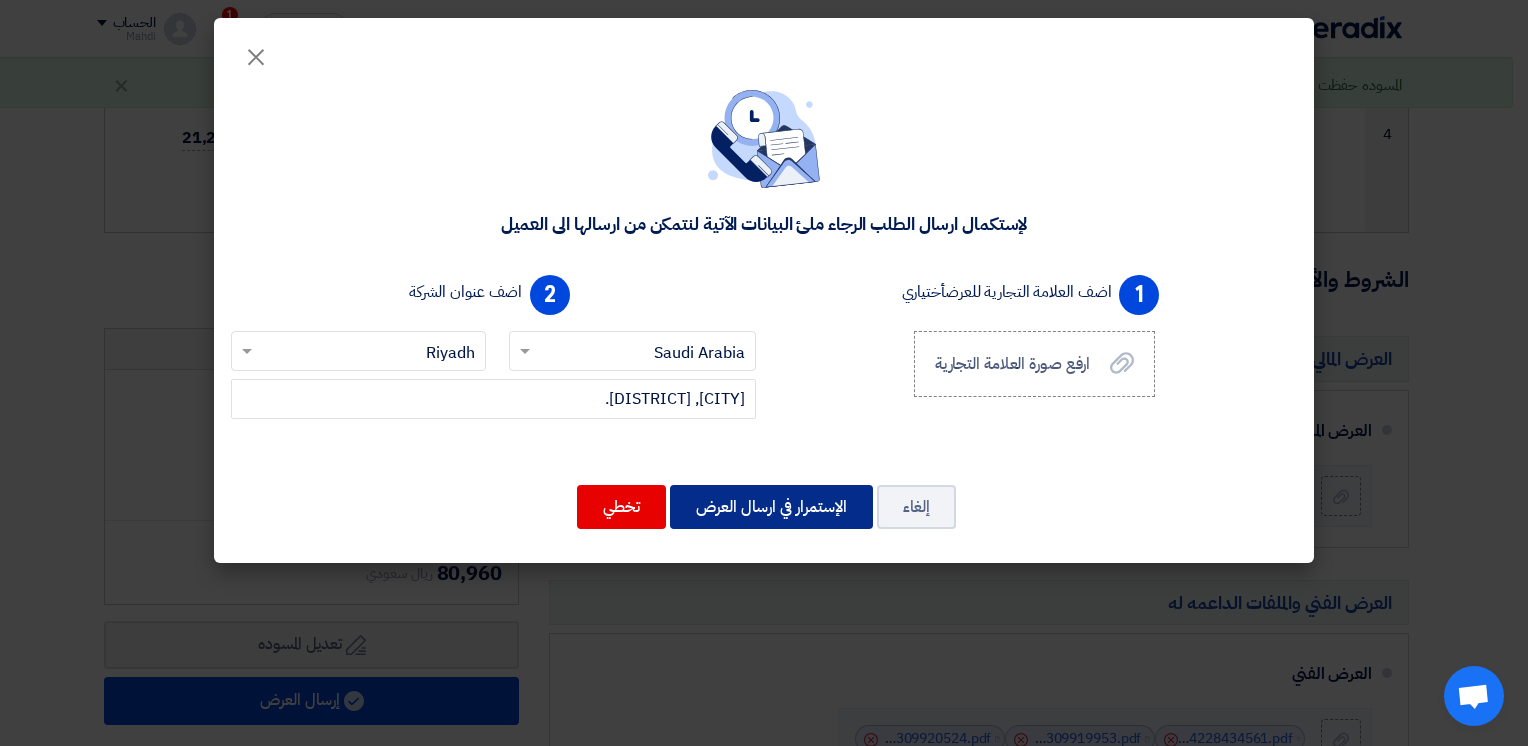 click on "الإستمرار في ارسال العرض" 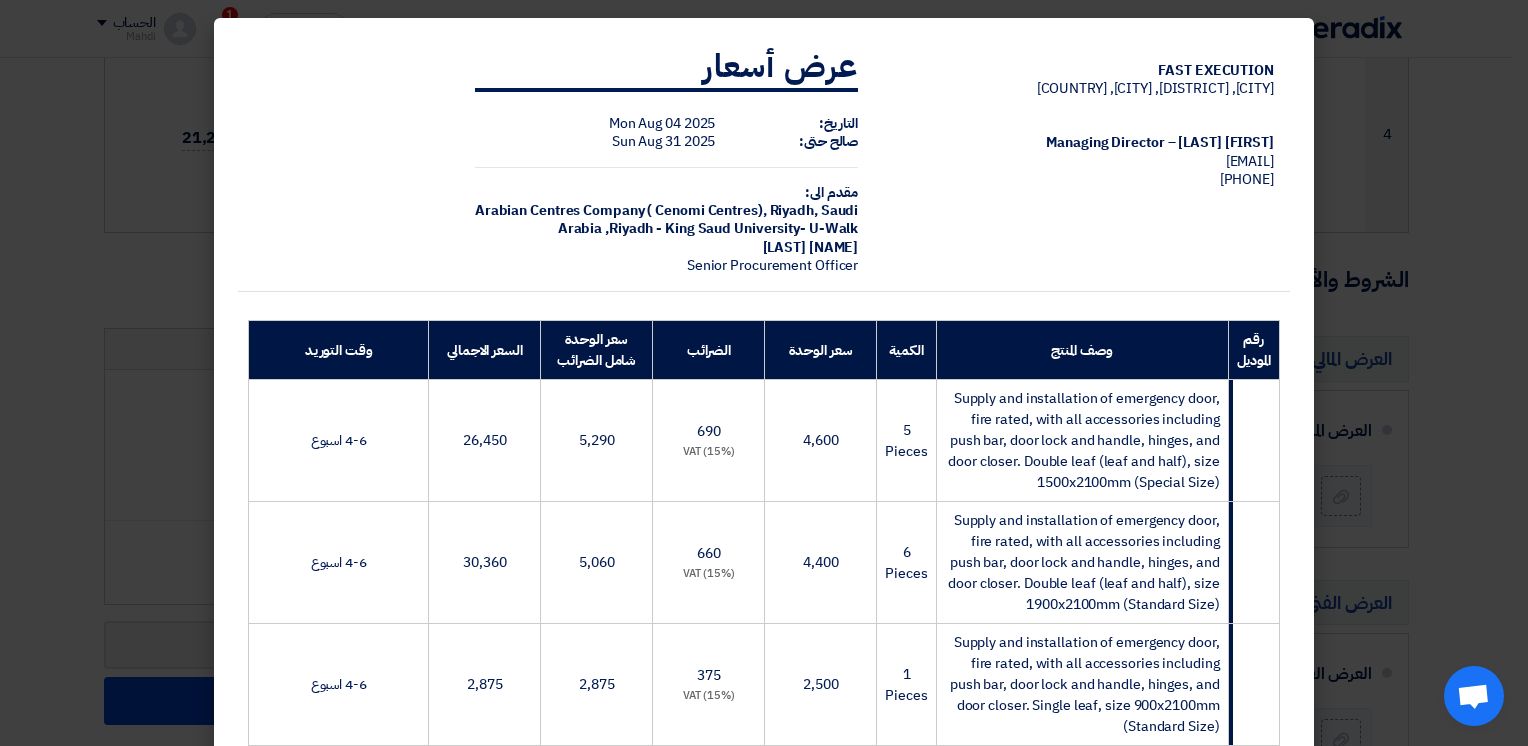 scroll, scrollTop: 888, scrollLeft: 0, axis: vertical 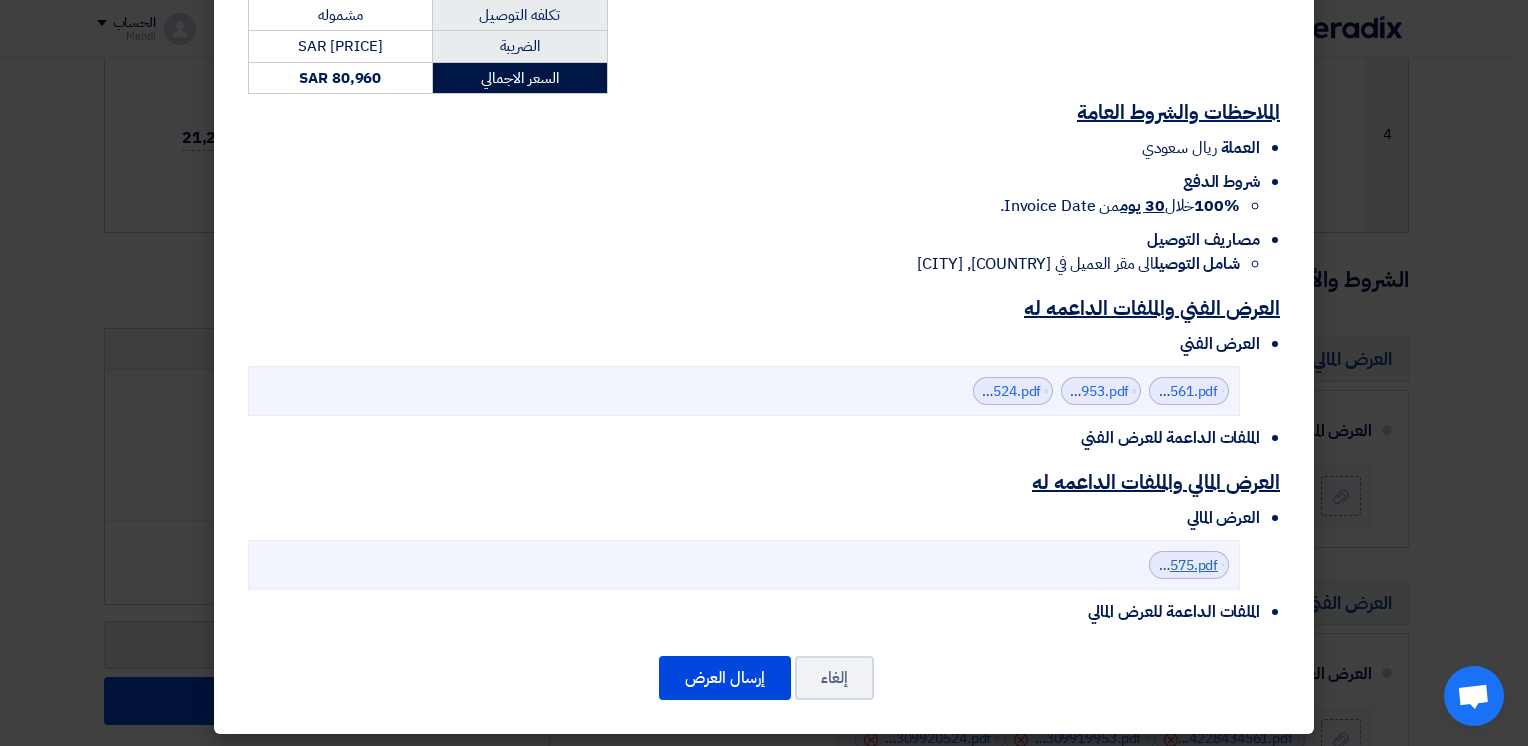 click on "FEJTQR_Quotation_for_Fire_Rated_Doors__Arab_Mall__Copy_1754309907575.pdf" 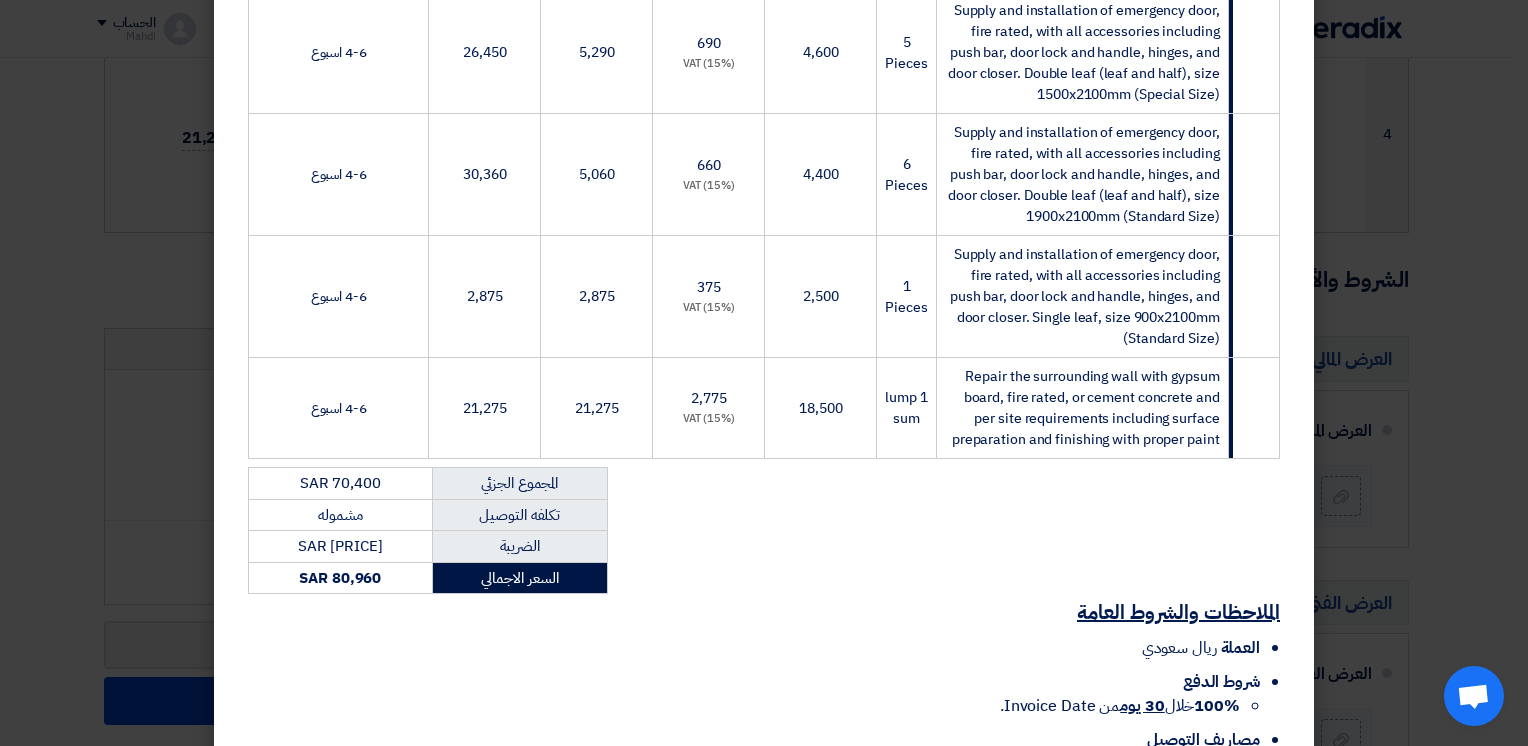 scroll, scrollTop: 888, scrollLeft: 0, axis: vertical 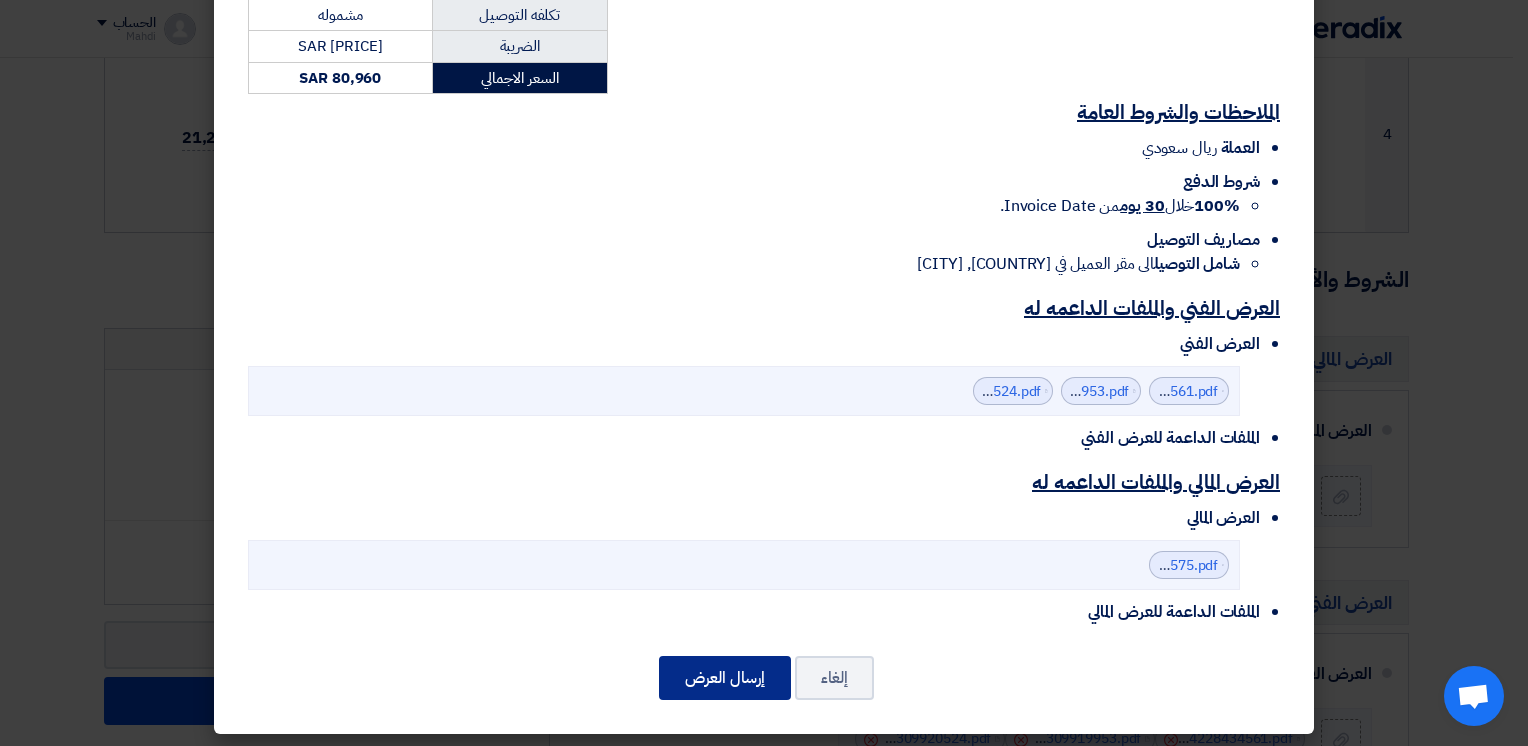 click on "إرسال العرض" 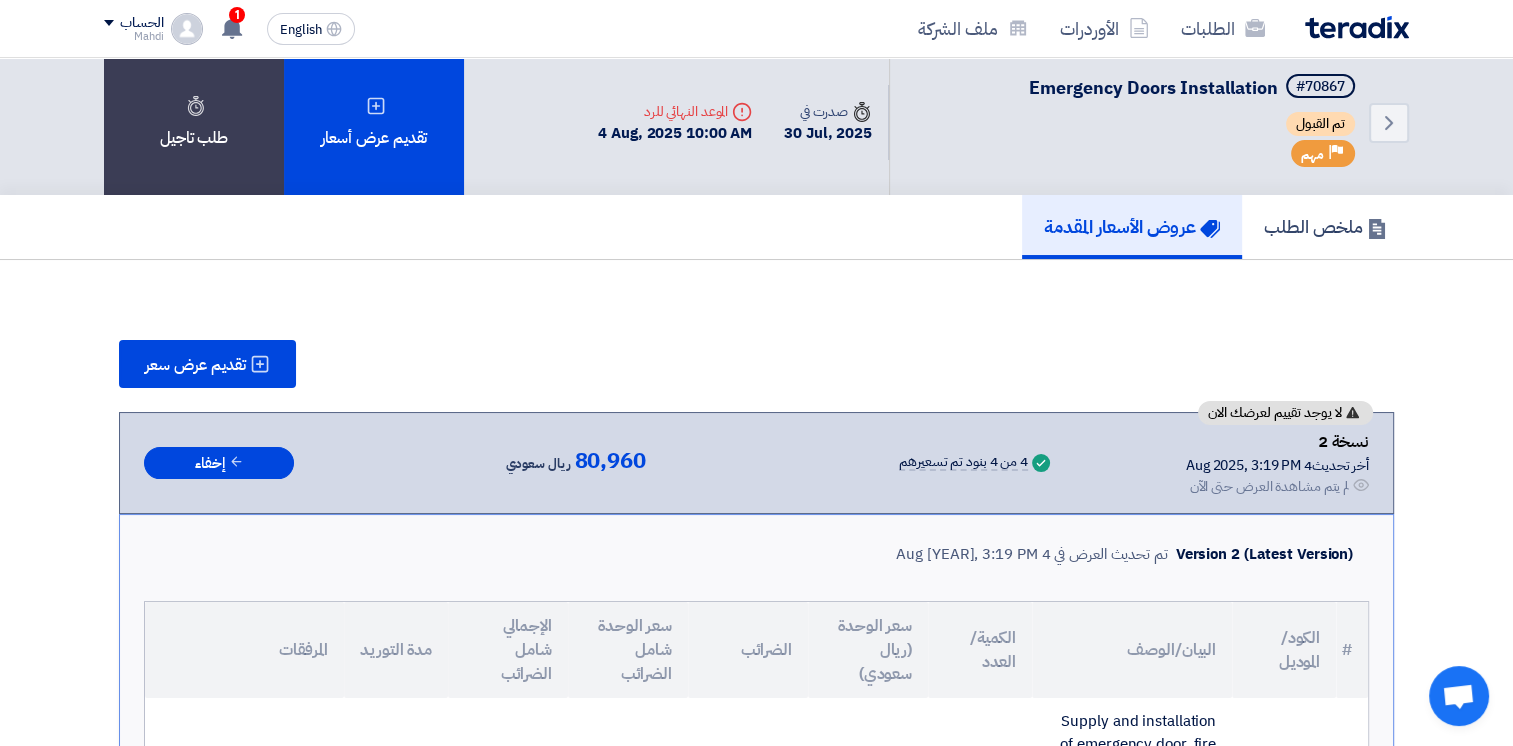 scroll, scrollTop: 0, scrollLeft: 0, axis: both 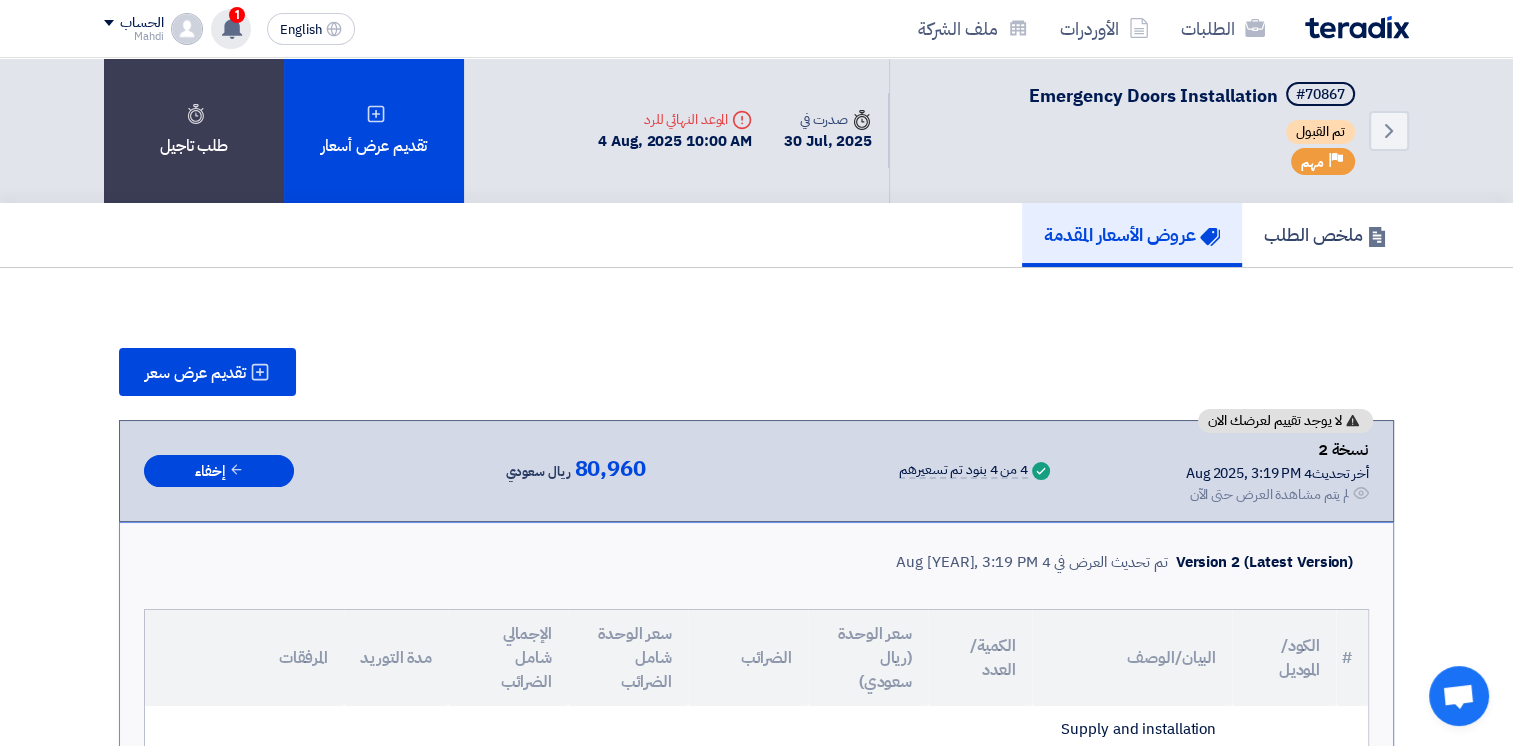 click 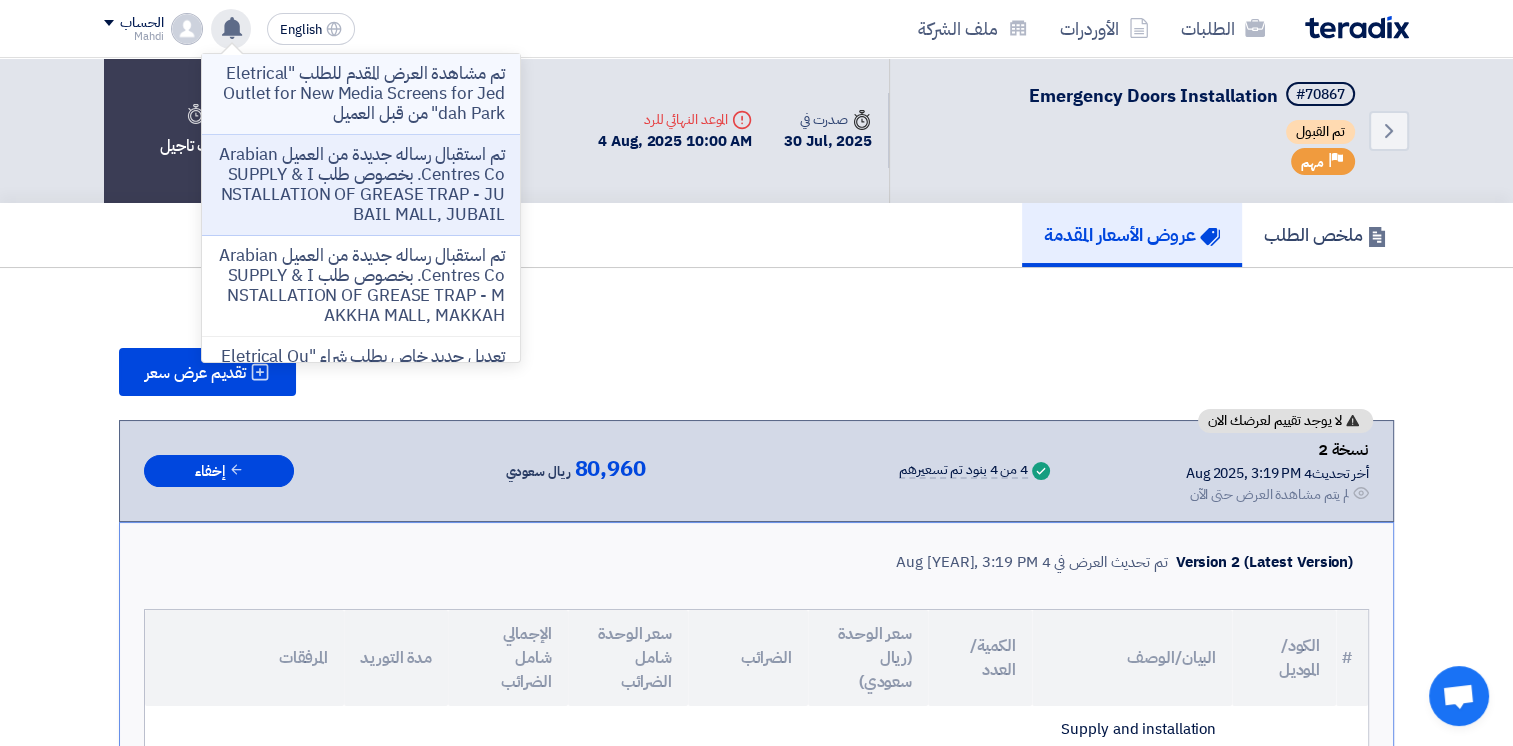 click on "تم مشاهدة العرض المقدم للطلب "Eletrical Outlet for New Media Screens for Jeddah Park" من قبل العميل" 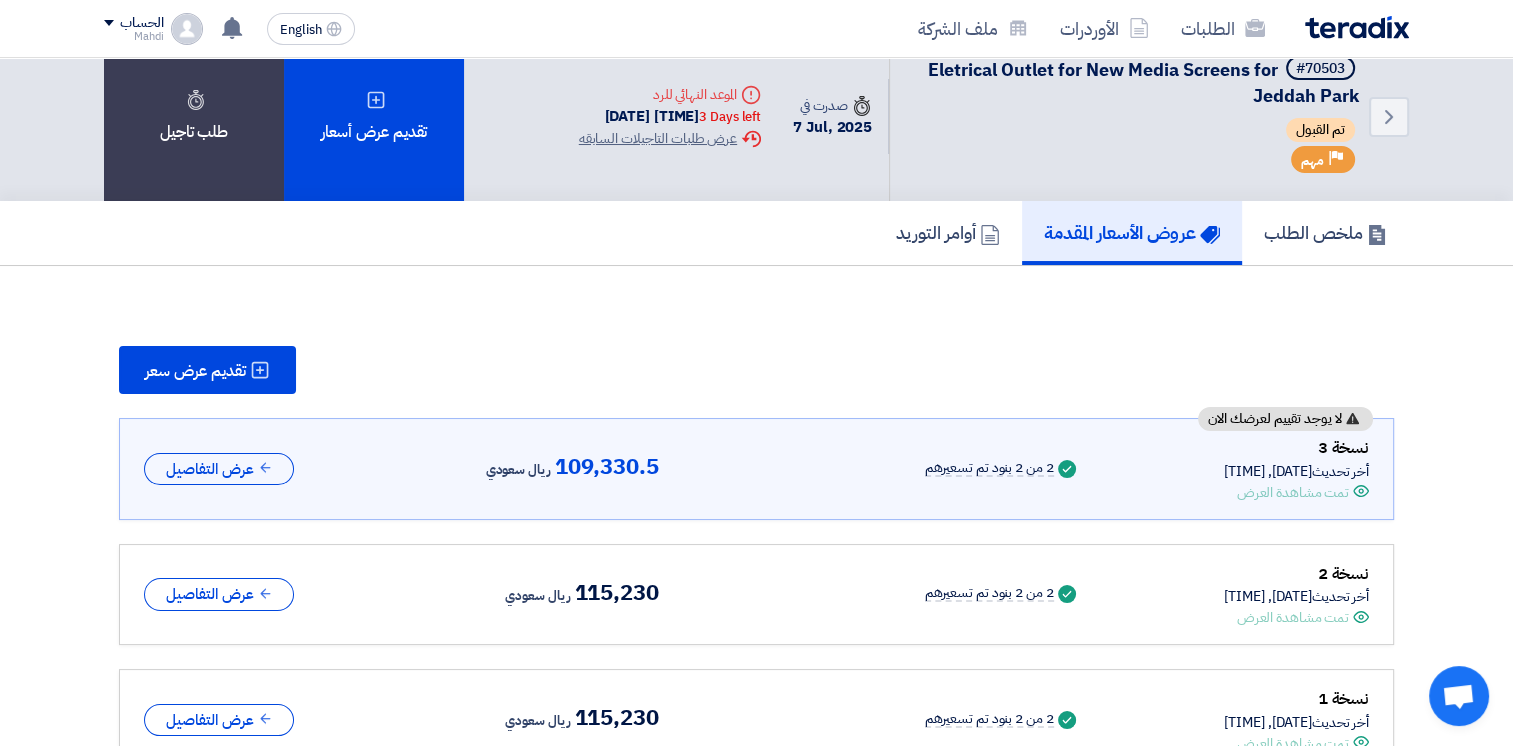 scroll, scrollTop: 0, scrollLeft: 0, axis: both 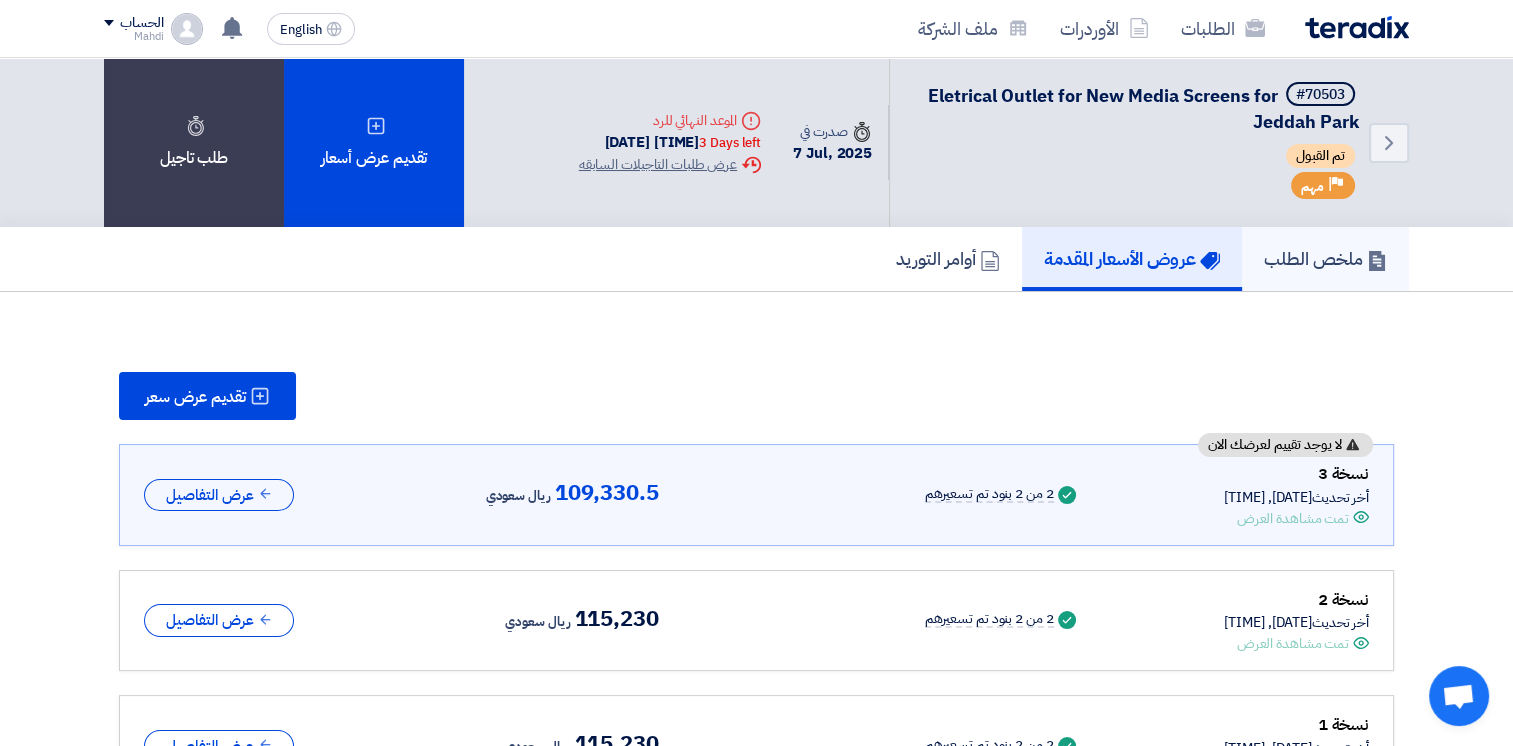 click on "ملخص الطلب" 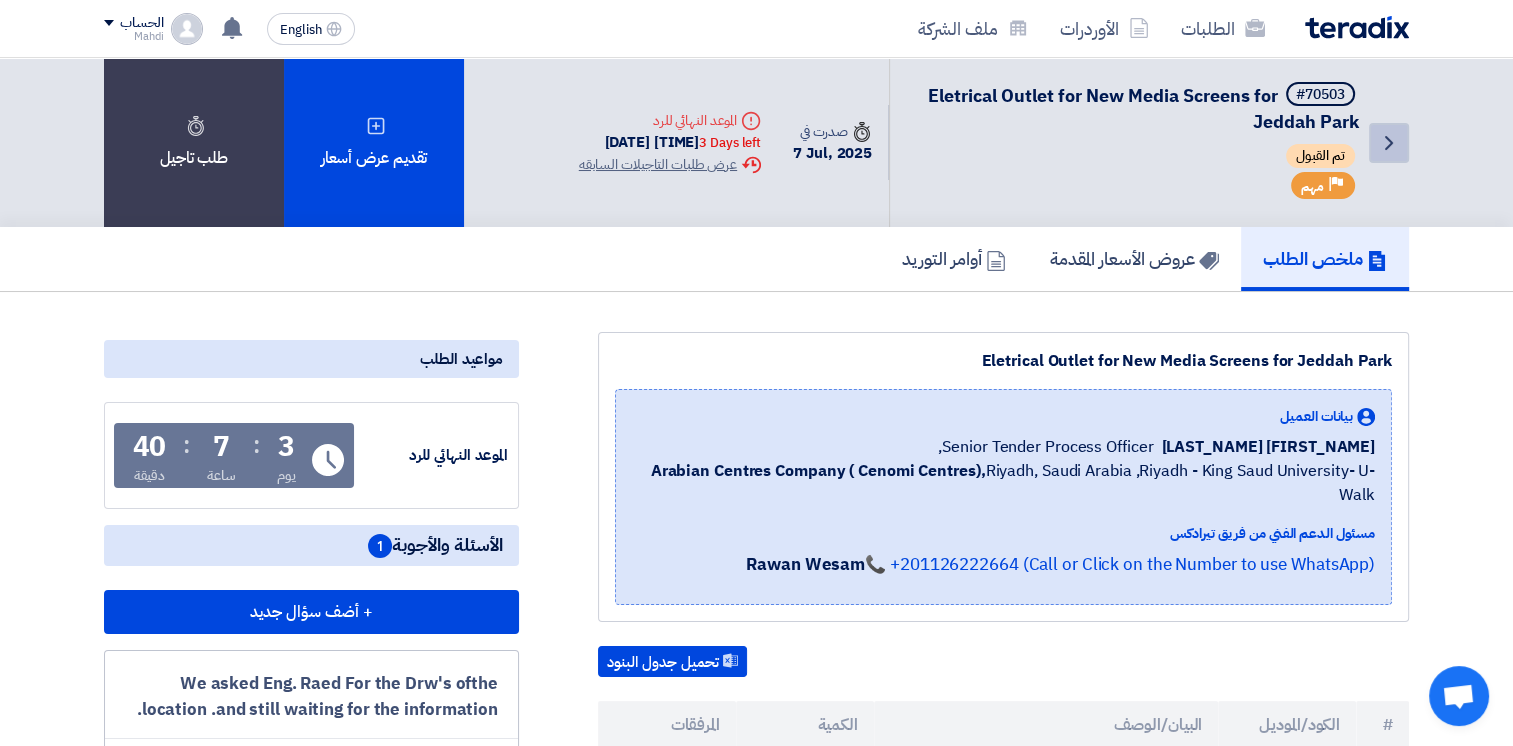 click on "Back" 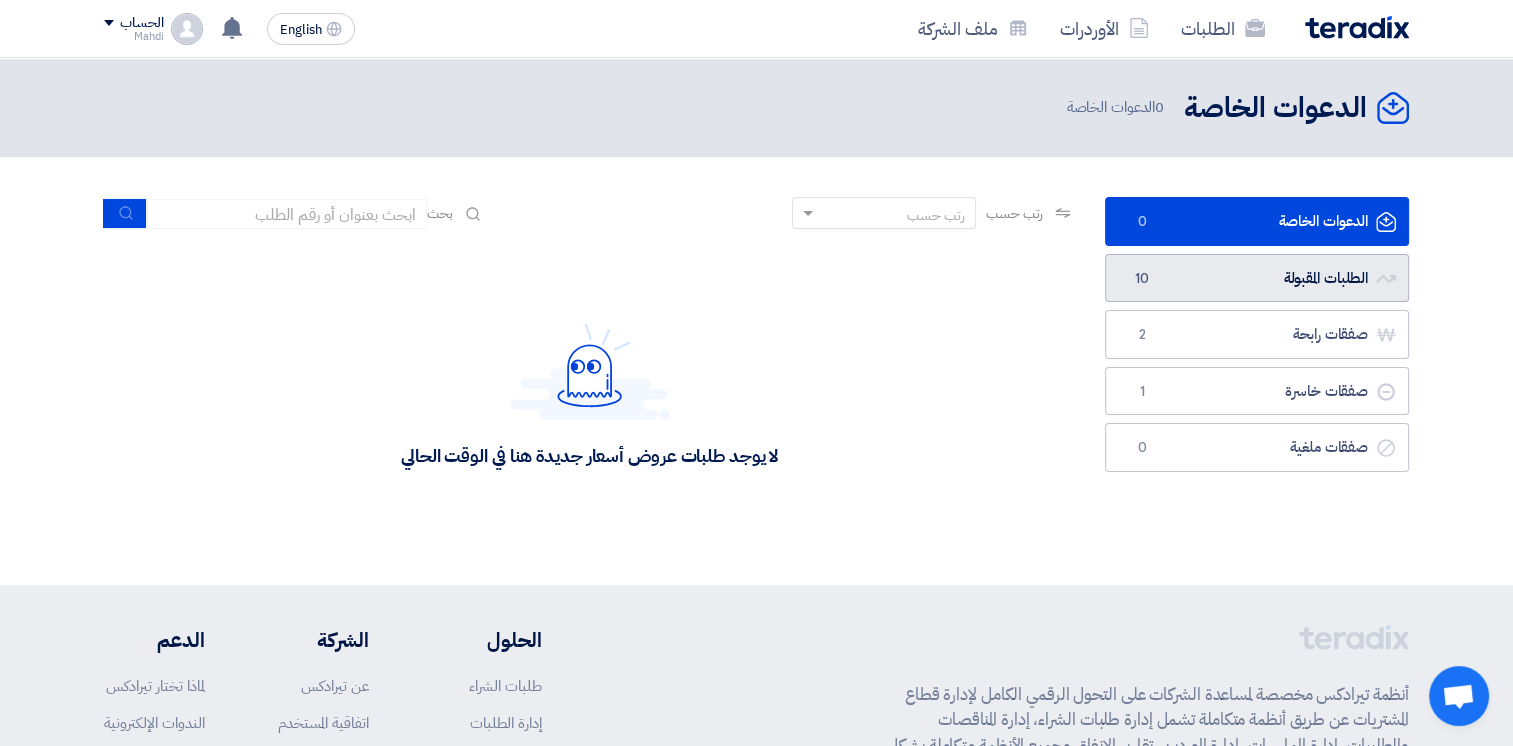 click on "الطلبات المقبولة
الطلبات المقبولة
10" 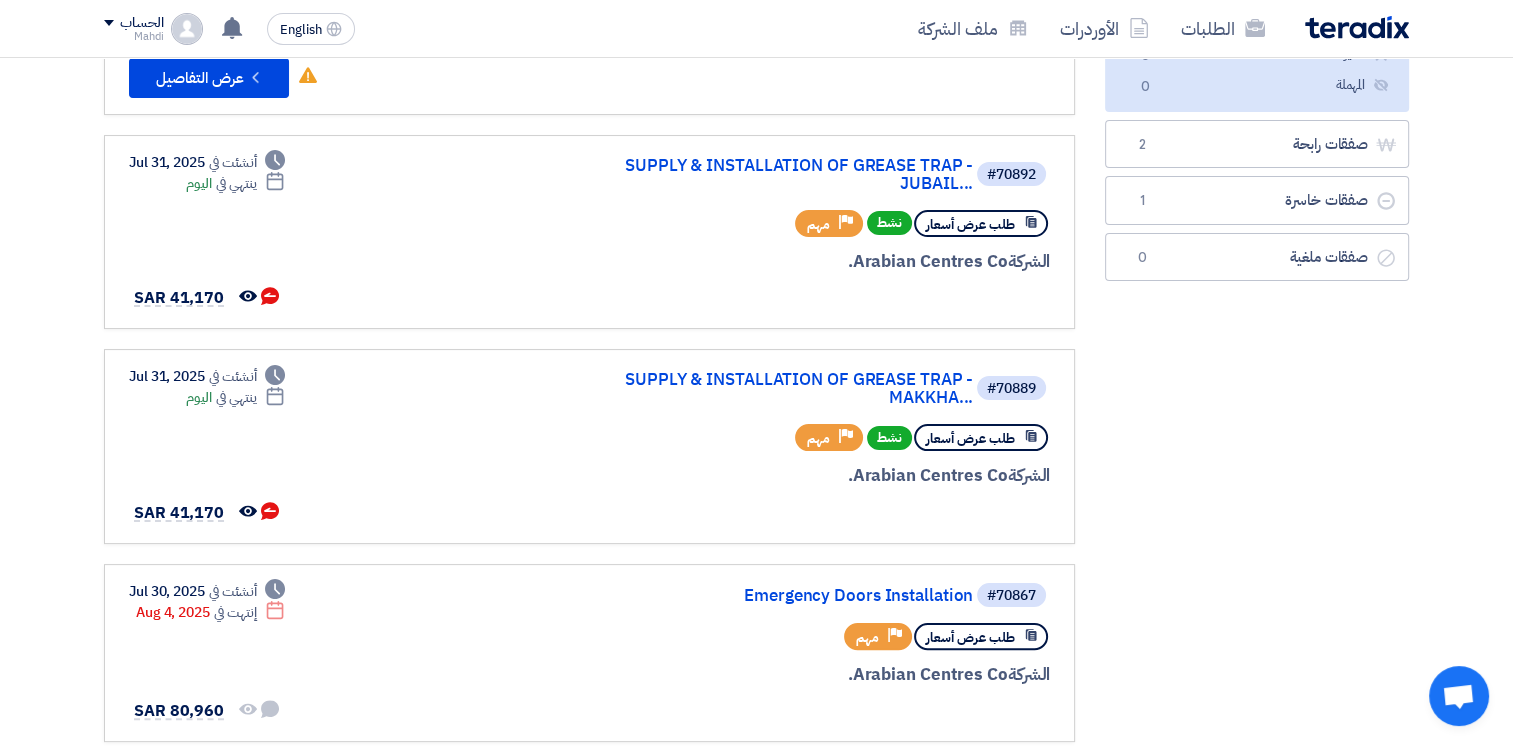 scroll, scrollTop: 319, scrollLeft: 0, axis: vertical 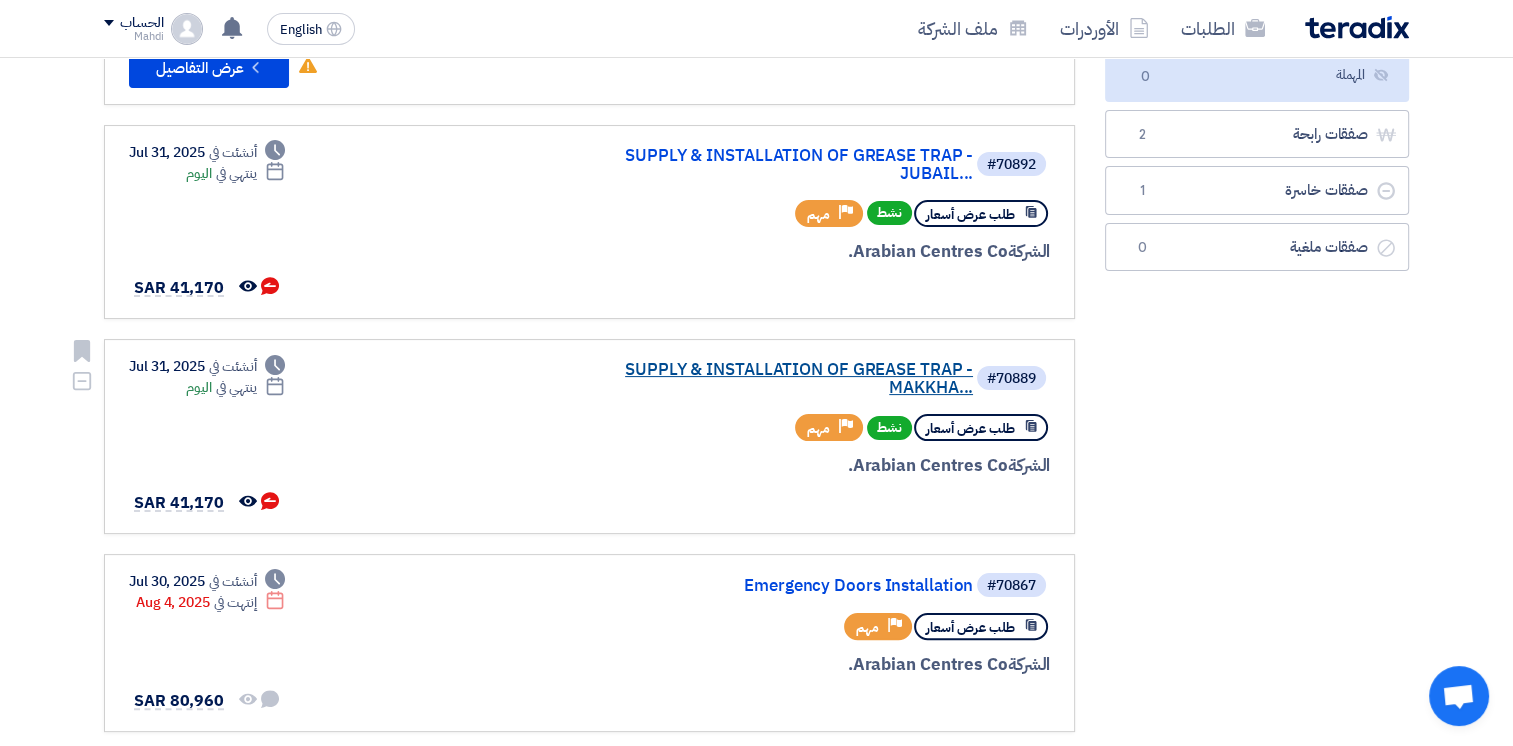 click on "SUPPLY & INSTALLATION OF GREASE TRAP - MAKKHA..." 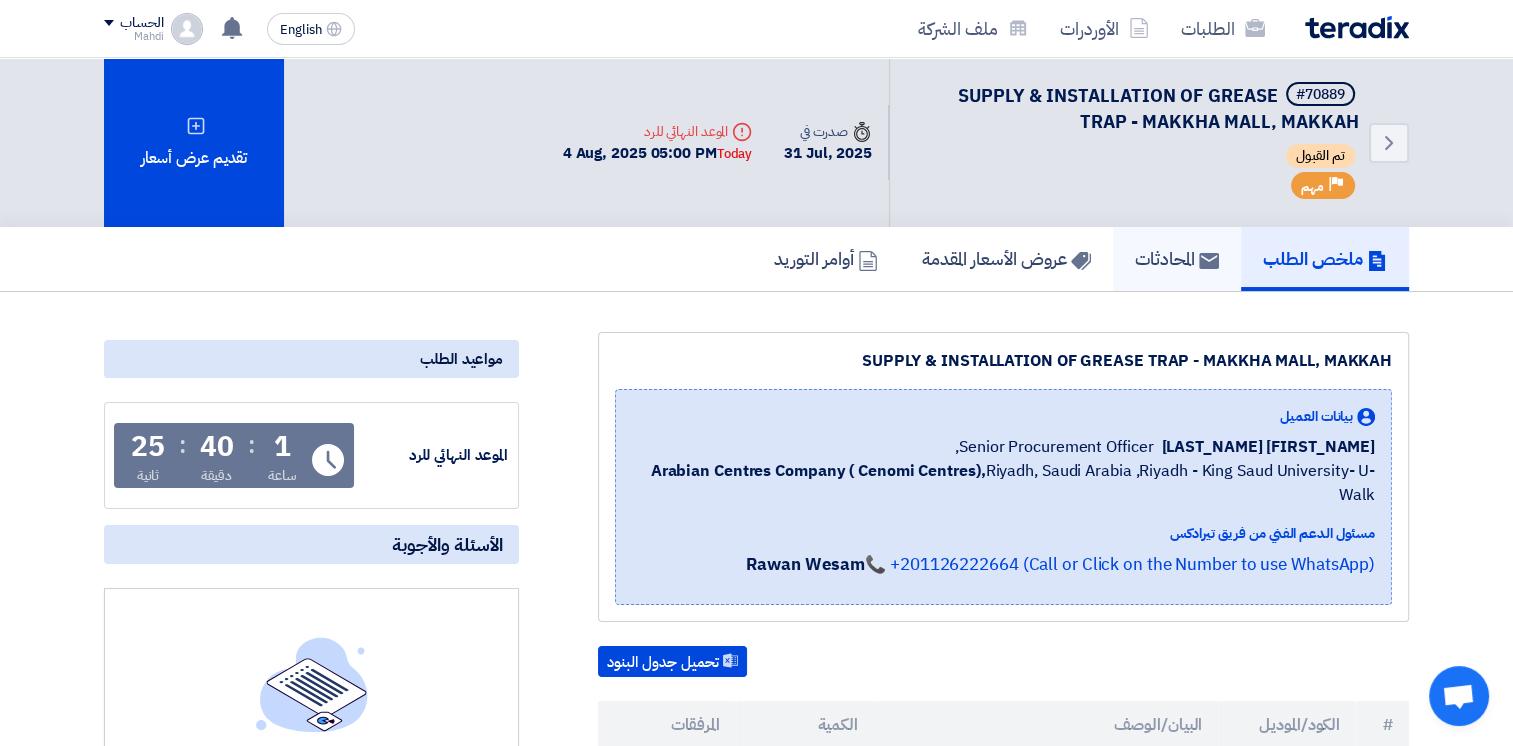 click on "المحادثات" 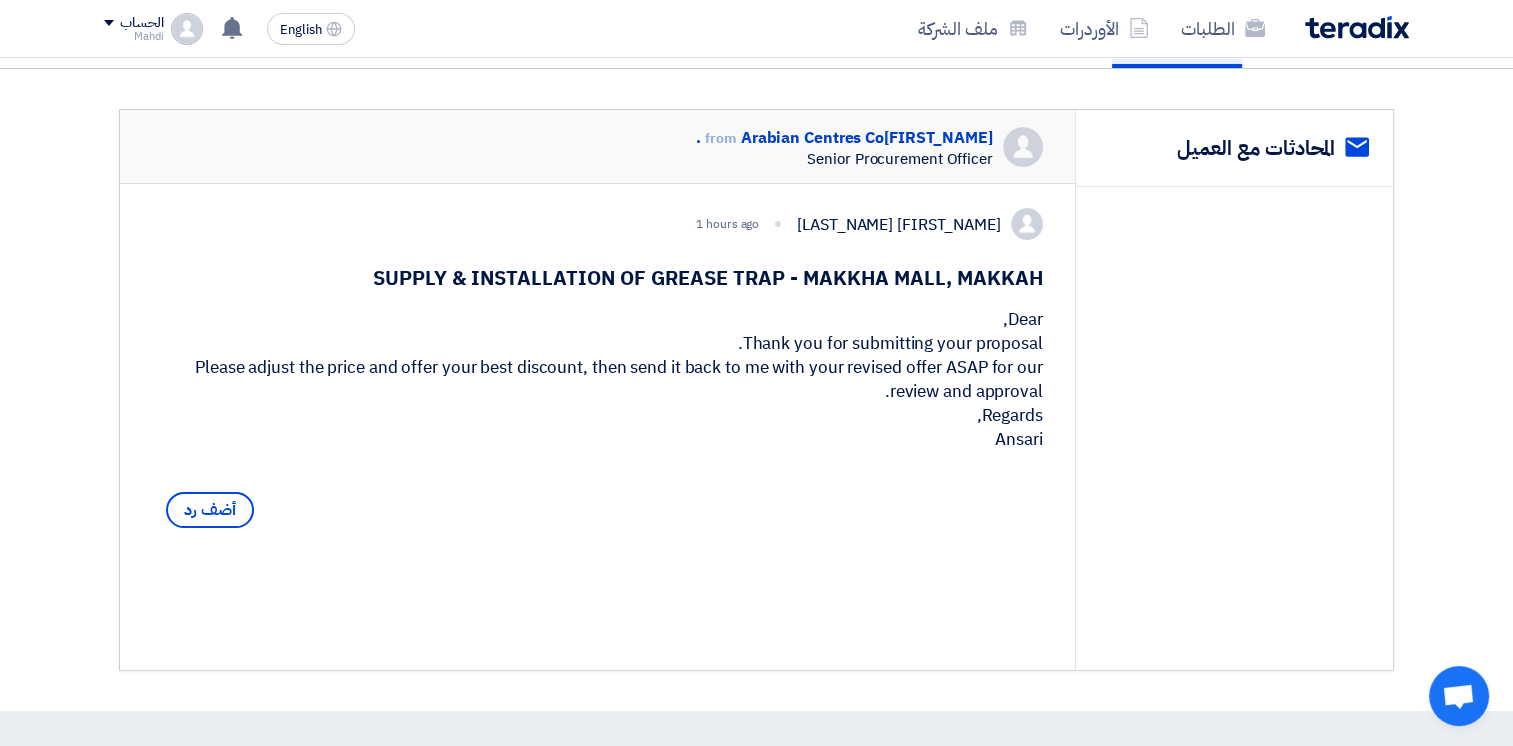 scroll, scrollTop: 226, scrollLeft: 0, axis: vertical 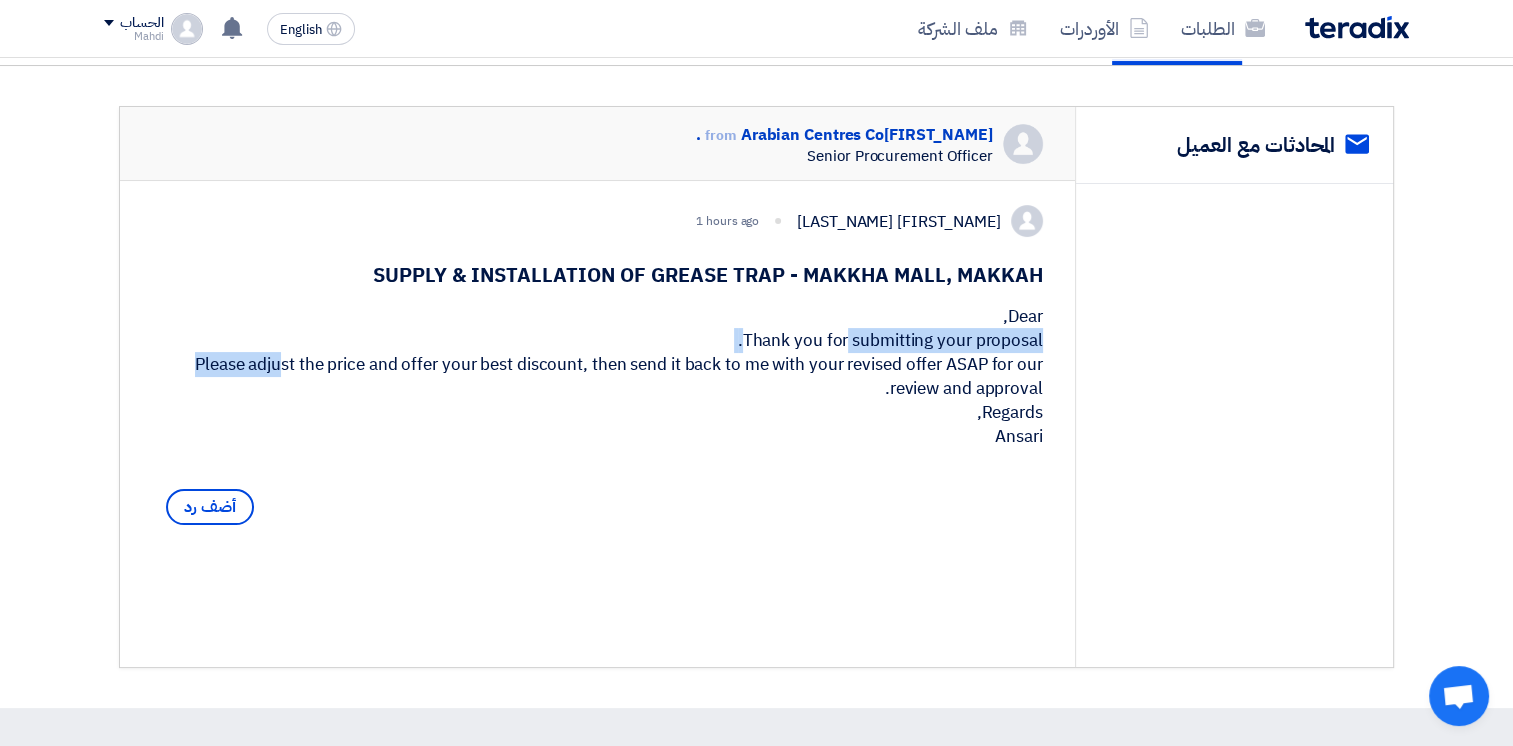 drag, startPoint x: 746, startPoint y: 362, endPoint x: 1044, endPoint y: 353, distance: 298.13586 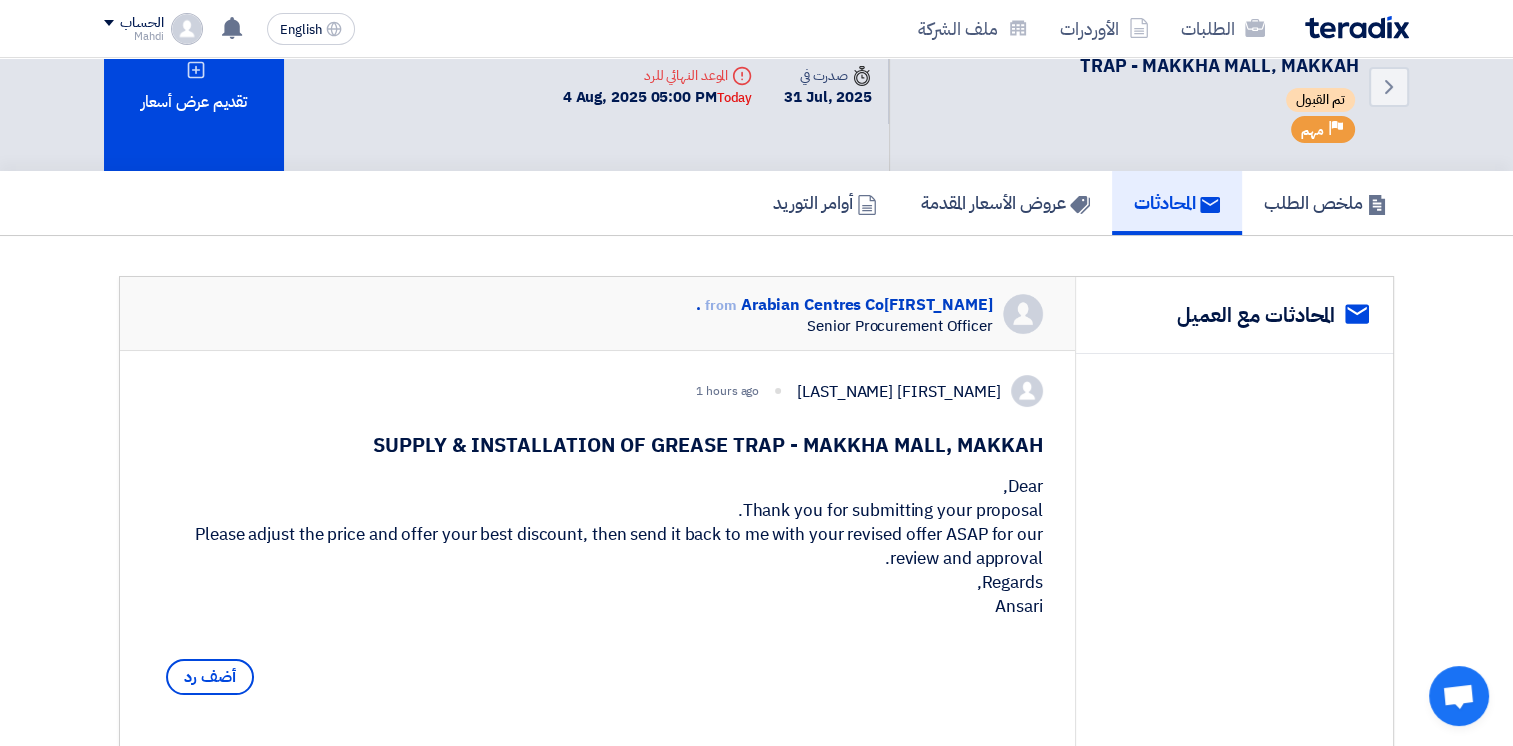scroll, scrollTop: 0, scrollLeft: 0, axis: both 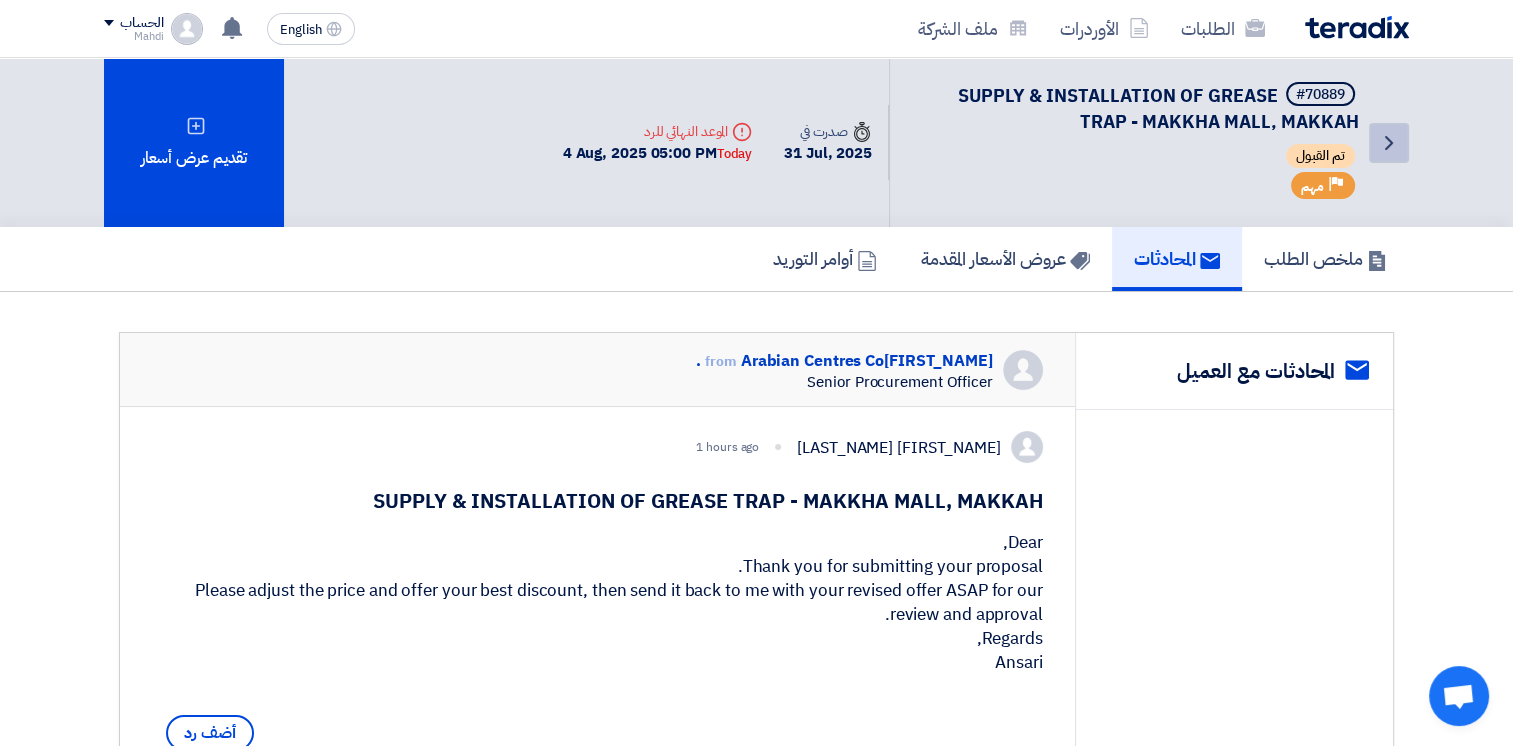 click on "Back" 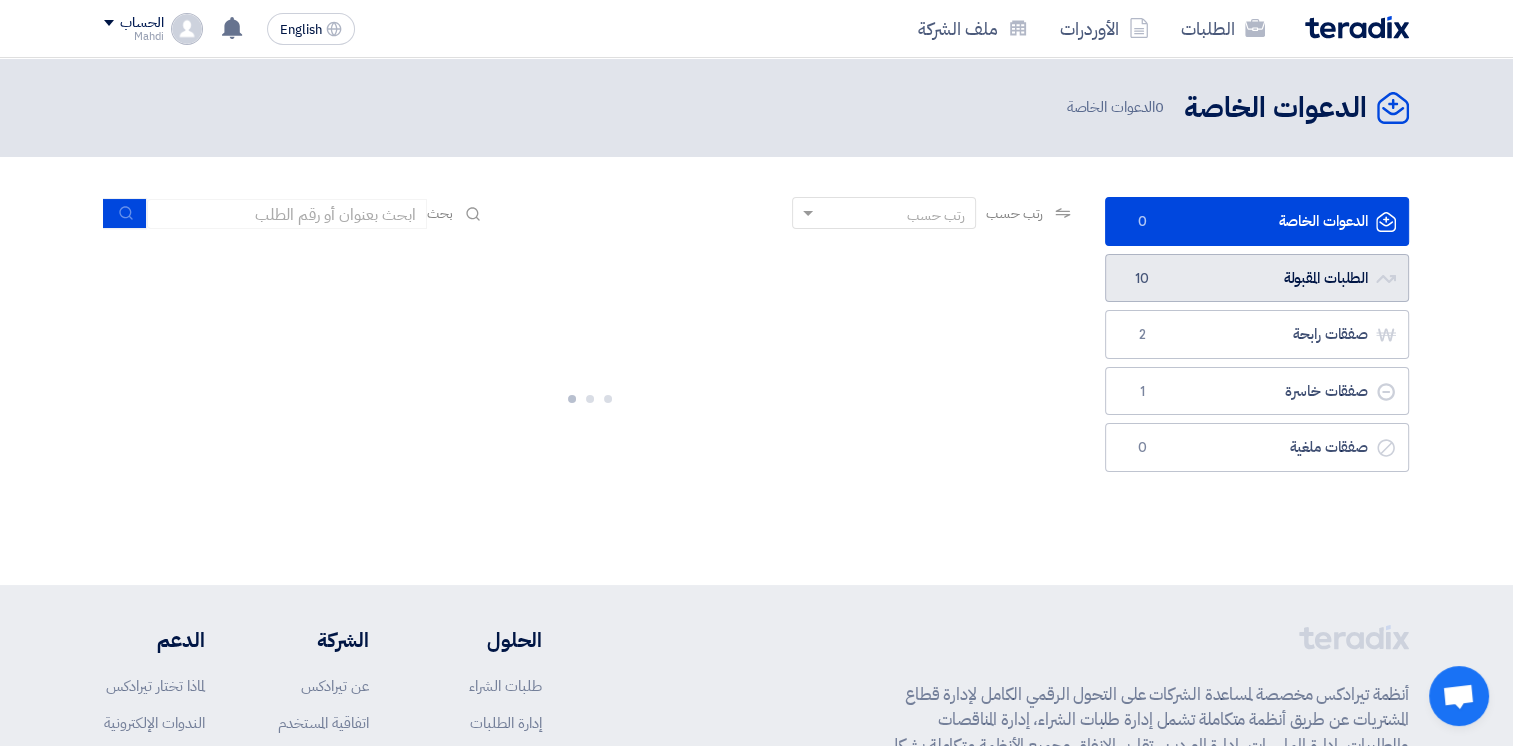 click on "الطلبات المقبولة
الطلبات المقبولة
10" 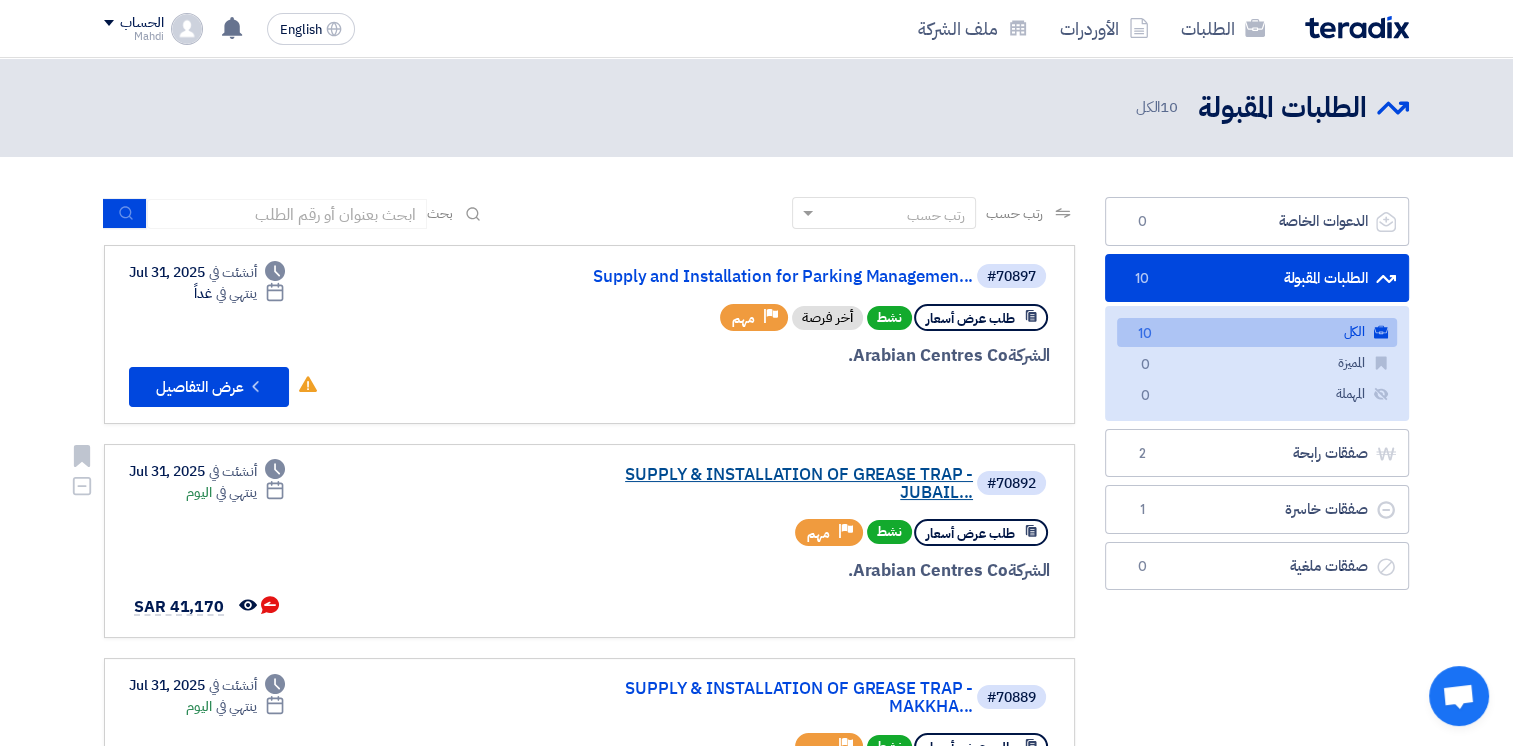 click on "SUPPLY & INSTALLATION OF GREASE TRAP - JUBAIL..." 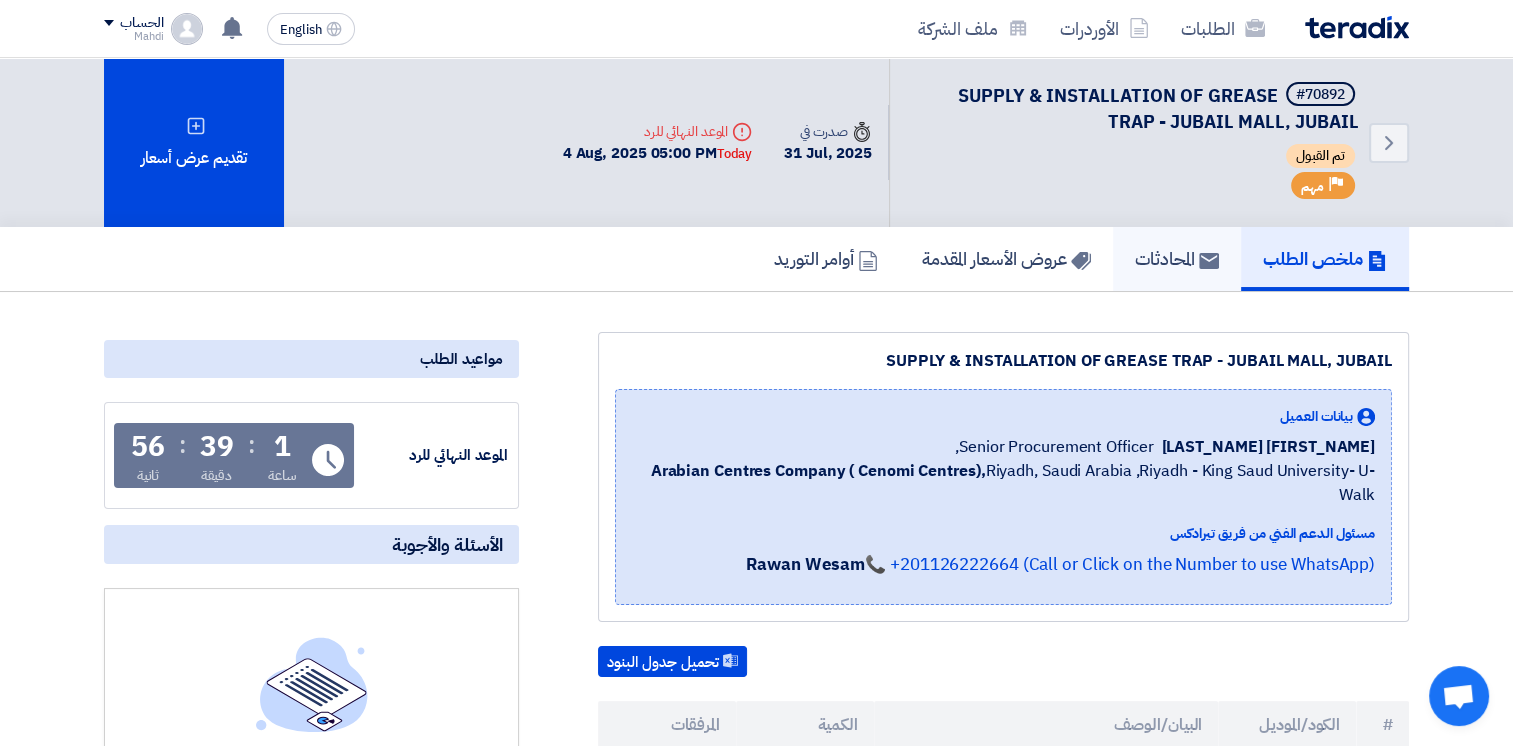 click on "المحادثات" 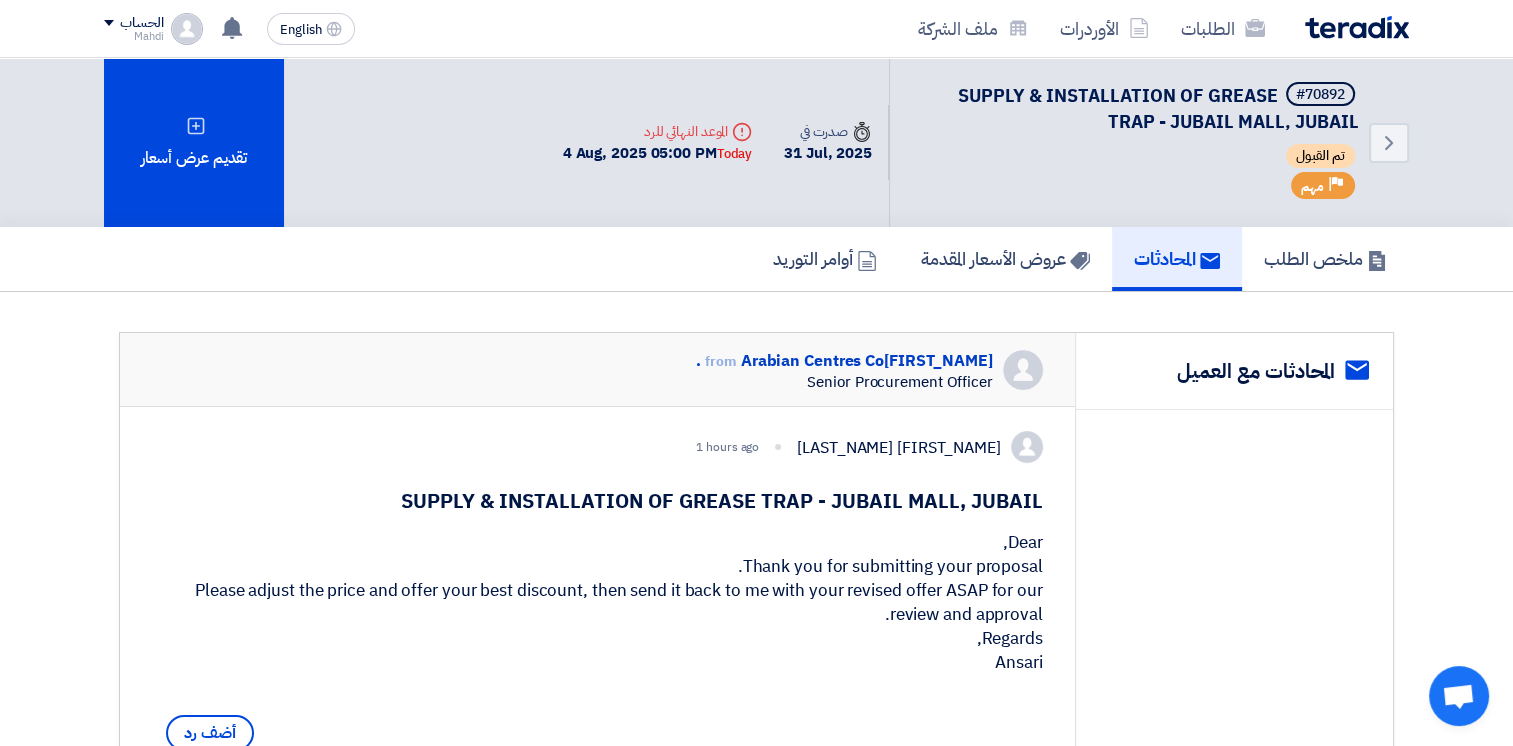 click on "ملخص الطلب
المحادثات
عروض الأسعار المقدمة
أوامر التوريد" 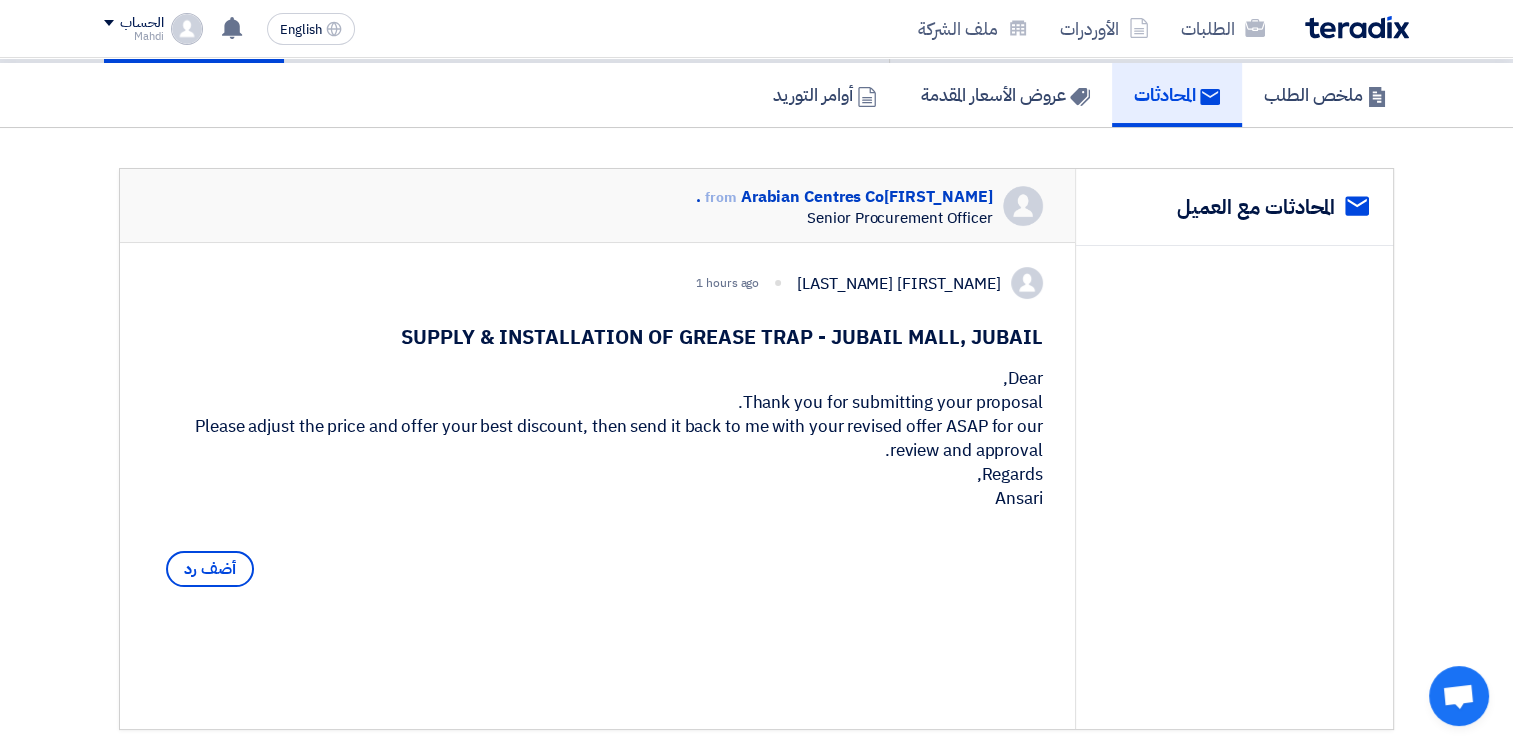 scroll, scrollTop: 210, scrollLeft: 0, axis: vertical 